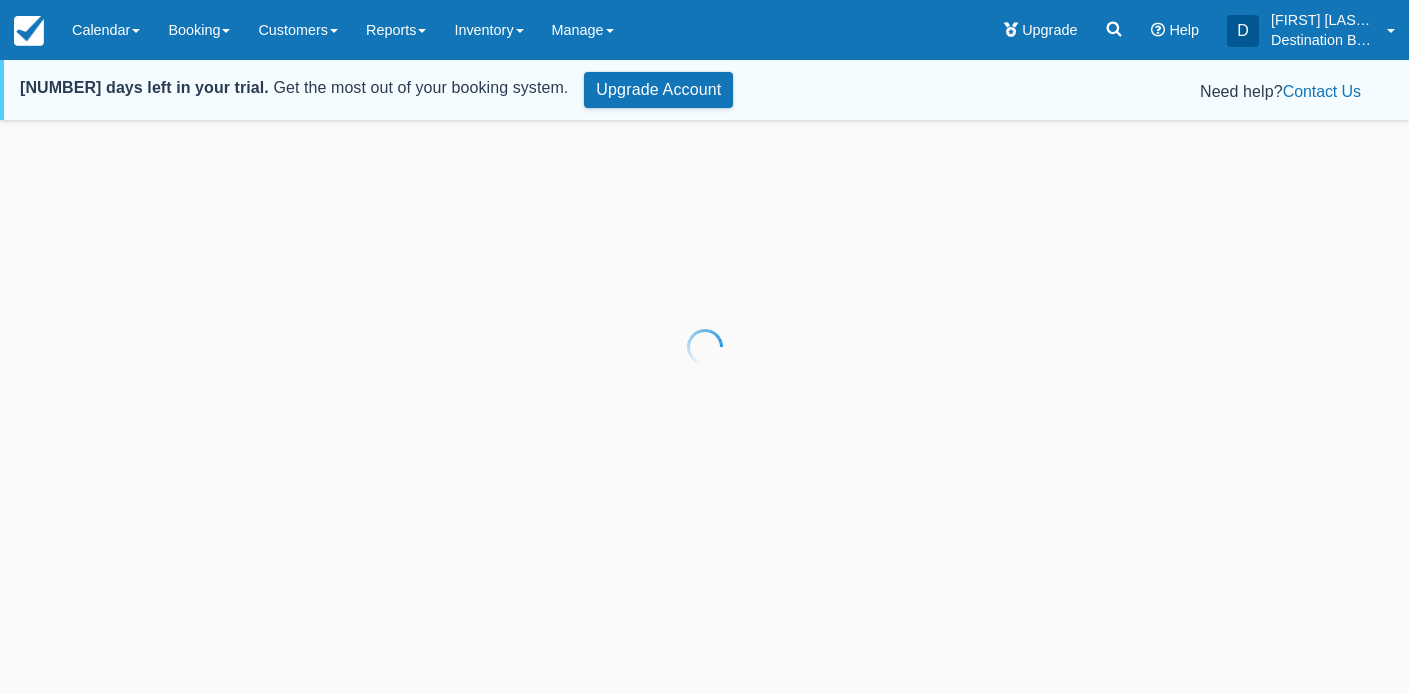 scroll, scrollTop: 0, scrollLeft: 0, axis: both 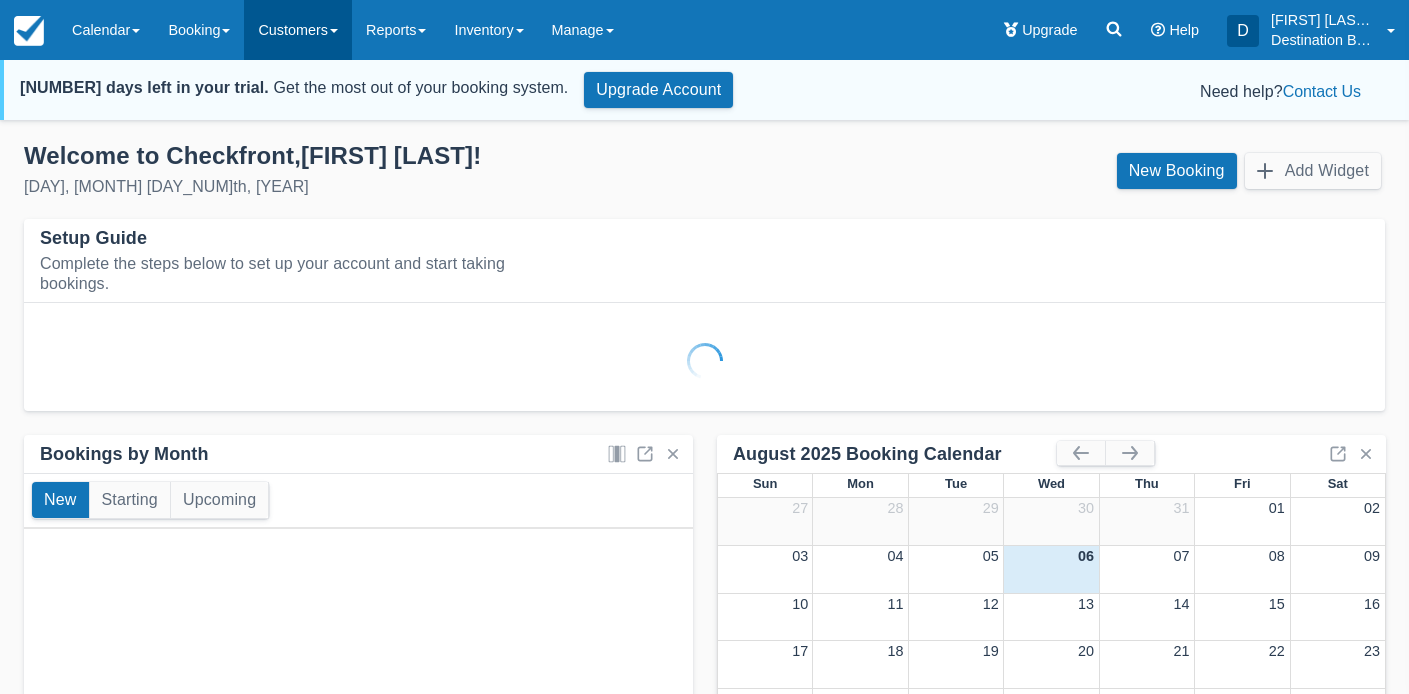 click on "Customers" at bounding box center [298, 30] 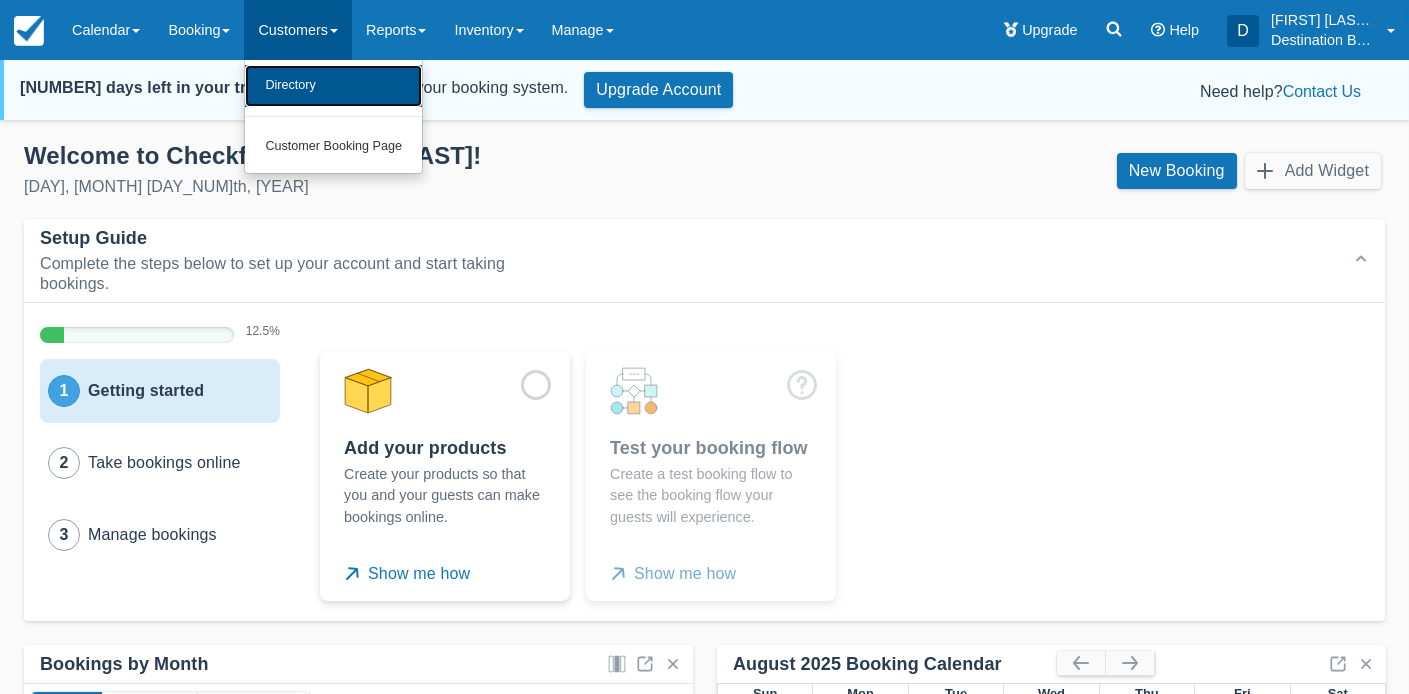 drag, startPoint x: 351, startPoint y: 77, endPoint x: 366, endPoint y: 77, distance: 15 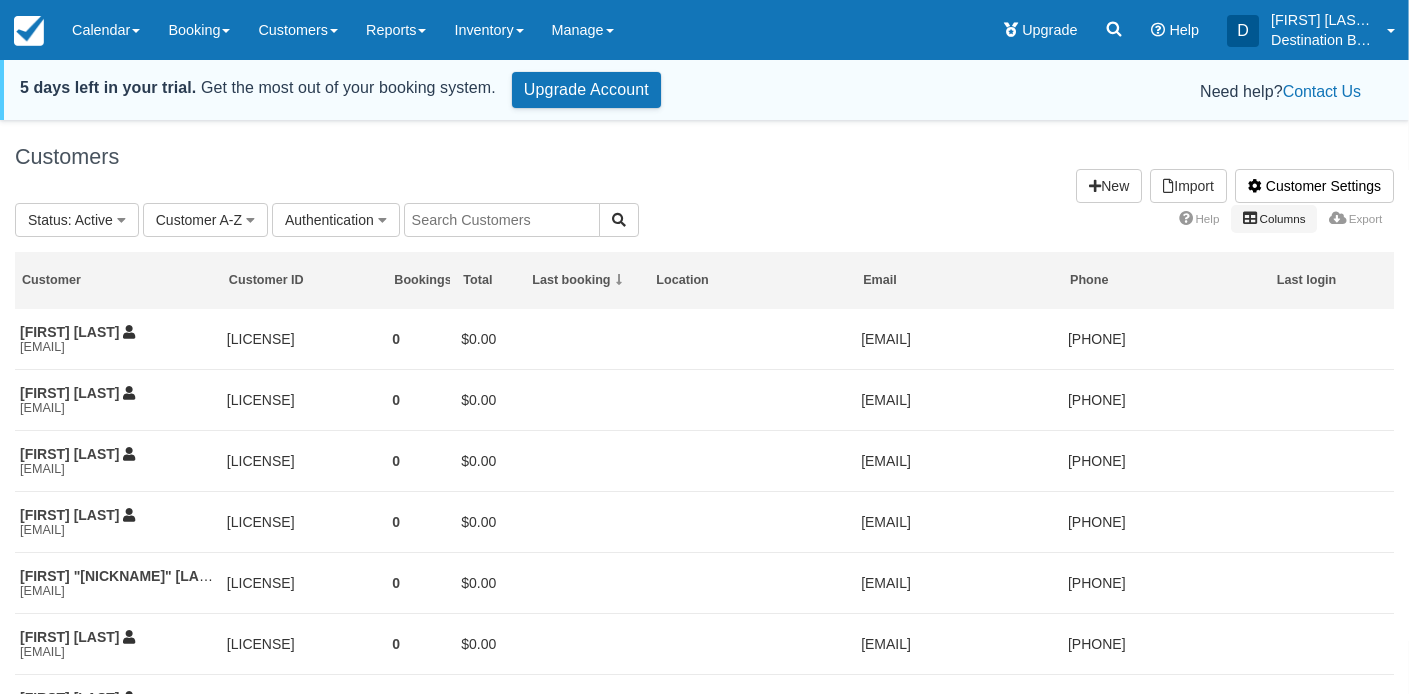scroll, scrollTop: 0, scrollLeft: 0, axis: both 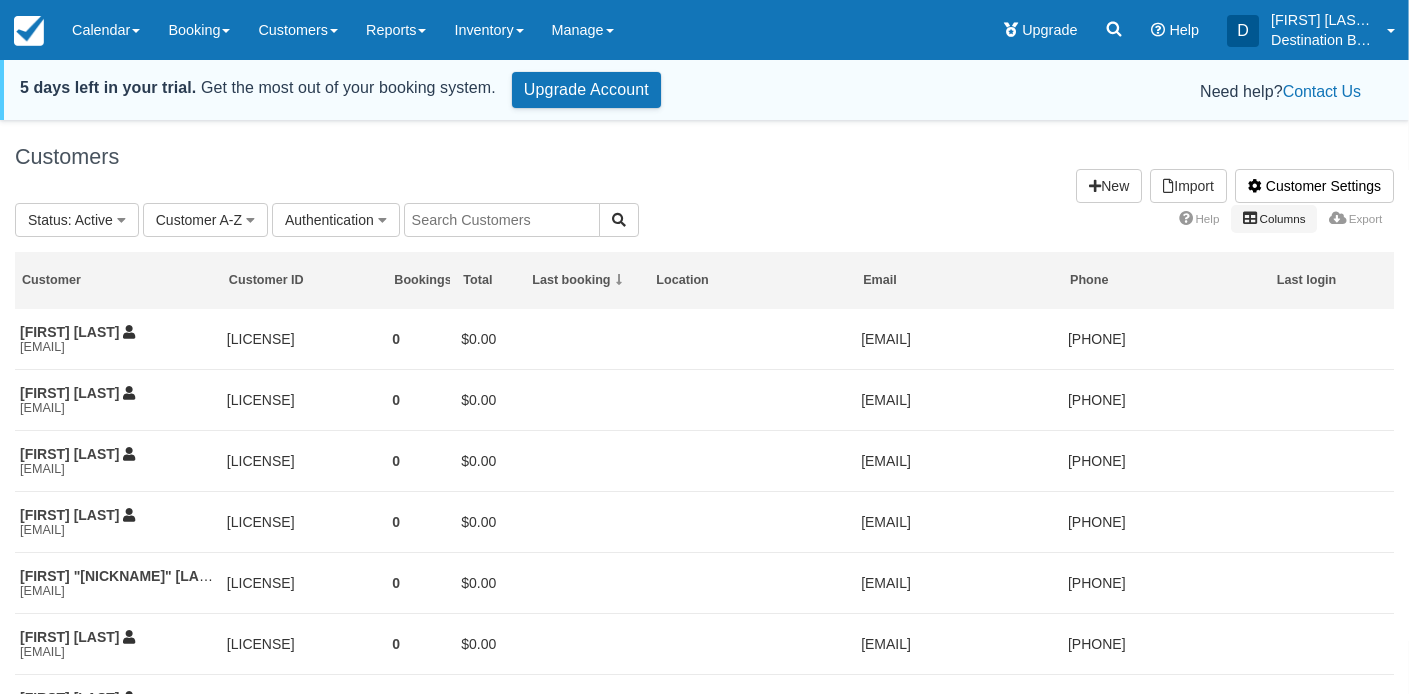 click on "Columns" at bounding box center [1274, 219] 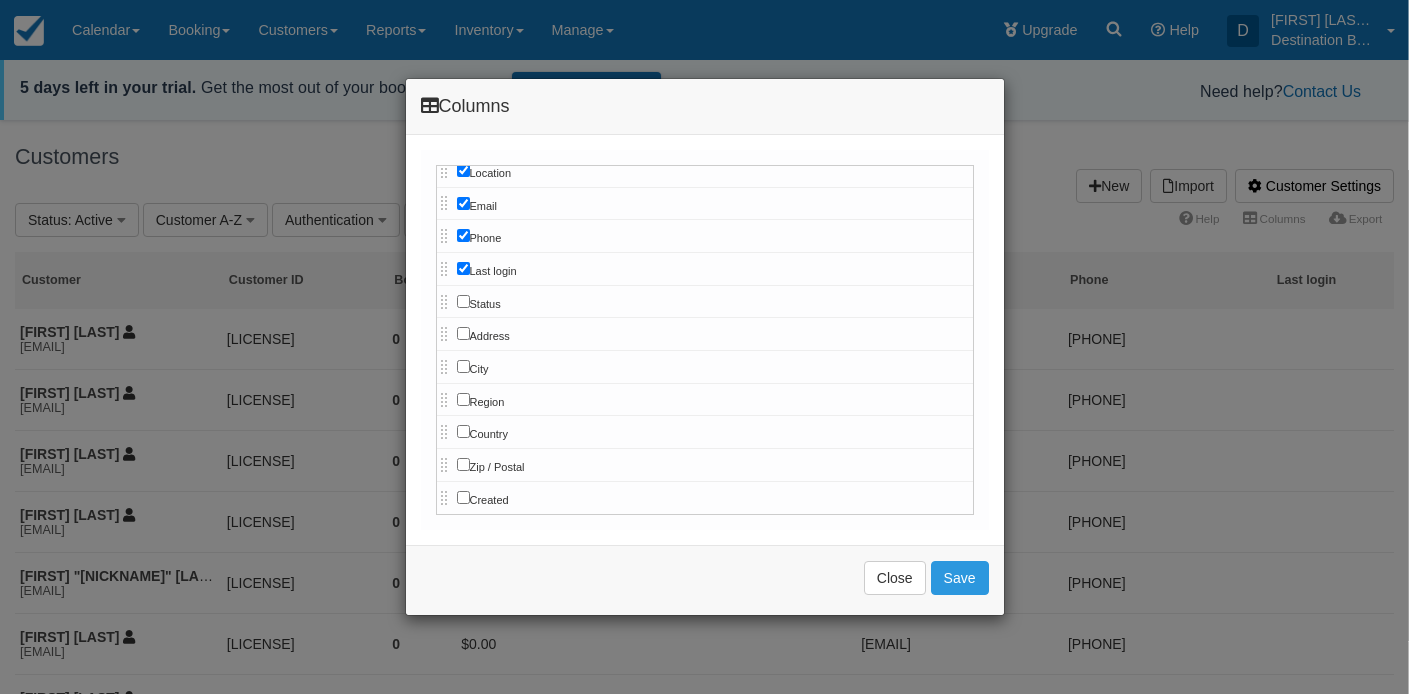 scroll, scrollTop: 0, scrollLeft: 0, axis: both 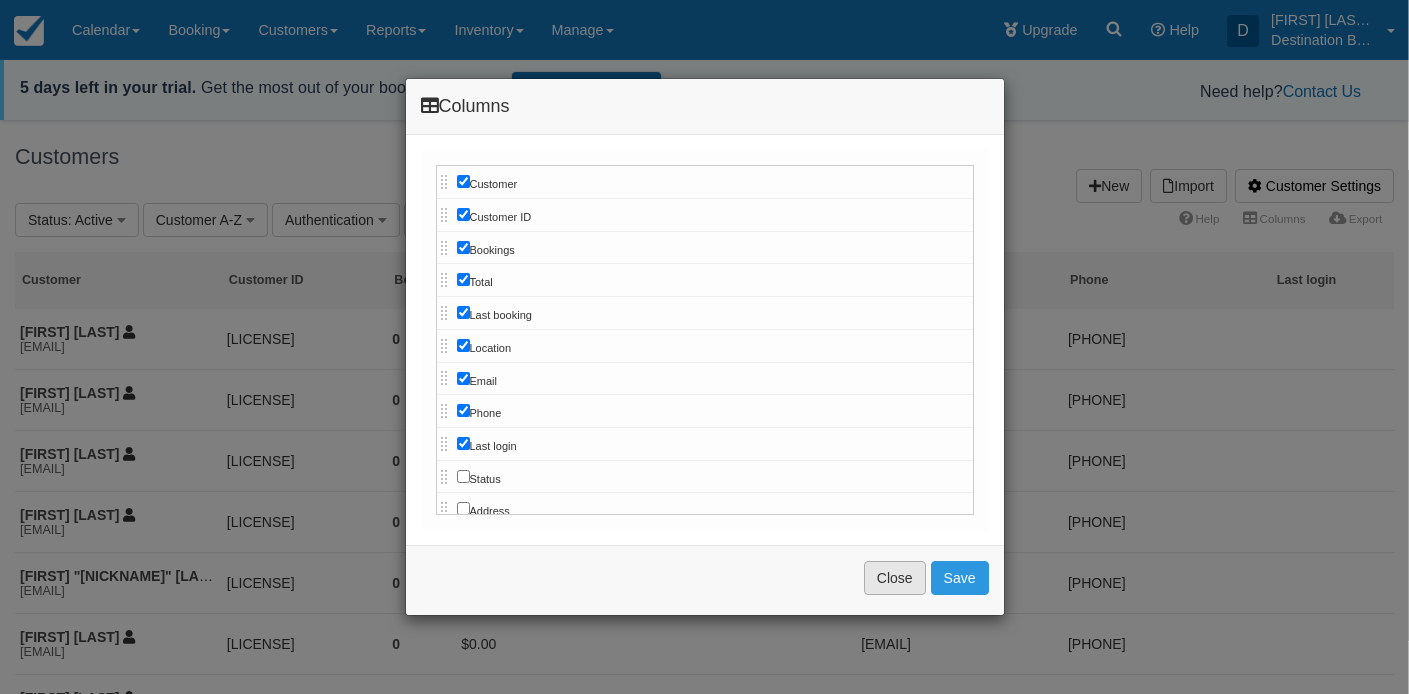 click on "Close" at bounding box center [895, 578] 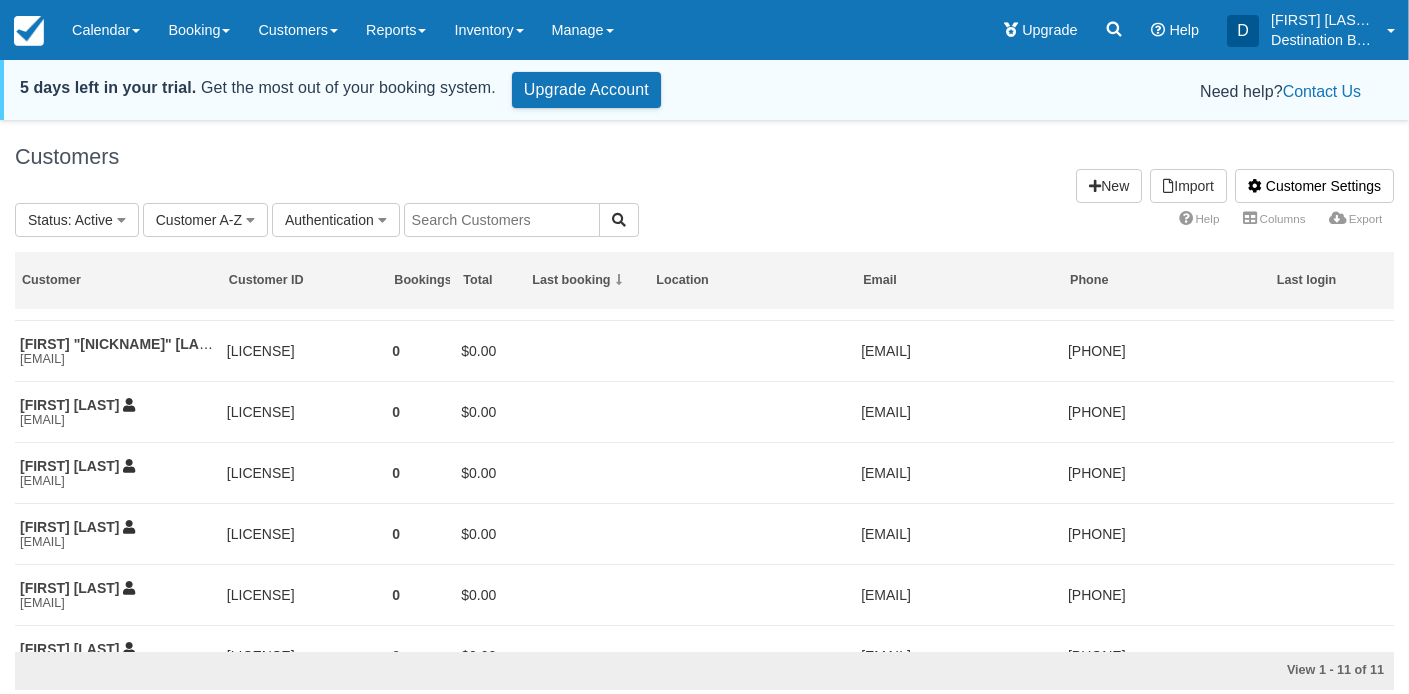 scroll, scrollTop: 350, scrollLeft: 0, axis: vertical 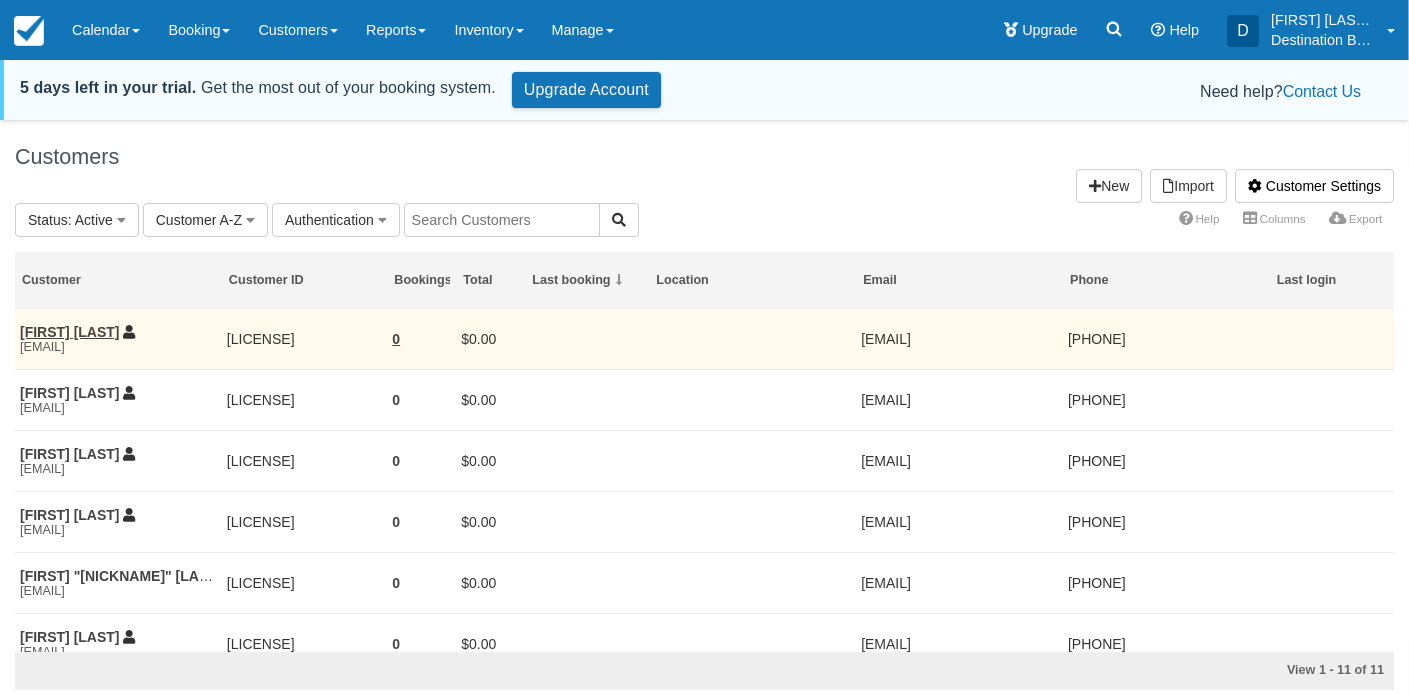 click on "[FIRST] [LAST]" at bounding box center (70, 332) 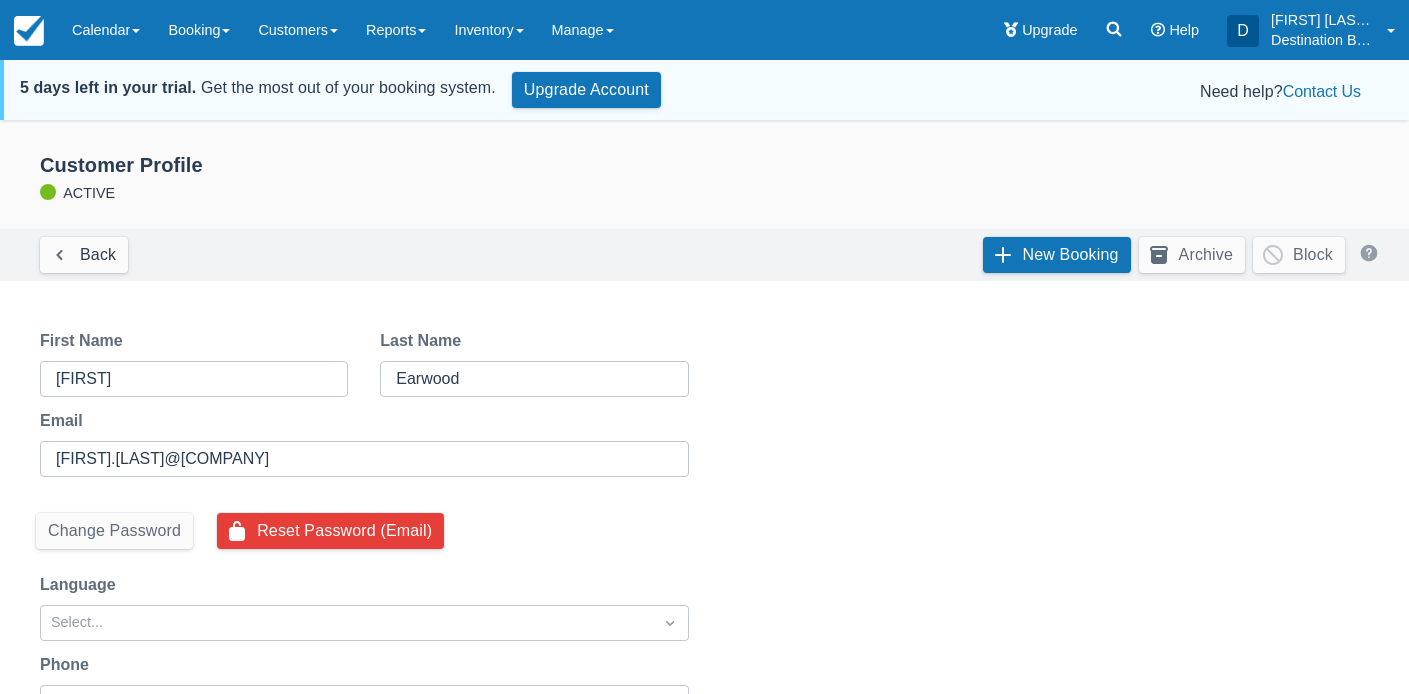scroll, scrollTop: 0, scrollLeft: 0, axis: both 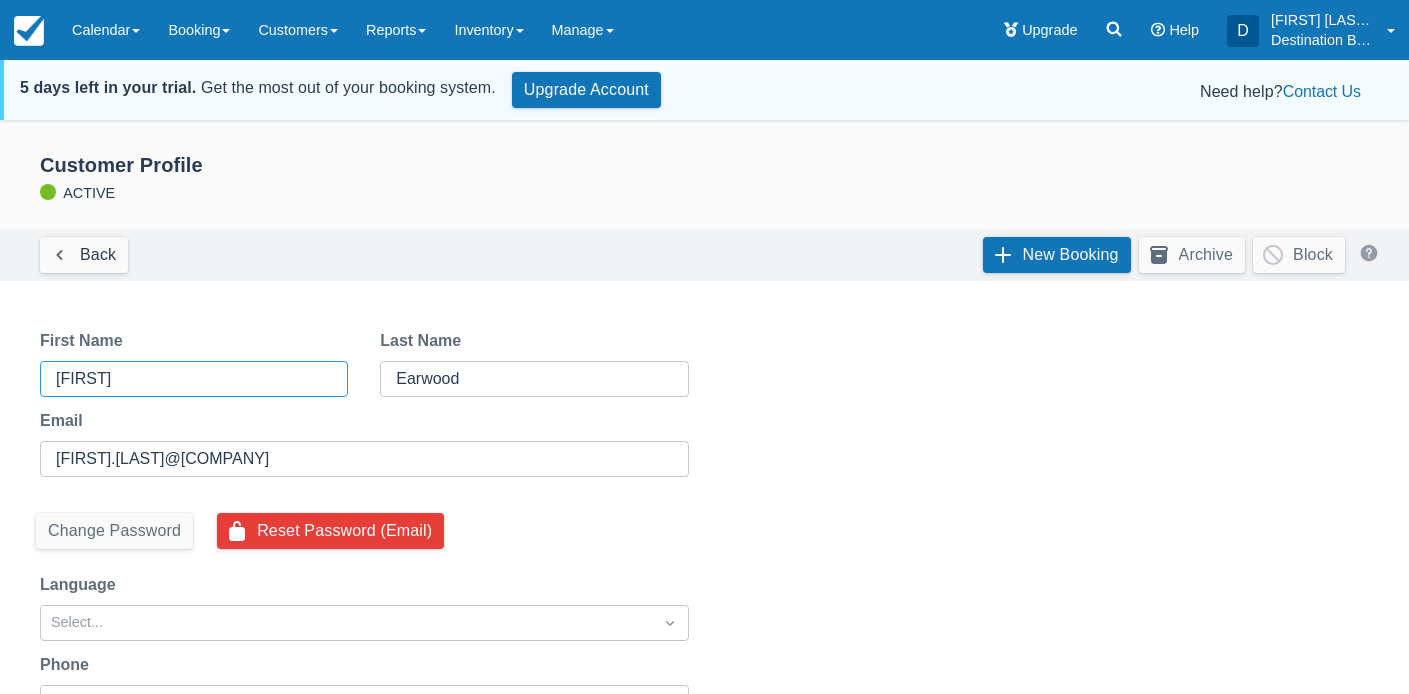 click on "James" at bounding box center (192, 379) 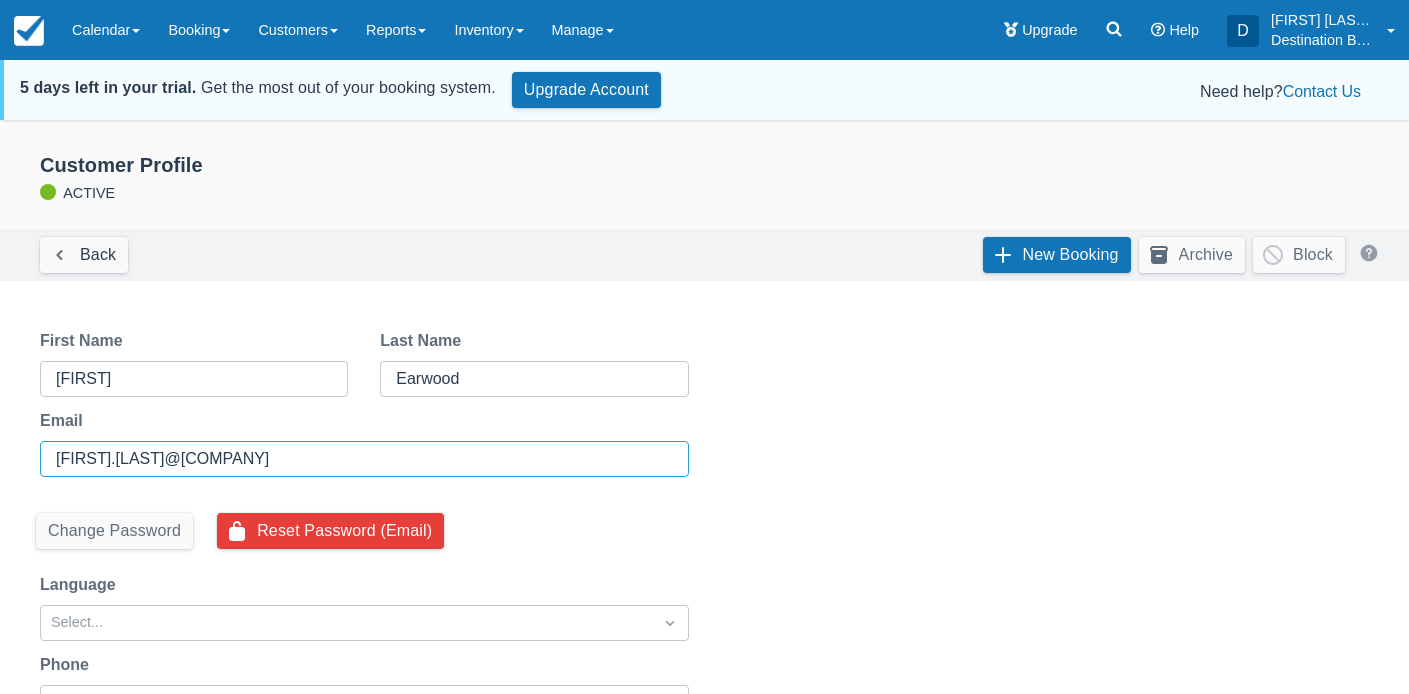 click on "[EMAIL]" at bounding box center (362, 459) 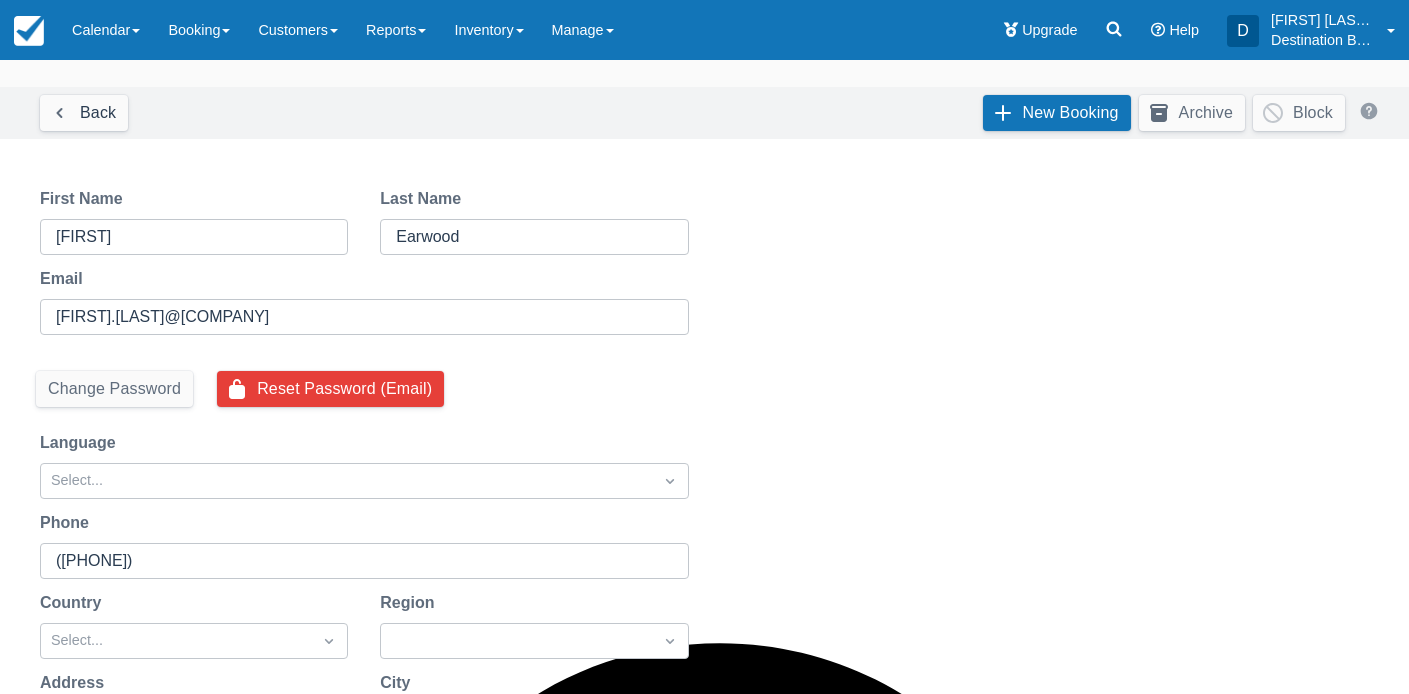 scroll, scrollTop: 277, scrollLeft: 0, axis: vertical 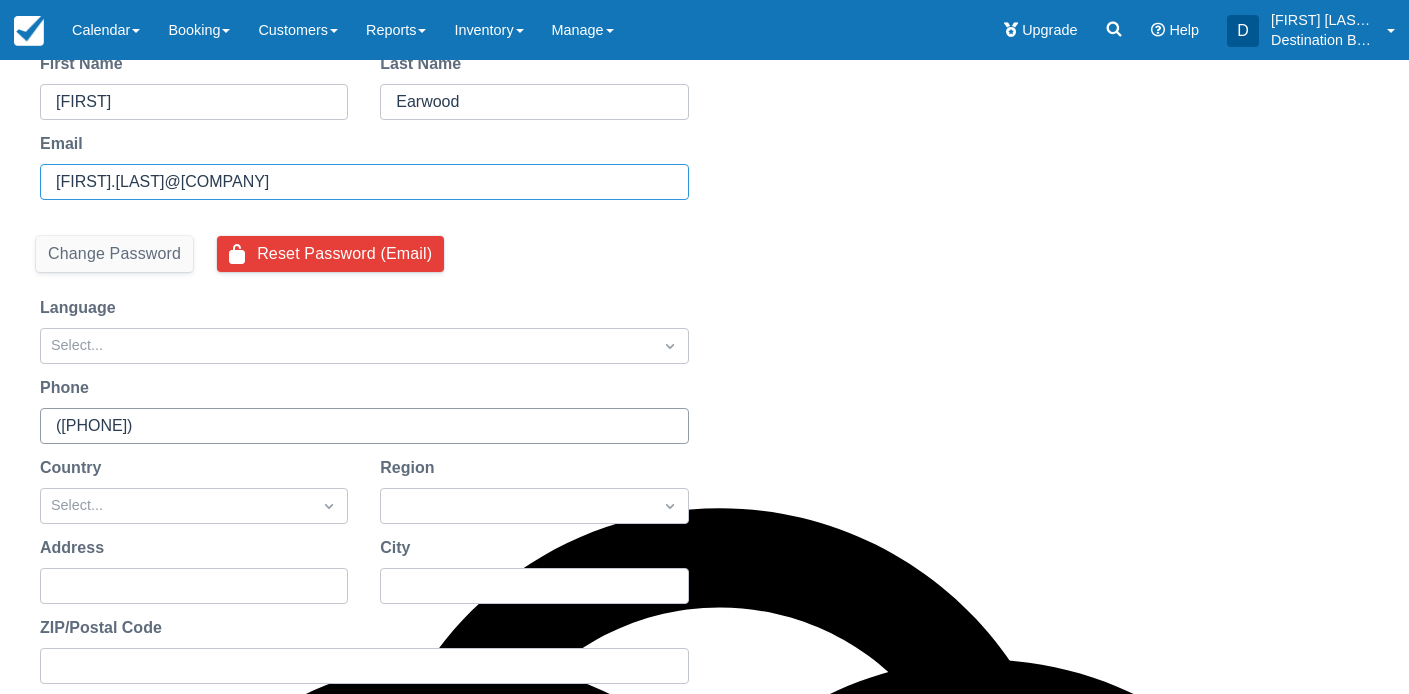 click on "(704) 490-6519" at bounding box center [362, 426] 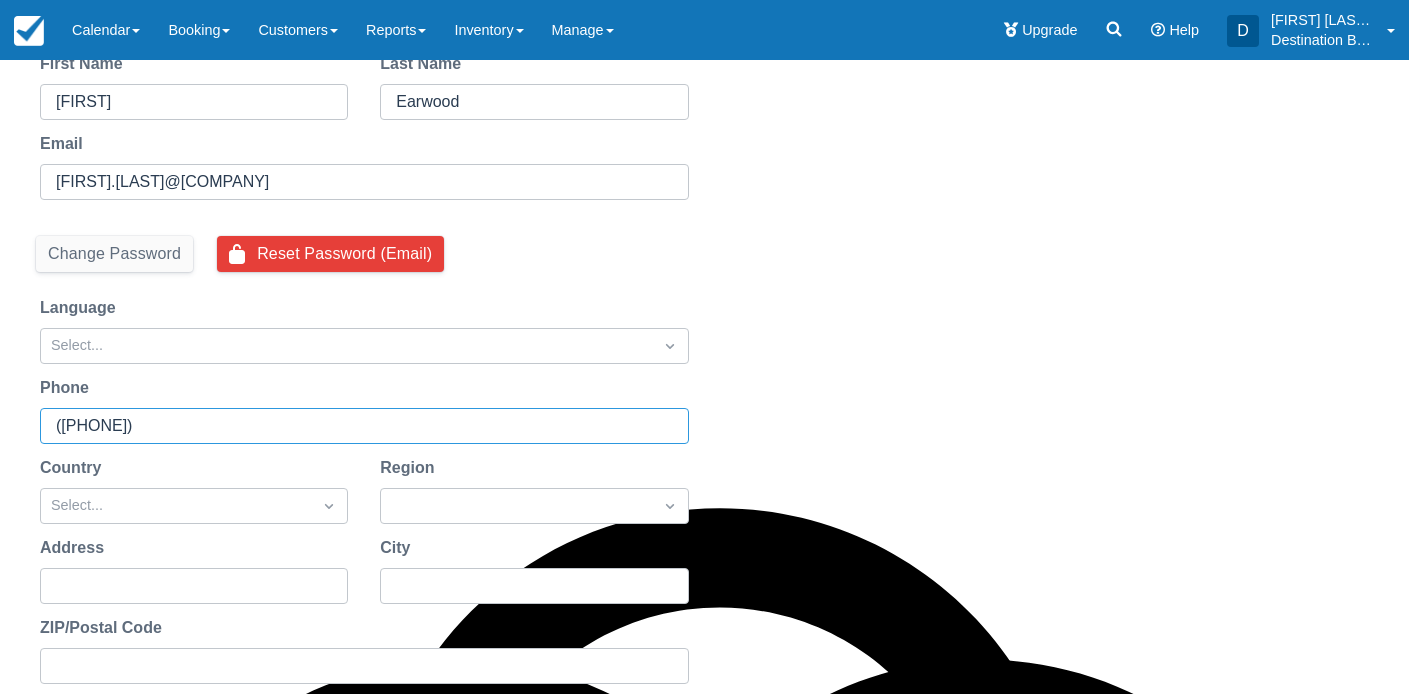 click on "(704) 490-6519" at bounding box center [362, 426] 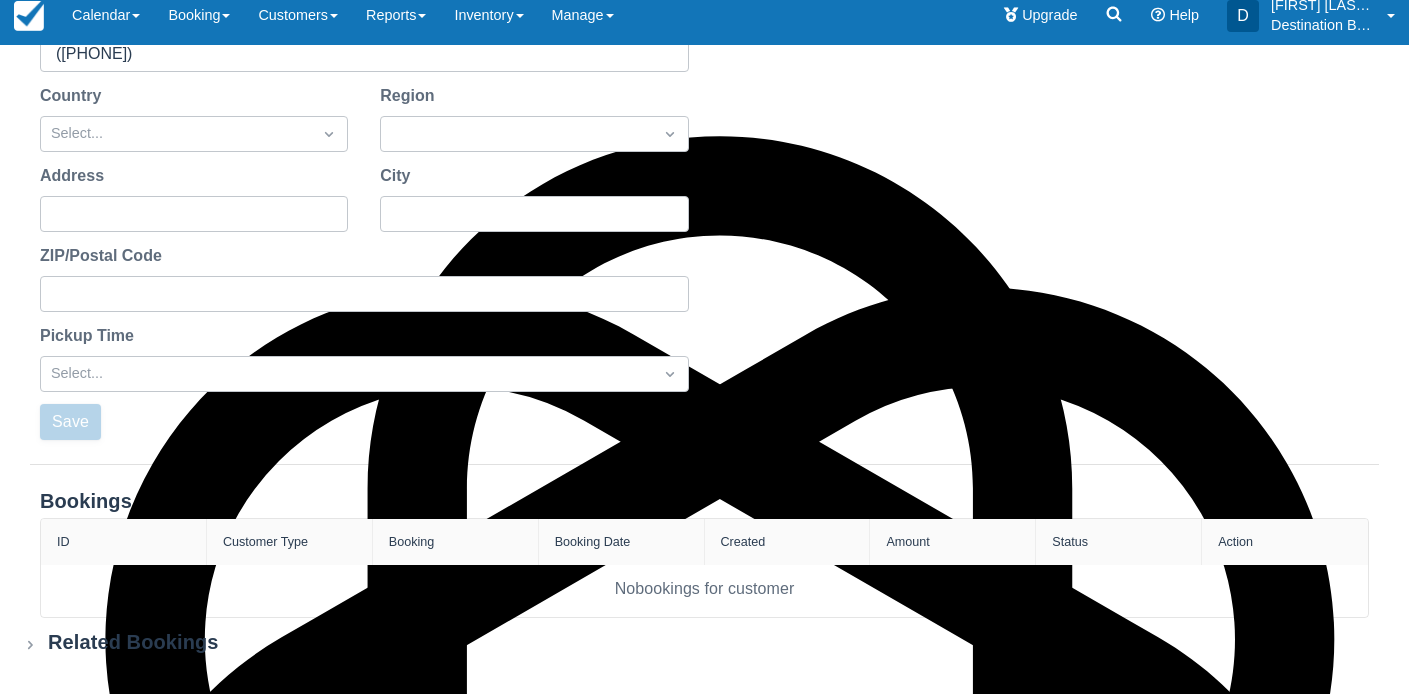 scroll, scrollTop: 0, scrollLeft: 0, axis: both 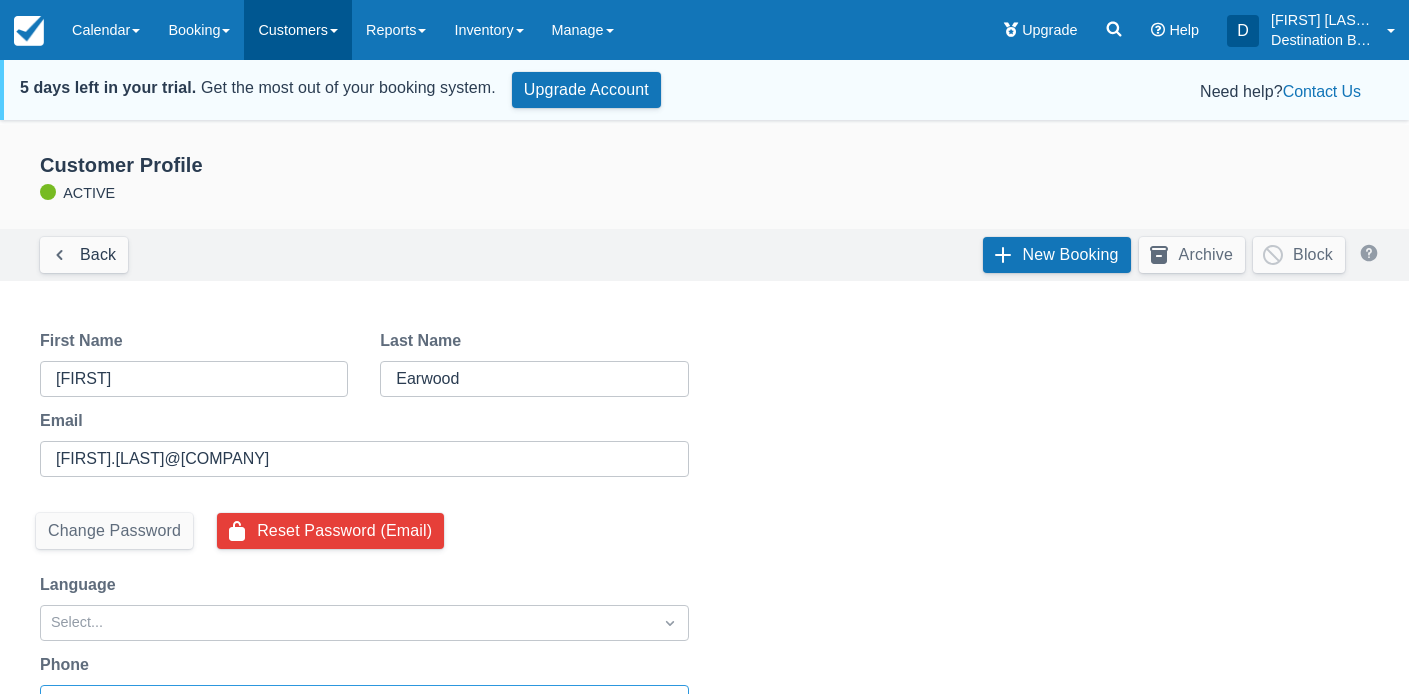 click on "Customers" at bounding box center (298, 30) 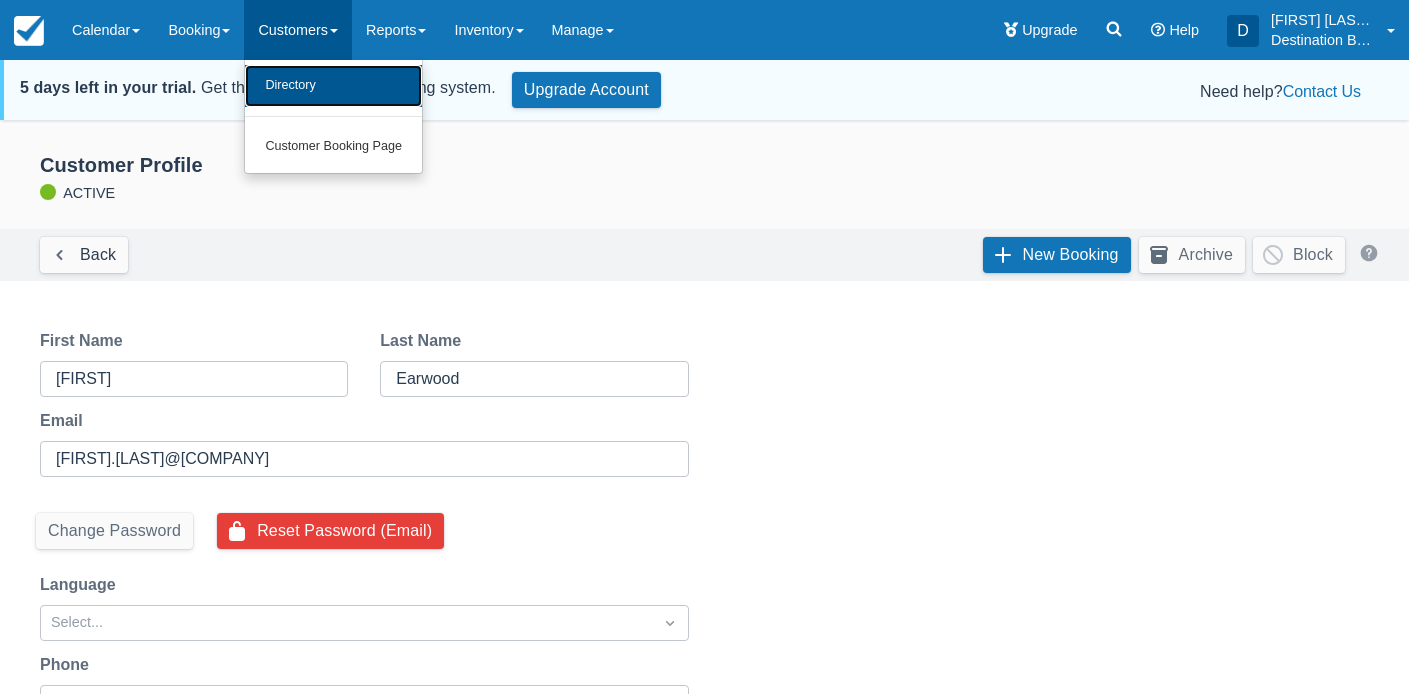 click on "Directory" at bounding box center [333, 86] 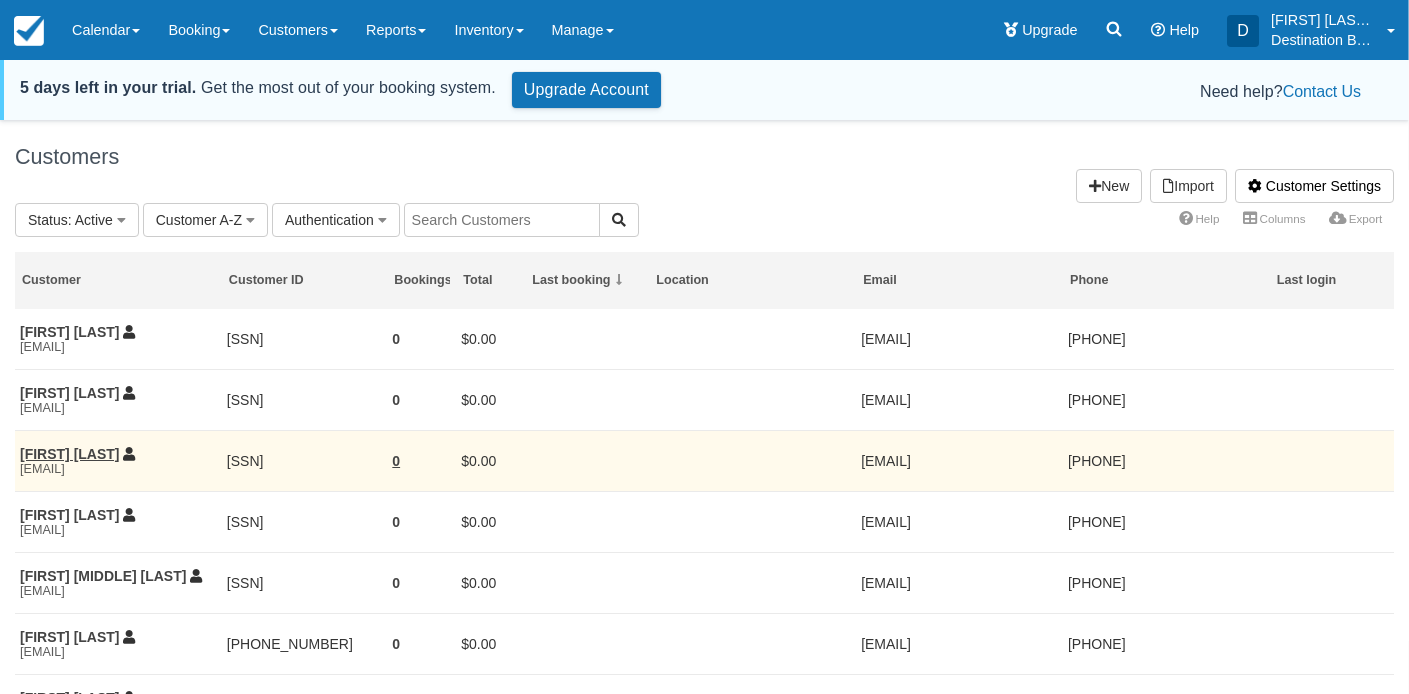 scroll, scrollTop: 0, scrollLeft: 0, axis: both 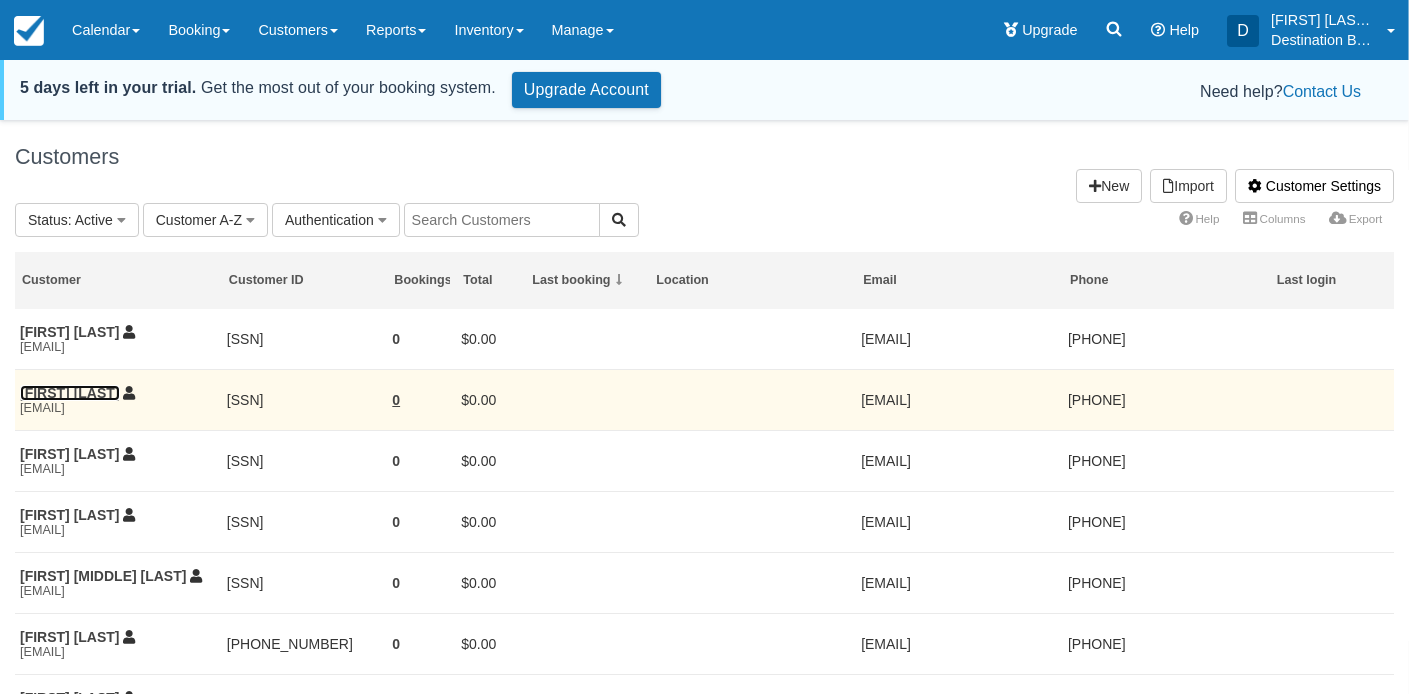 click on "Sean Maloney" at bounding box center (70, 393) 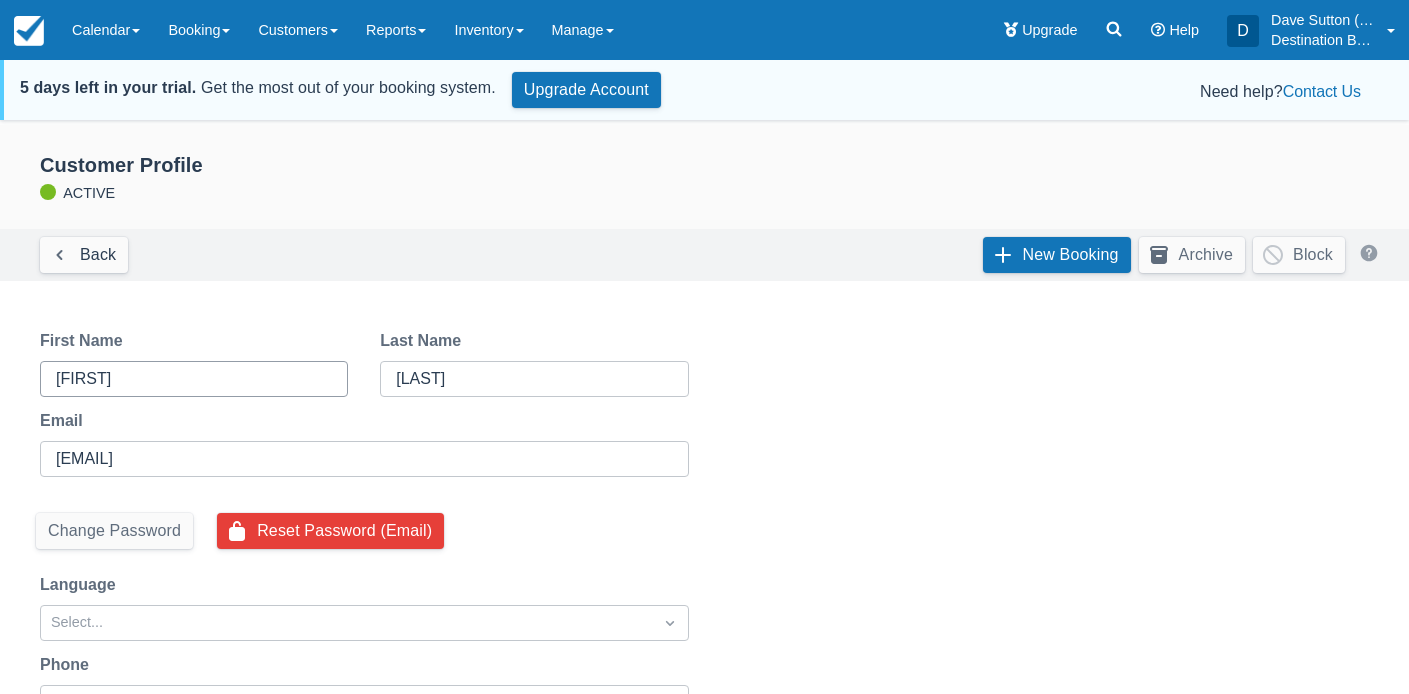 scroll, scrollTop: 0, scrollLeft: 0, axis: both 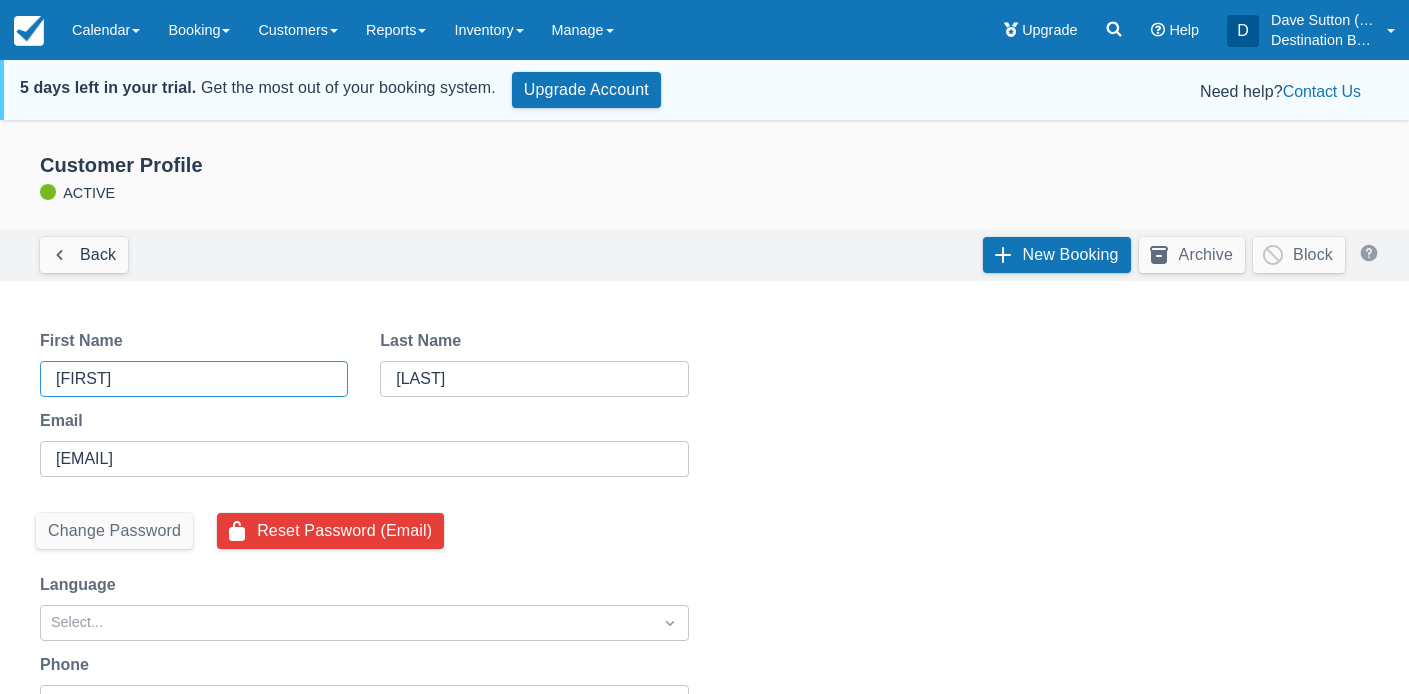 click on "Sean" at bounding box center [192, 379] 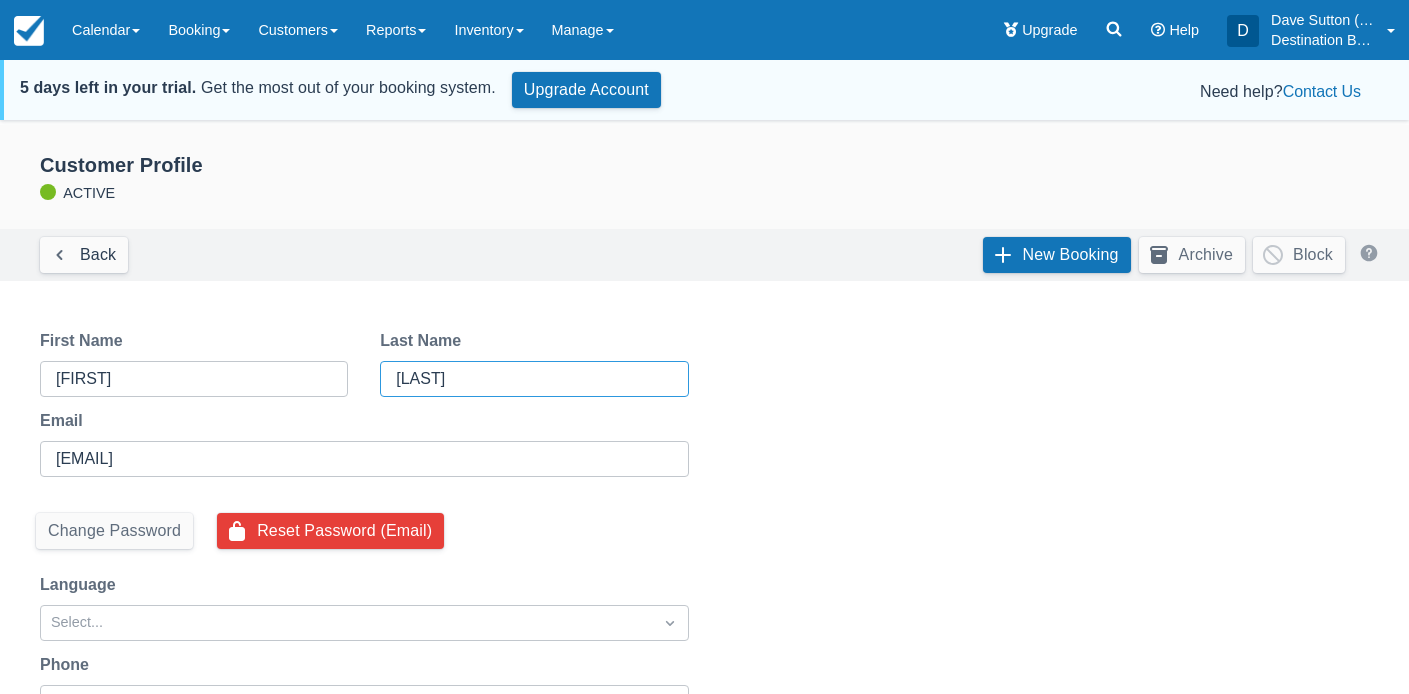 click on "Maloney" at bounding box center (532, 379) 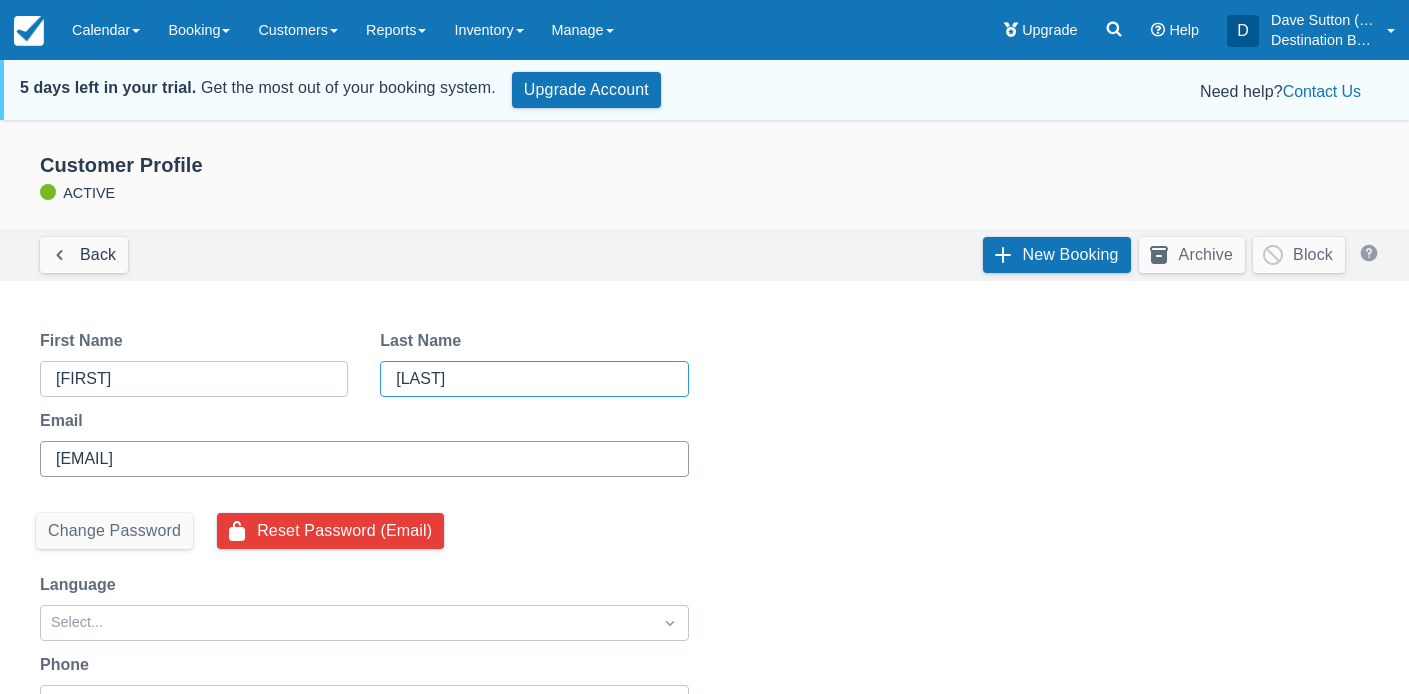 click on "[EMAIL]" at bounding box center (362, 459) 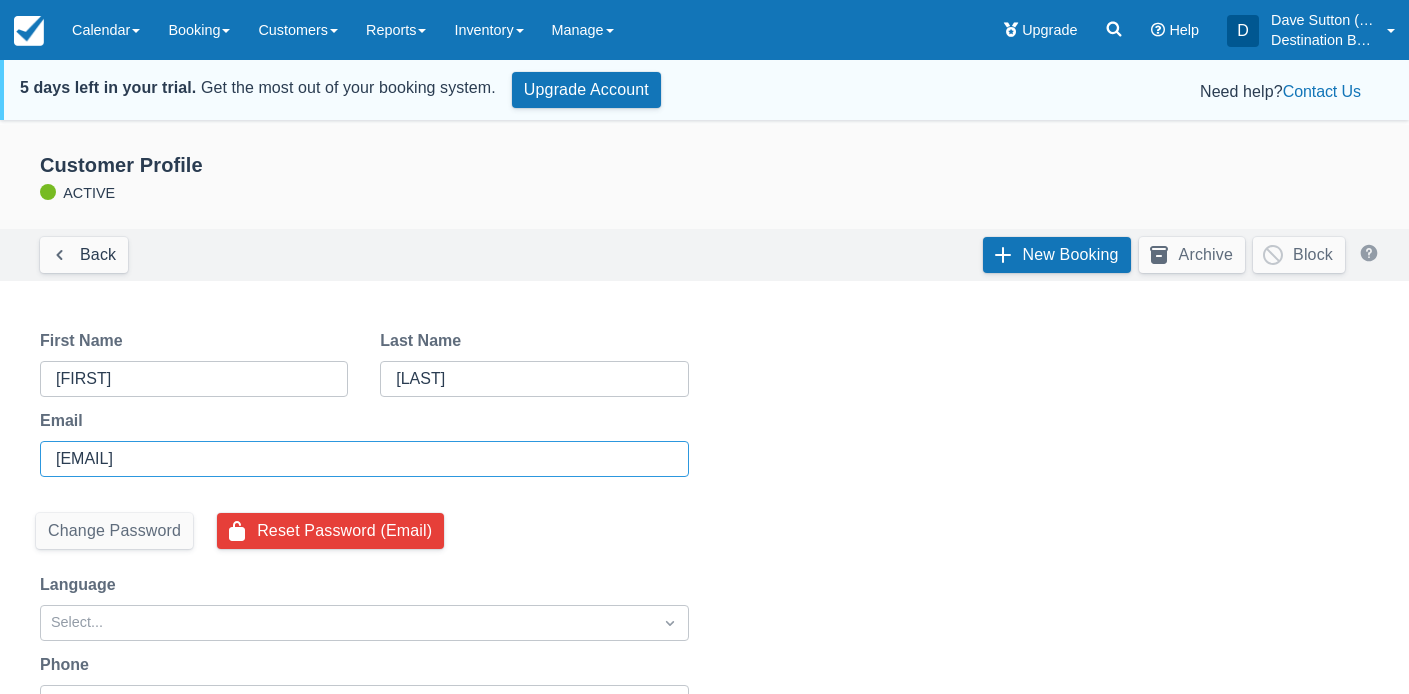 click on "[EMAIL]" at bounding box center (362, 459) 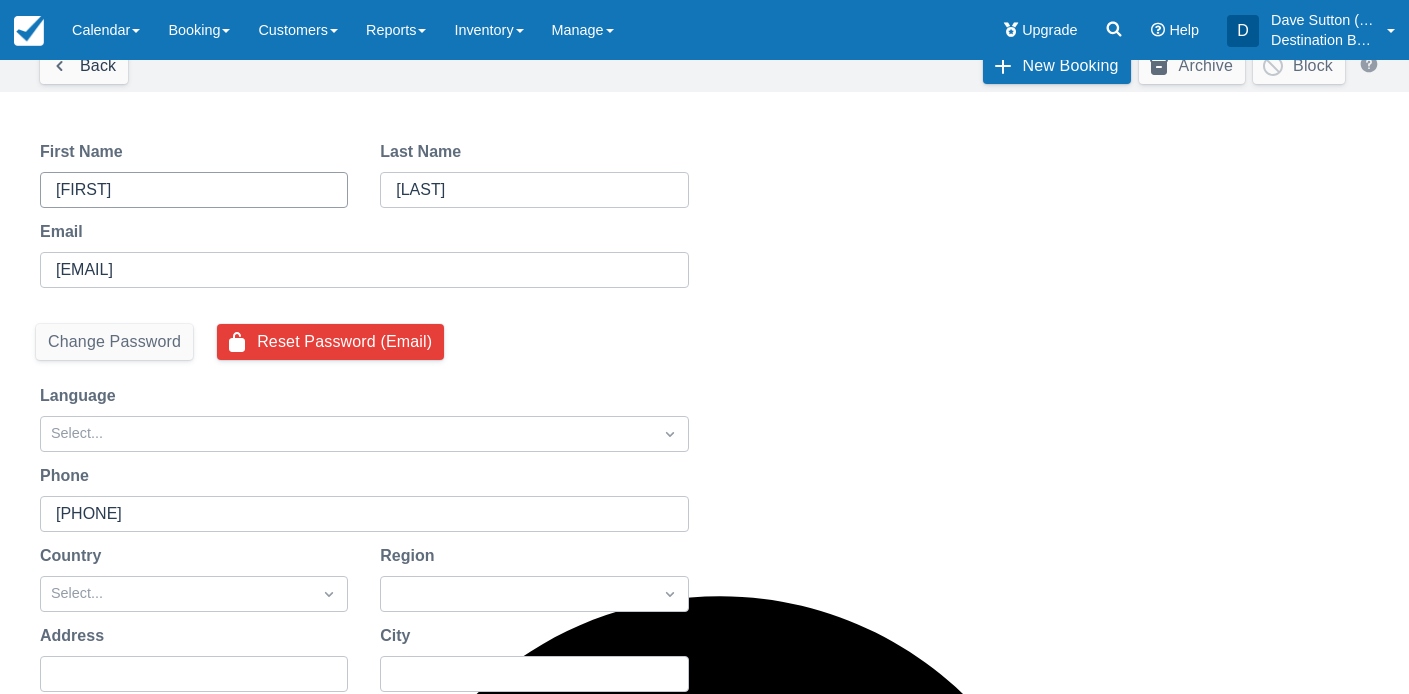 scroll, scrollTop: 346, scrollLeft: 0, axis: vertical 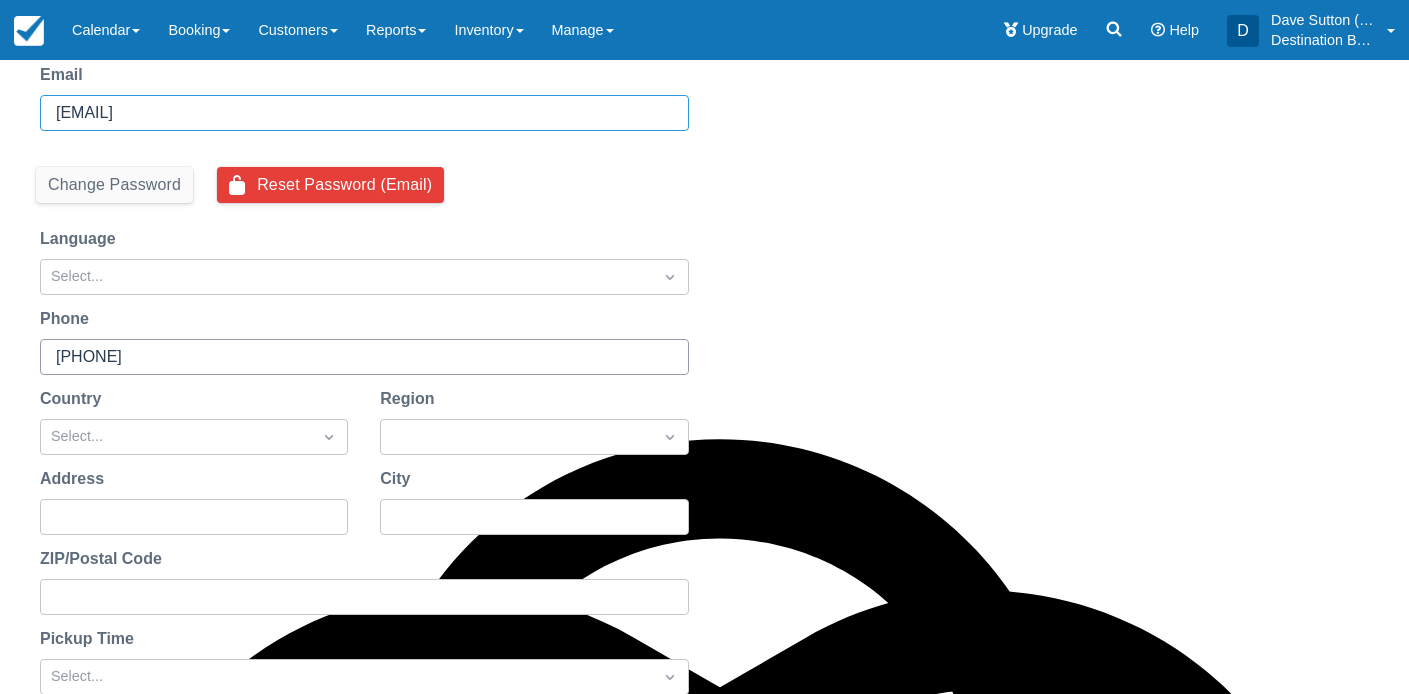 click on "[PHONE]" at bounding box center (362, 357) 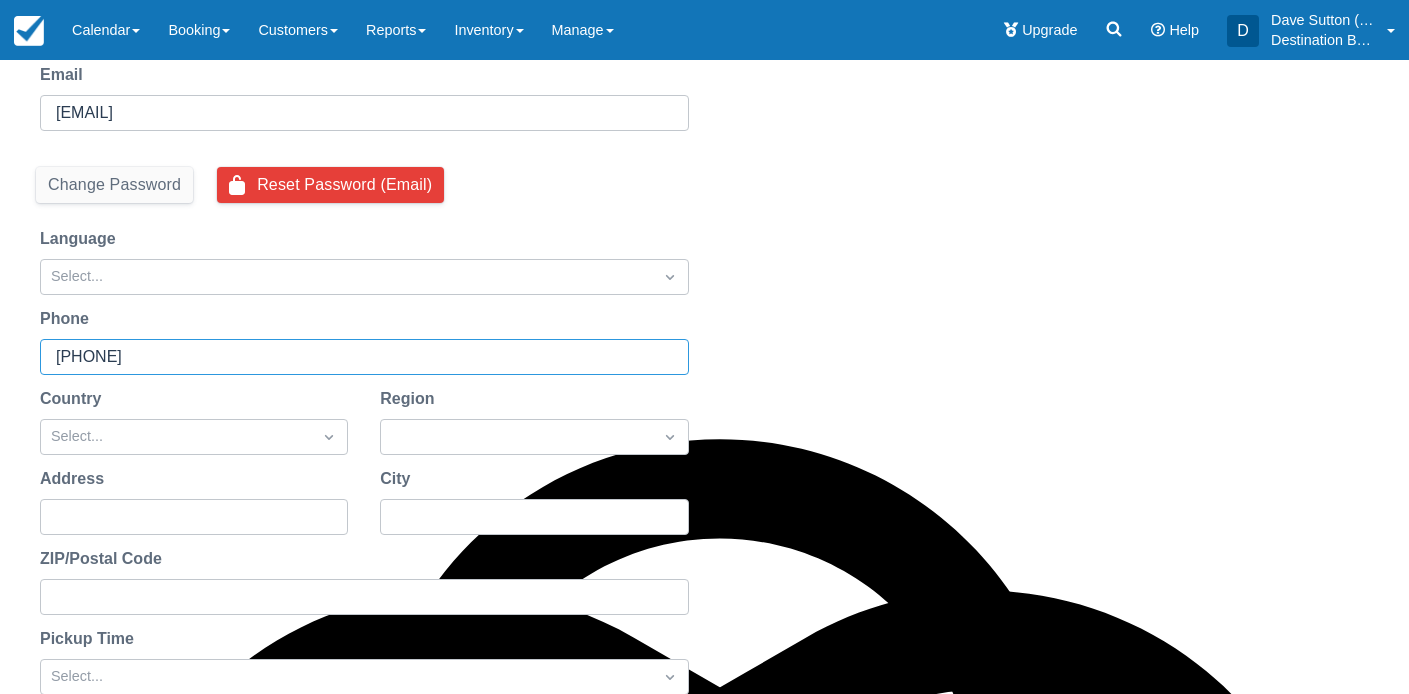 click on "[PHONE]" at bounding box center [362, 357] 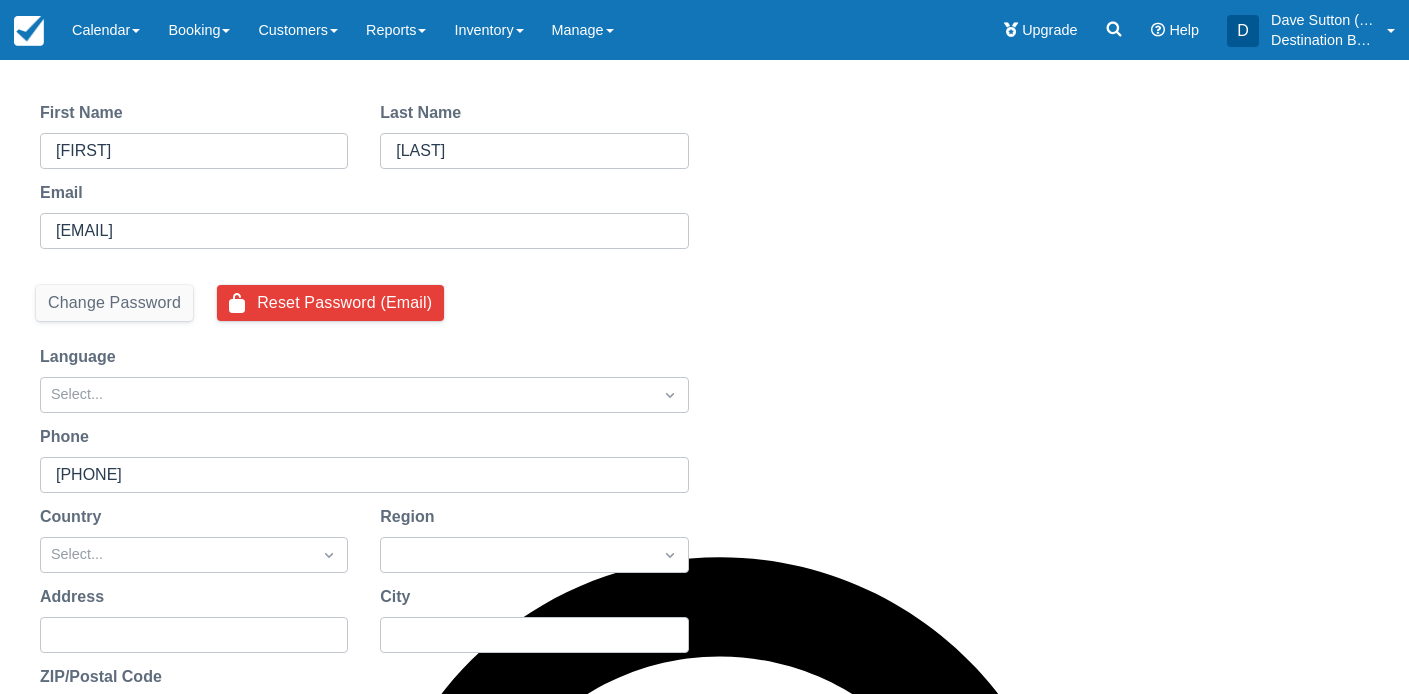 scroll, scrollTop: 0, scrollLeft: 0, axis: both 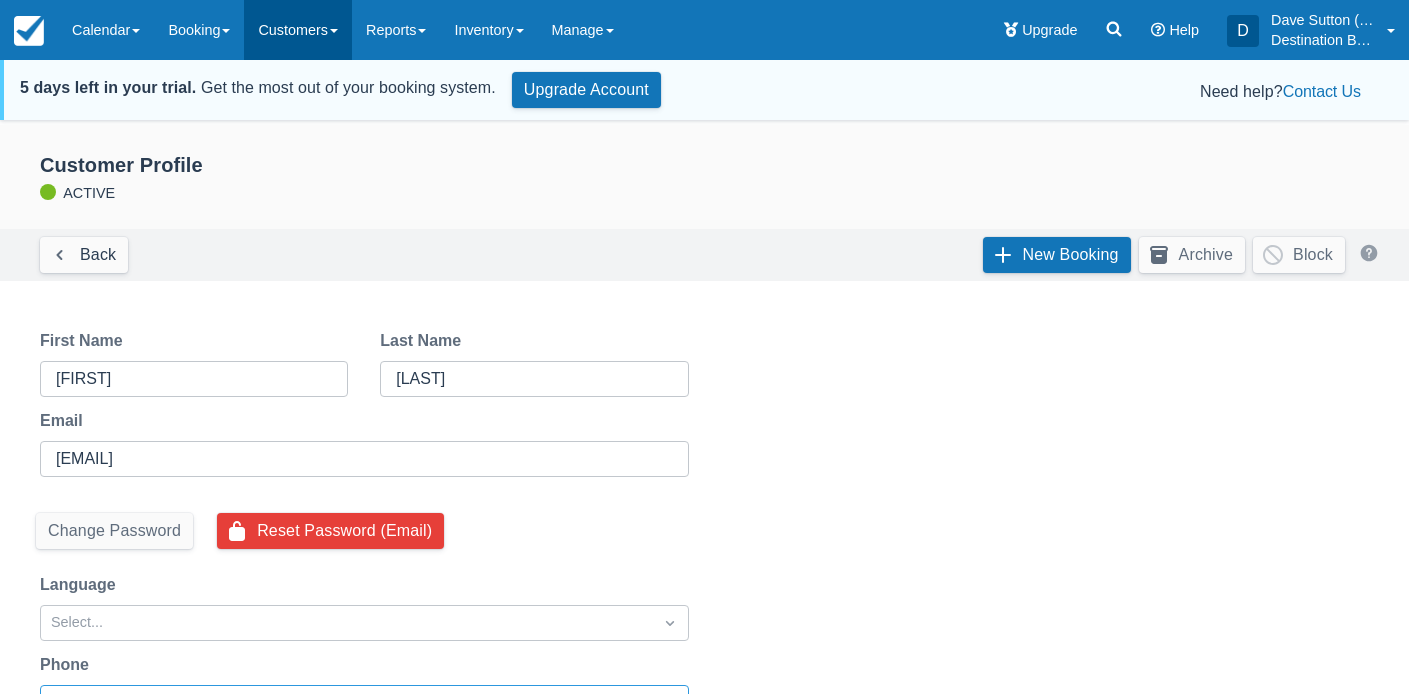 click on "Customers" at bounding box center (298, 30) 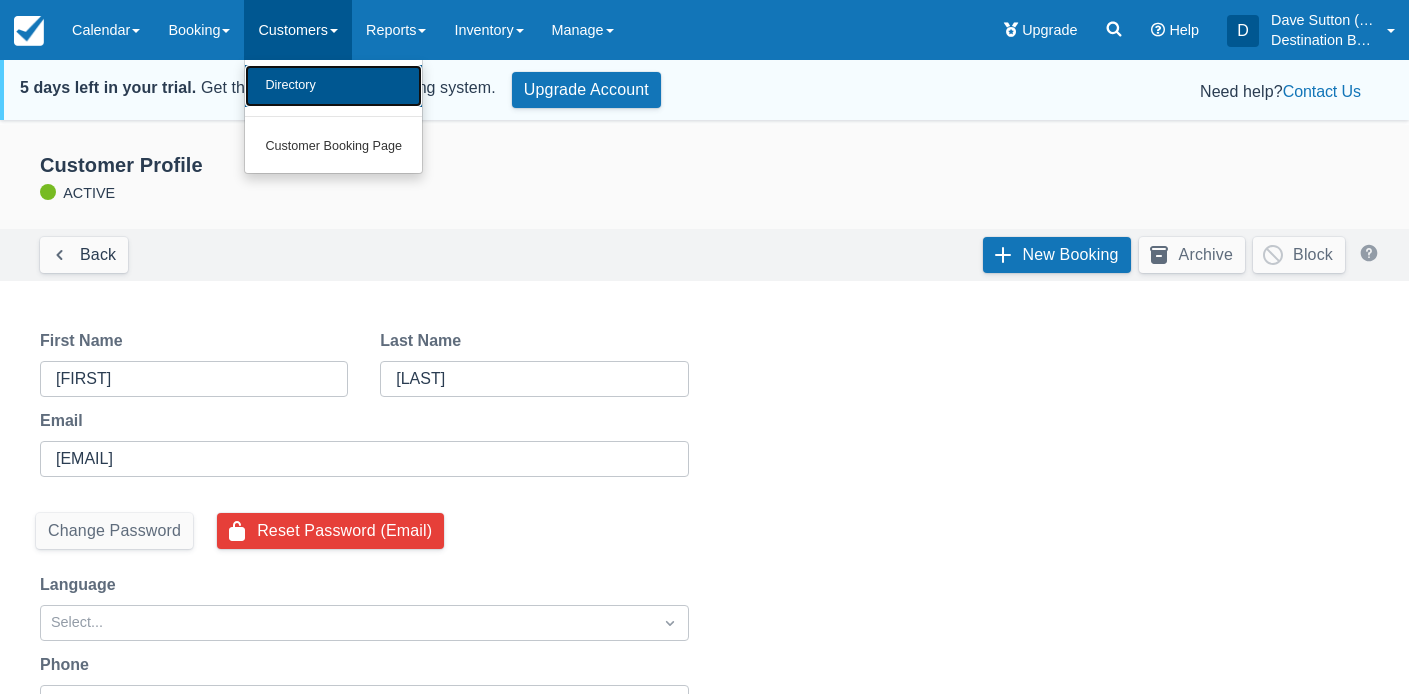 click on "Directory" at bounding box center (333, 86) 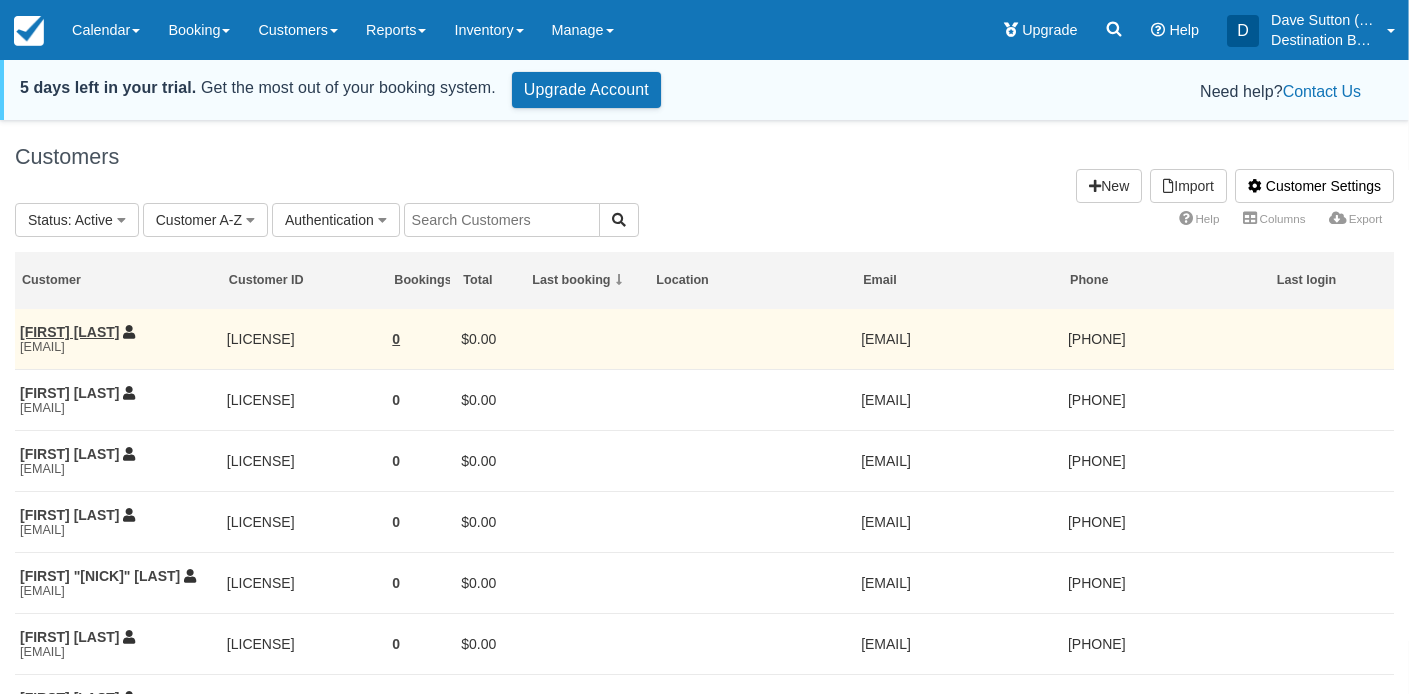 scroll, scrollTop: 0, scrollLeft: 0, axis: both 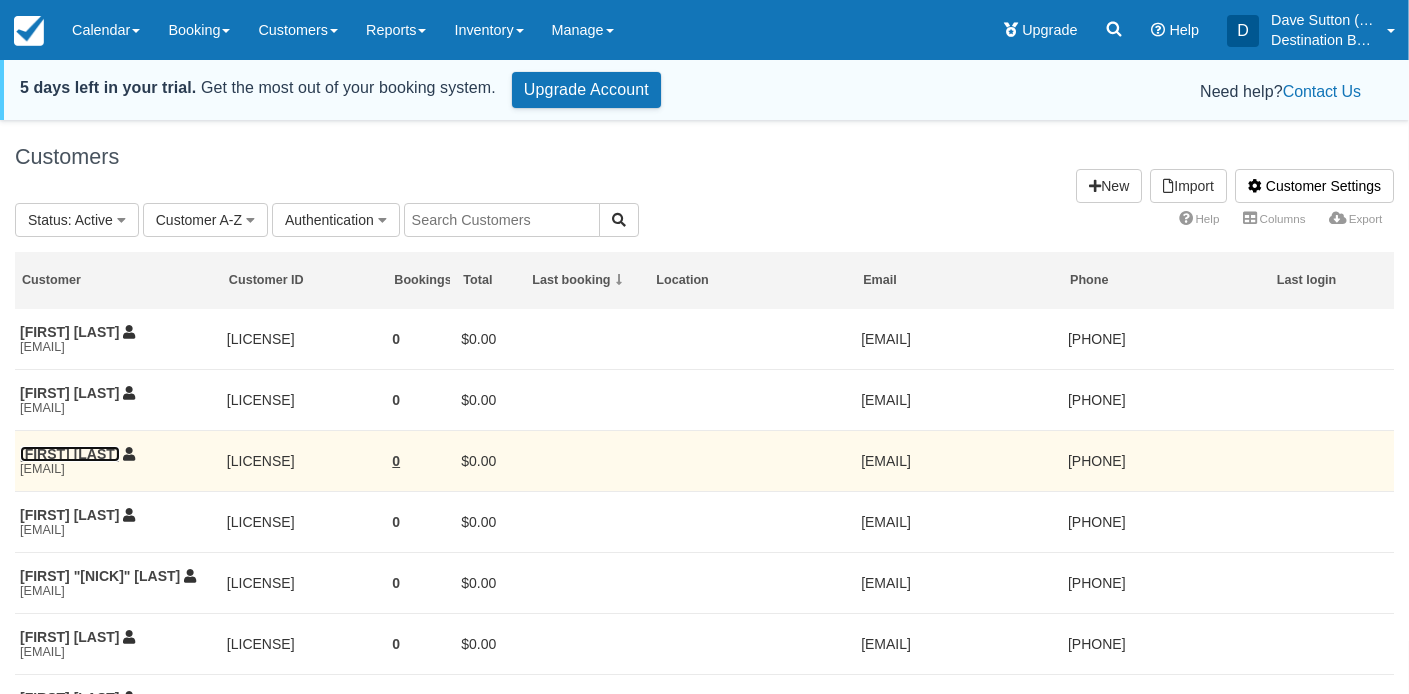 click on "[FIRST] [LAST]" at bounding box center (70, 454) 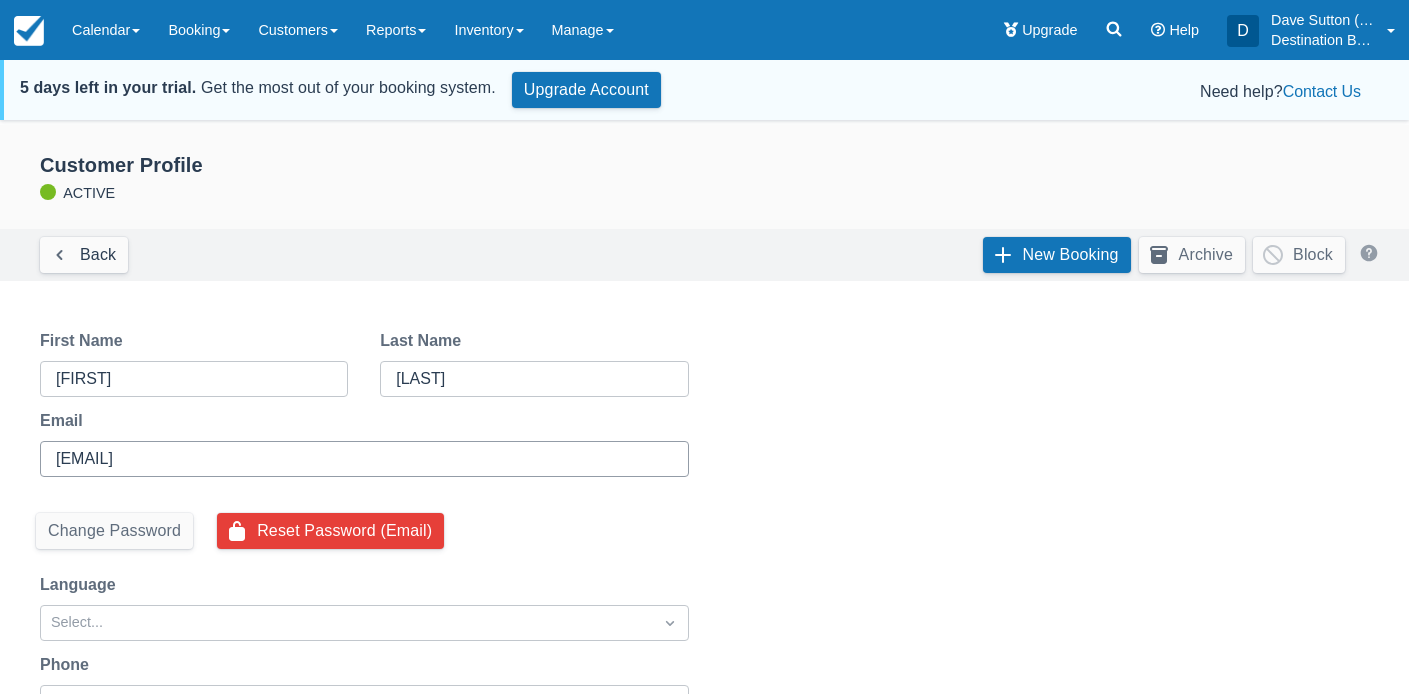 scroll, scrollTop: 0, scrollLeft: 0, axis: both 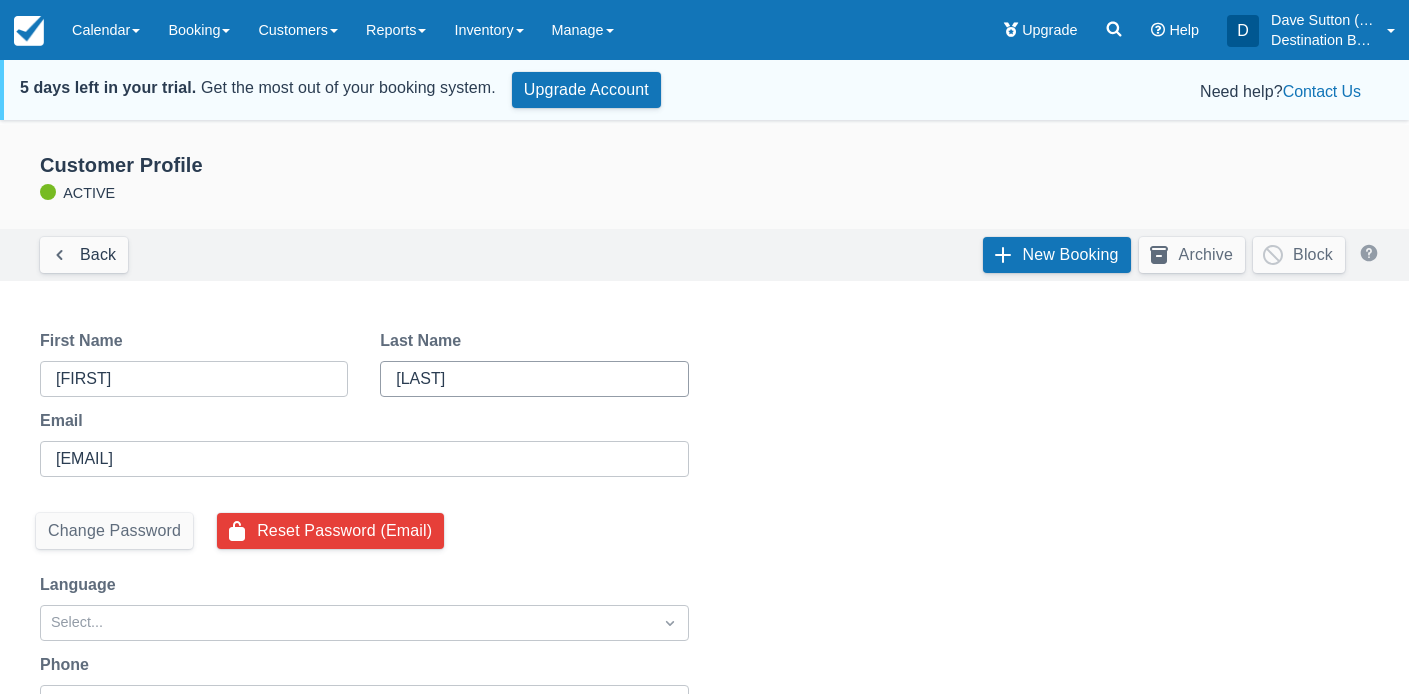 click on "Hughes" at bounding box center [532, 379] 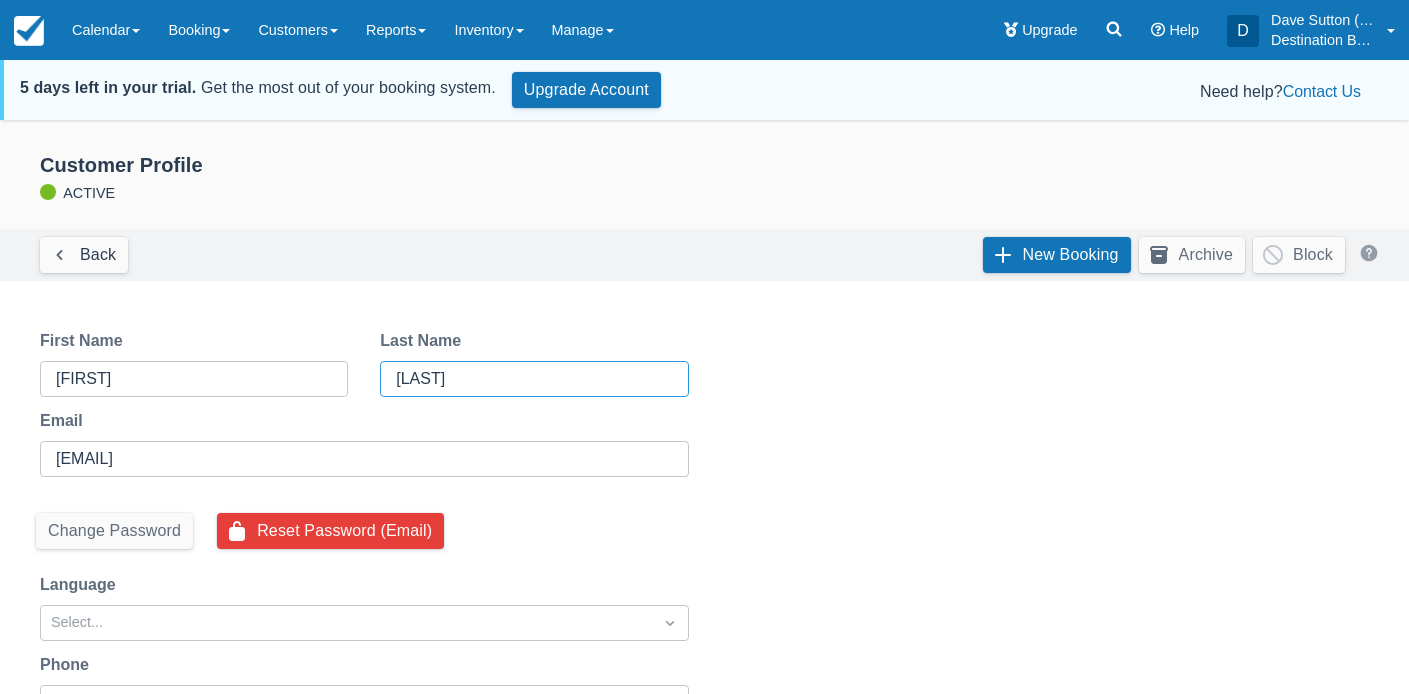 click on "Hughes" at bounding box center (532, 379) 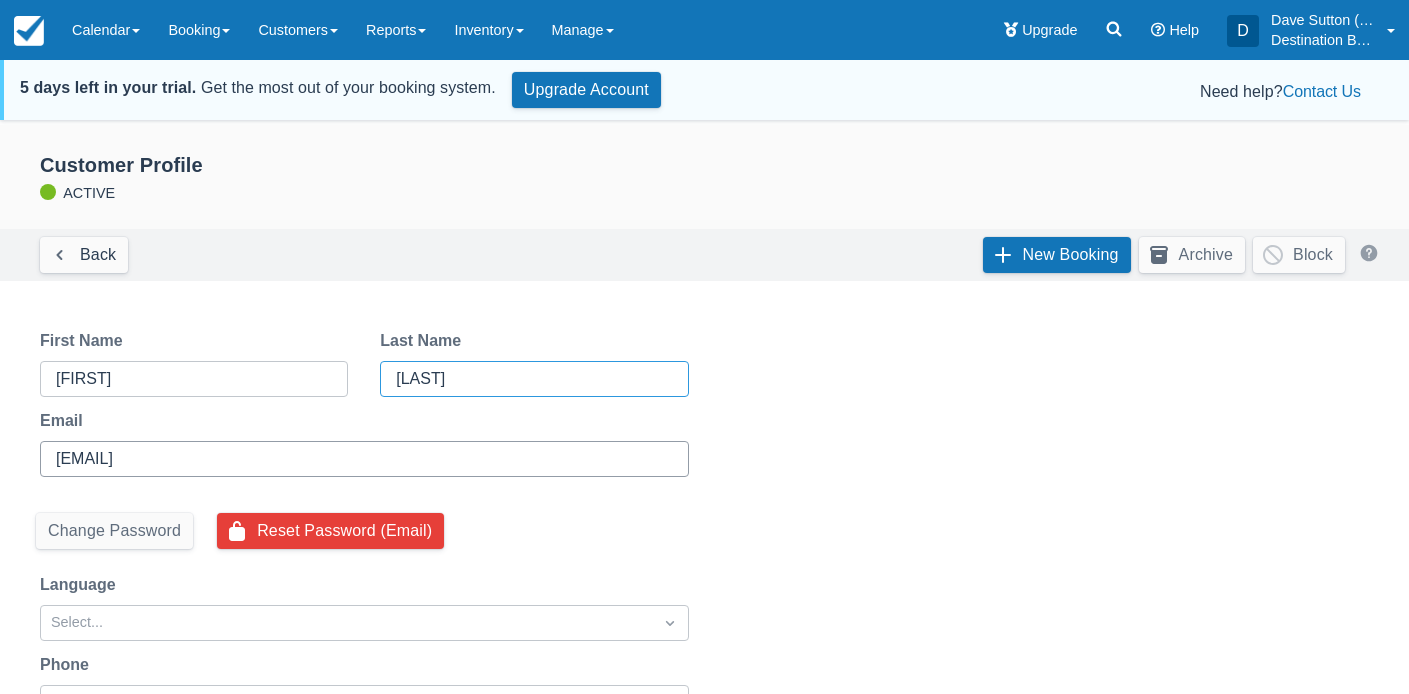 click on "steven.grealy.hughes@gmail.com" at bounding box center [362, 459] 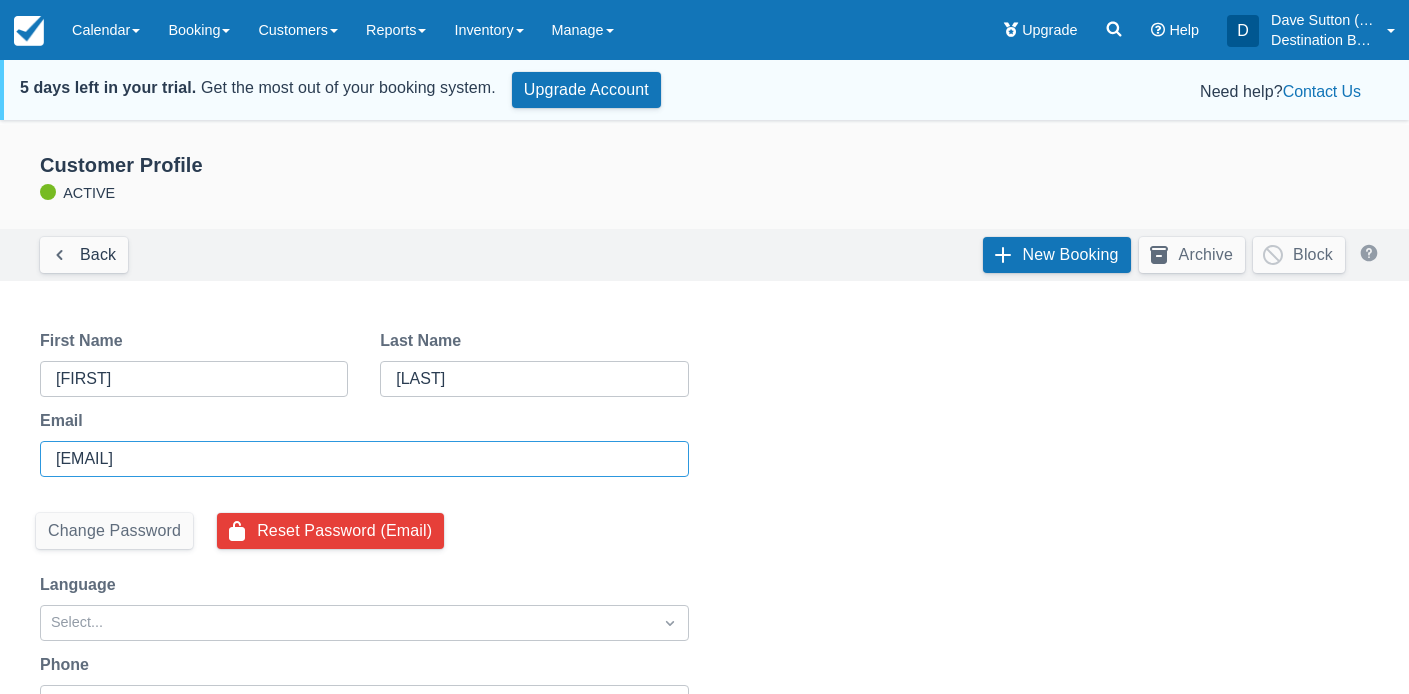 click on "steven.grealy.hughes@gmail.com" at bounding box center [362, 459] 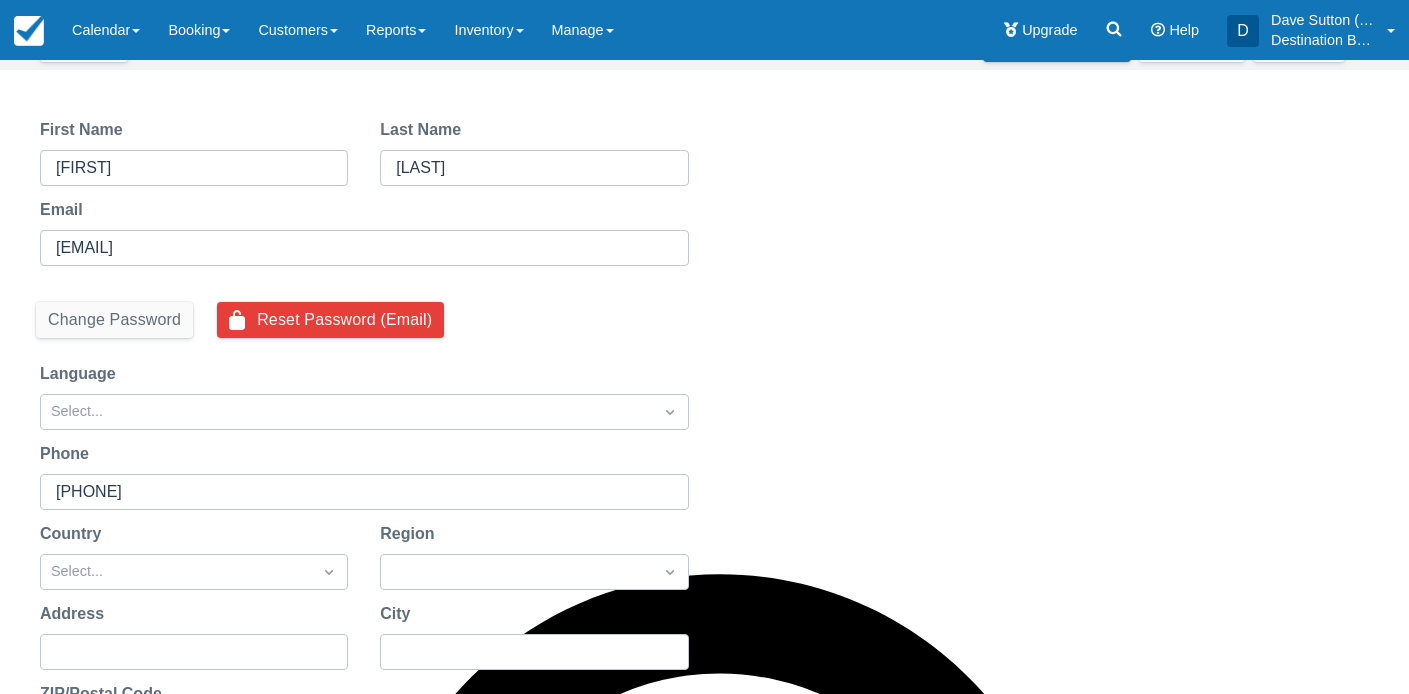 scroll, scrollTop: 407, scrollLeft: 0, axis: vertical 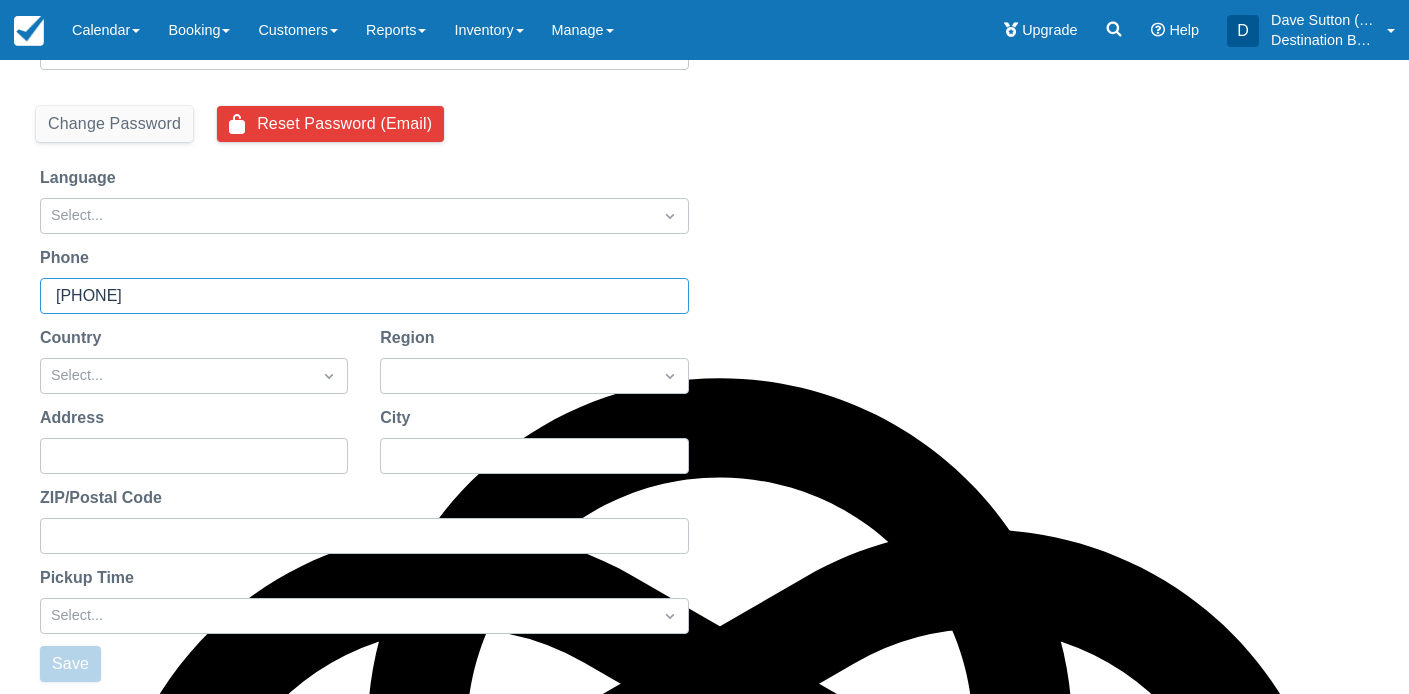 click on "(704) 467-0304" at bounding box center [362, 296] 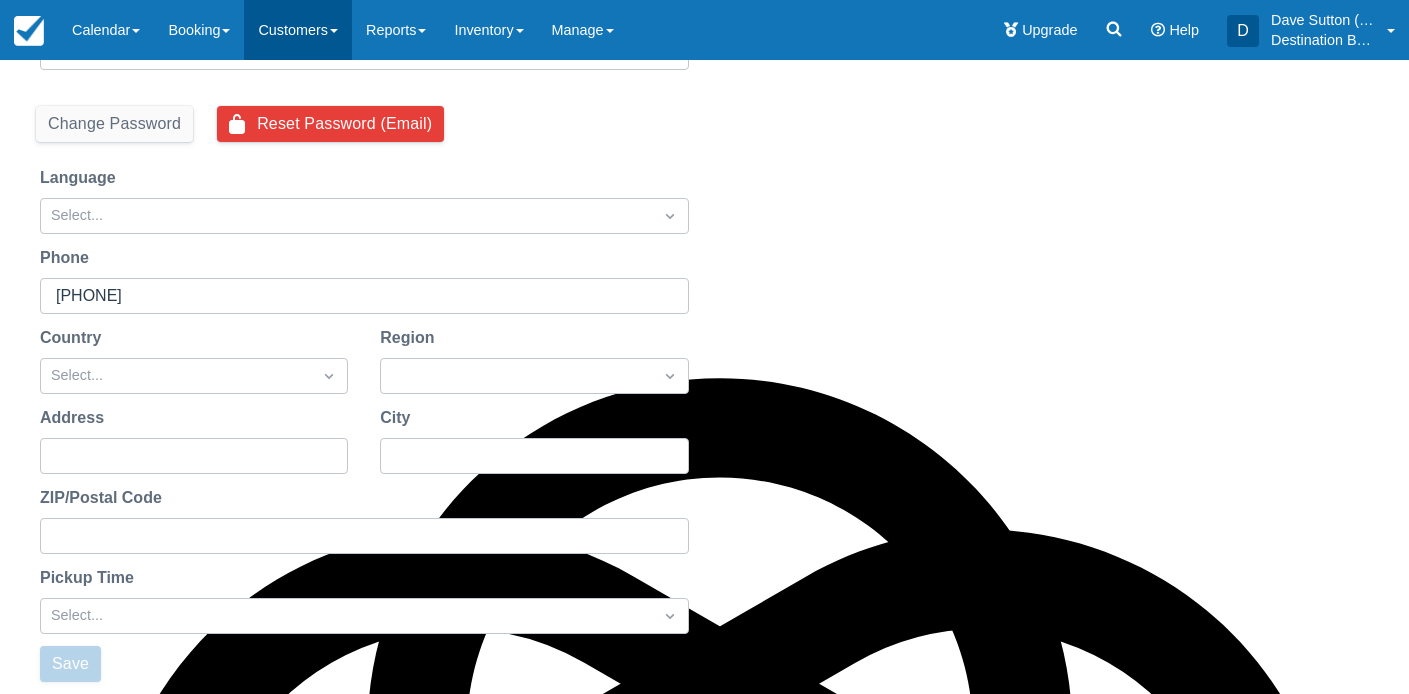 click on "Customers" at bounding box center (298, 30) 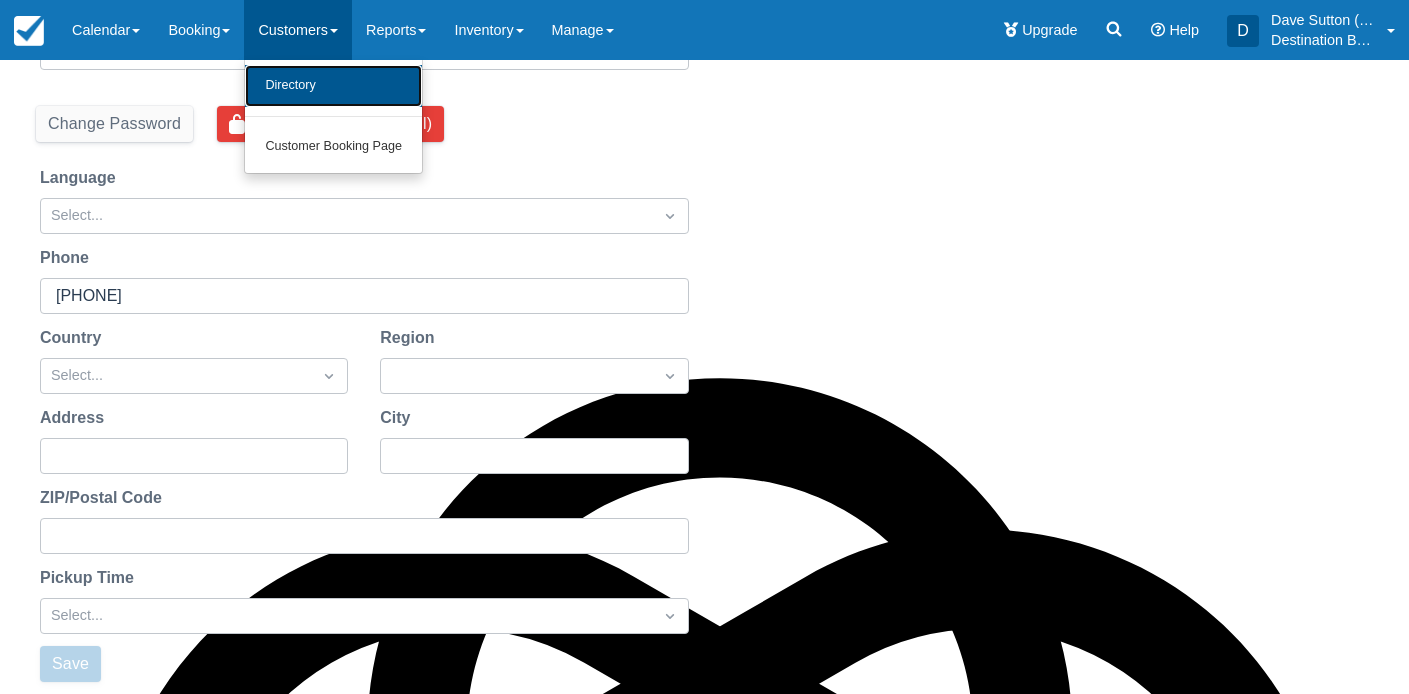drag, startPoint x: 338, startPoint y: 75, endPoint x: 336, endPoint y: 93, distance: 18.110771 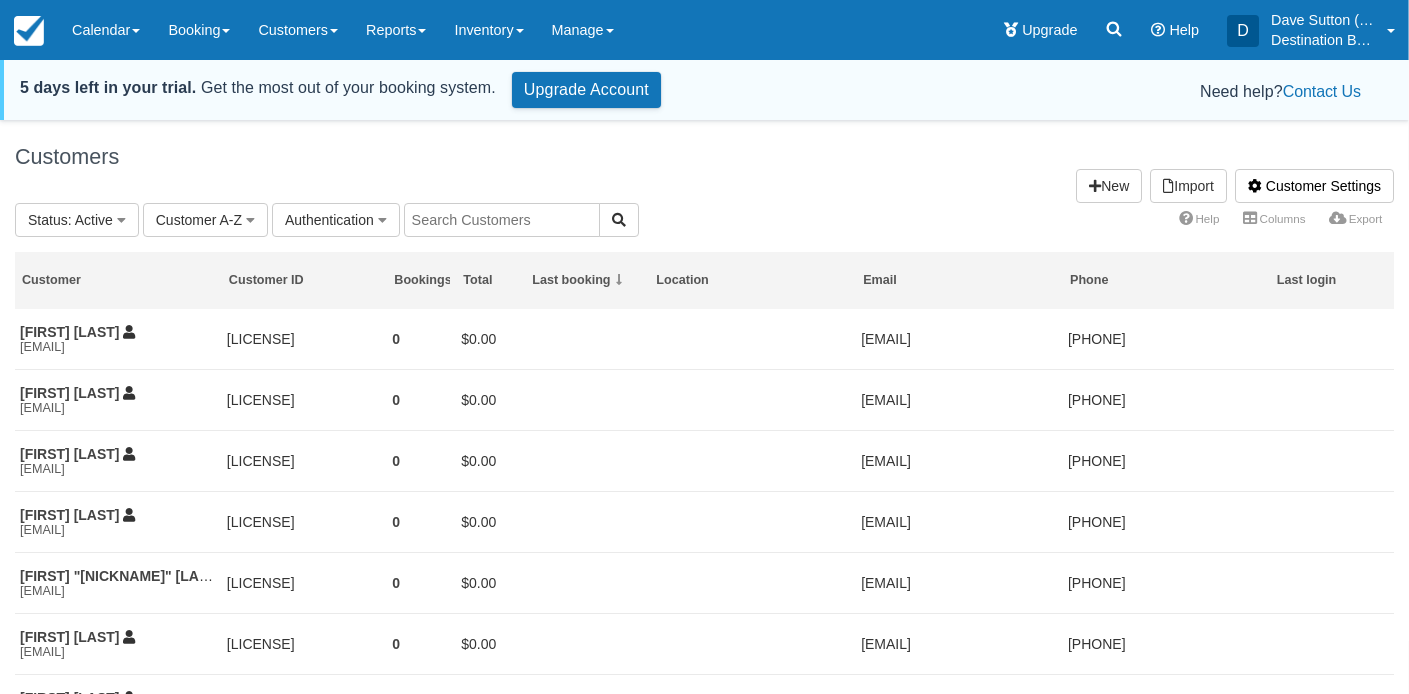 scroll, scrollTop: 0, scrollLeft: 0, axis: both 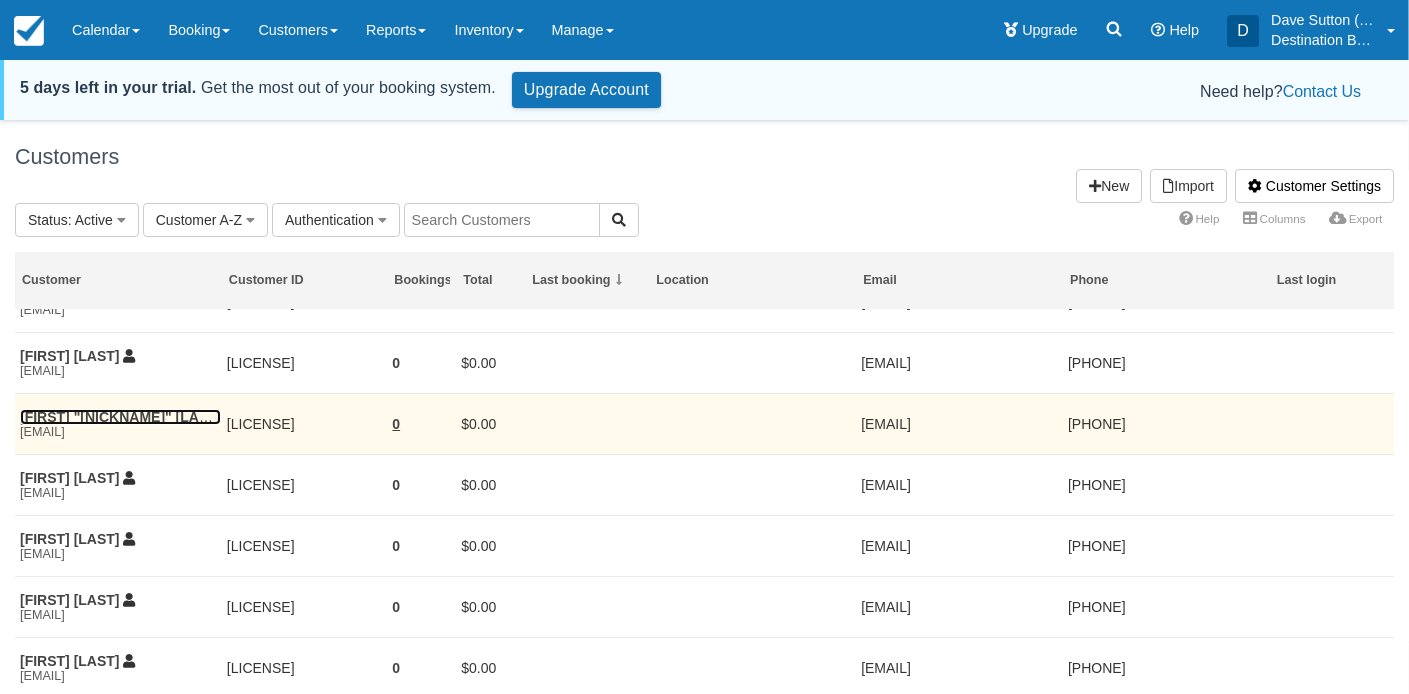 click on "Michael "Aaron" Lay" at bounding box center [120, 417] 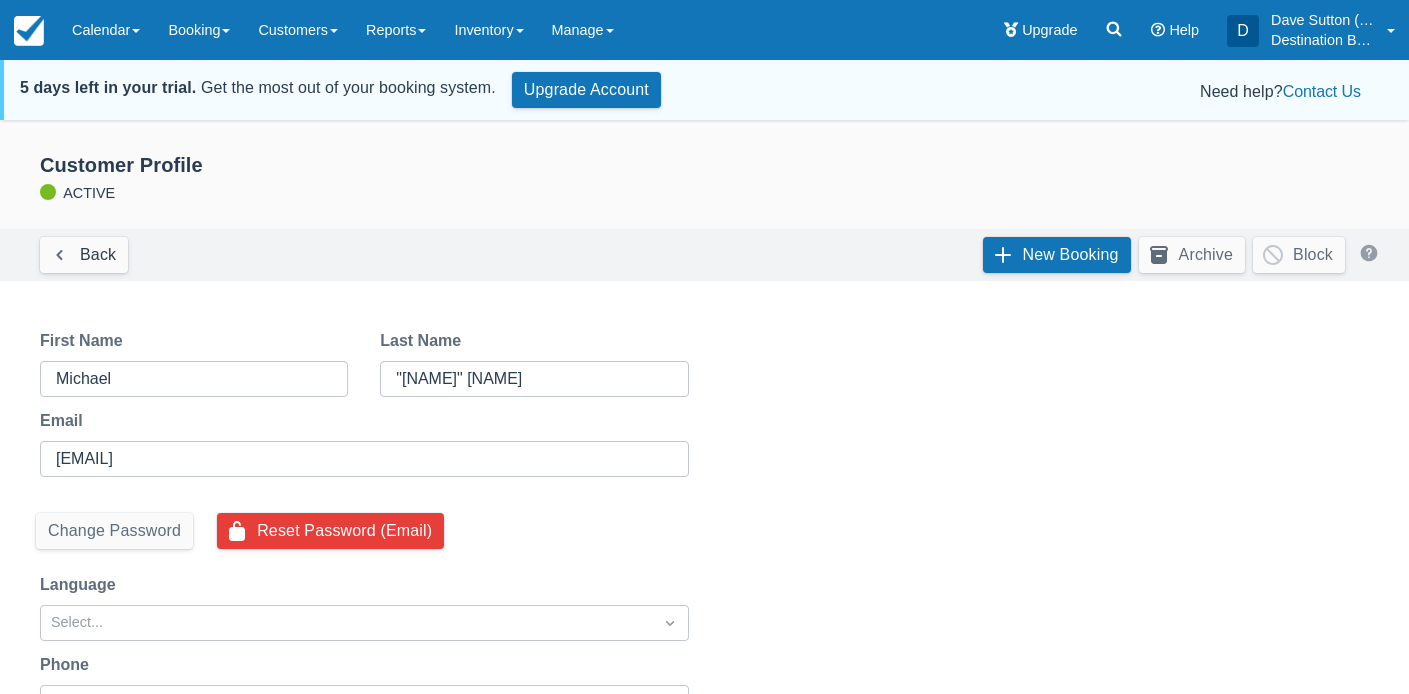 scroll, scrollTop: 0, scrollLeft: 0, axis: both 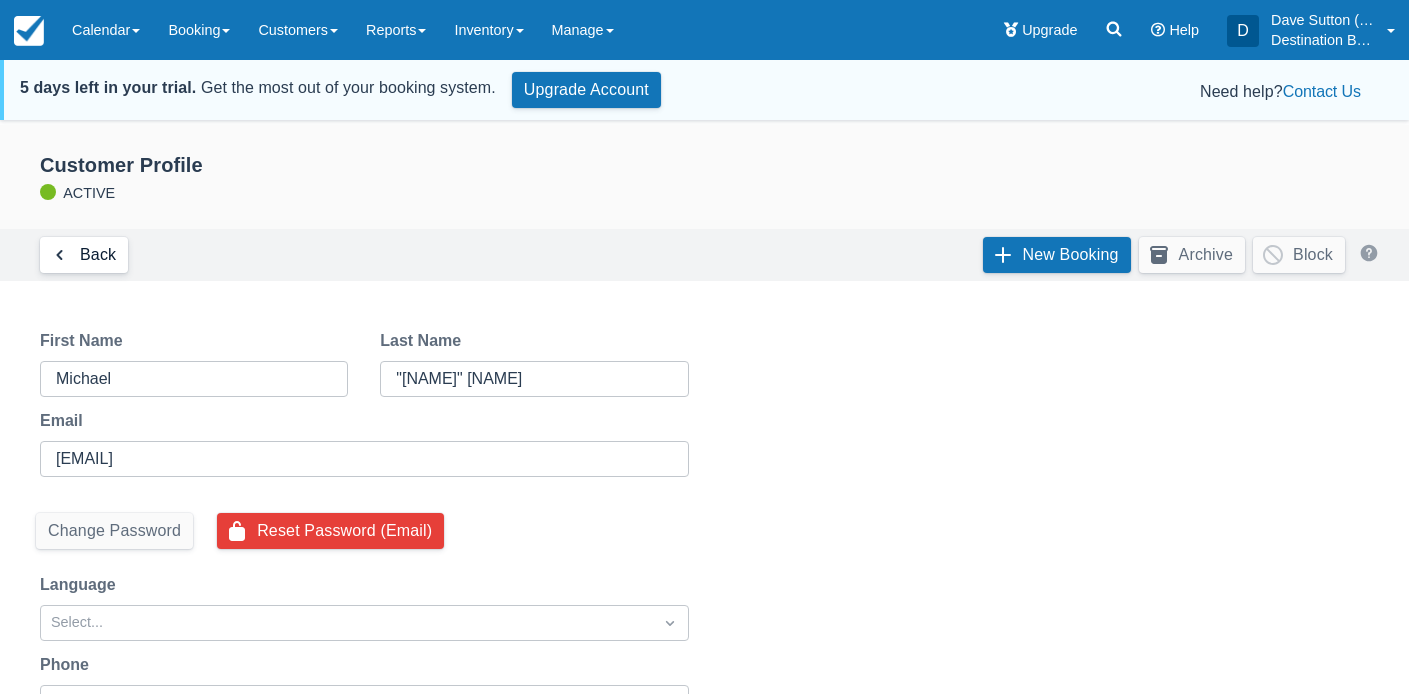 click on "Back" at bounding box center (84, 255) 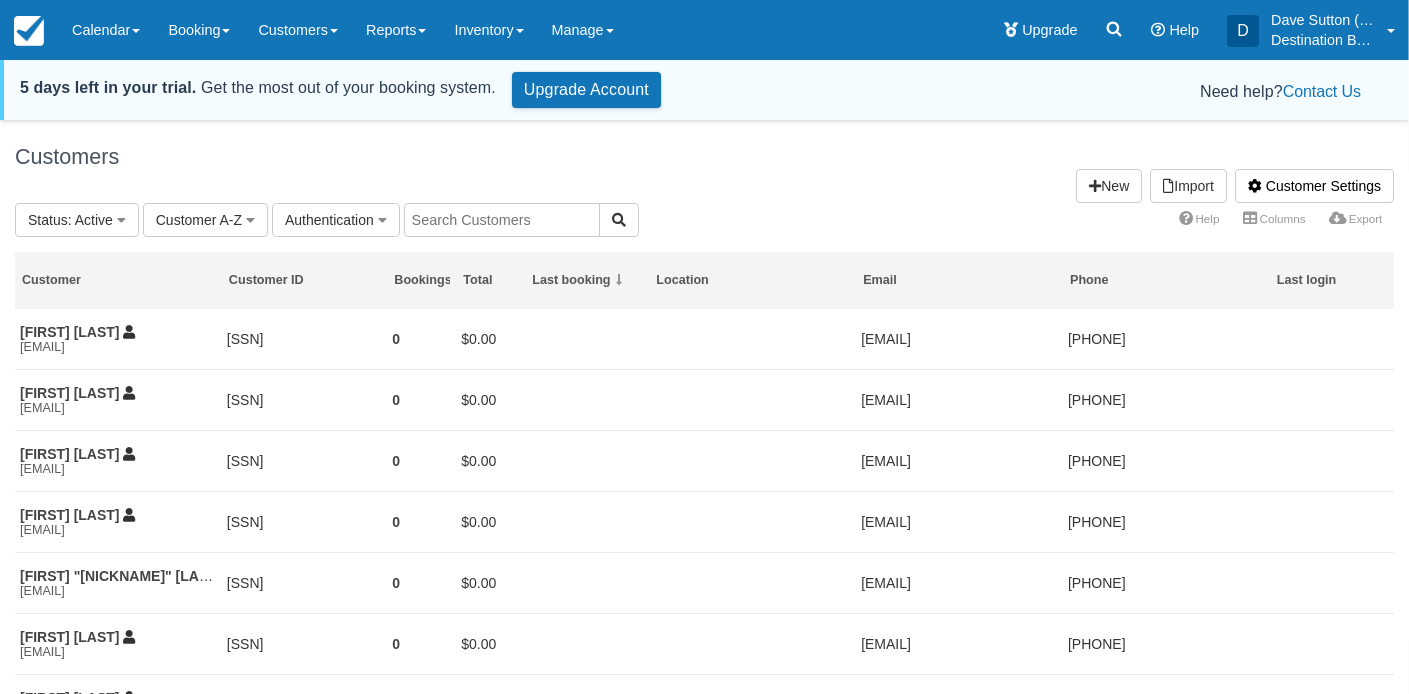 scroll, scrollTop: 0, scrollLeft: 0, axis: both 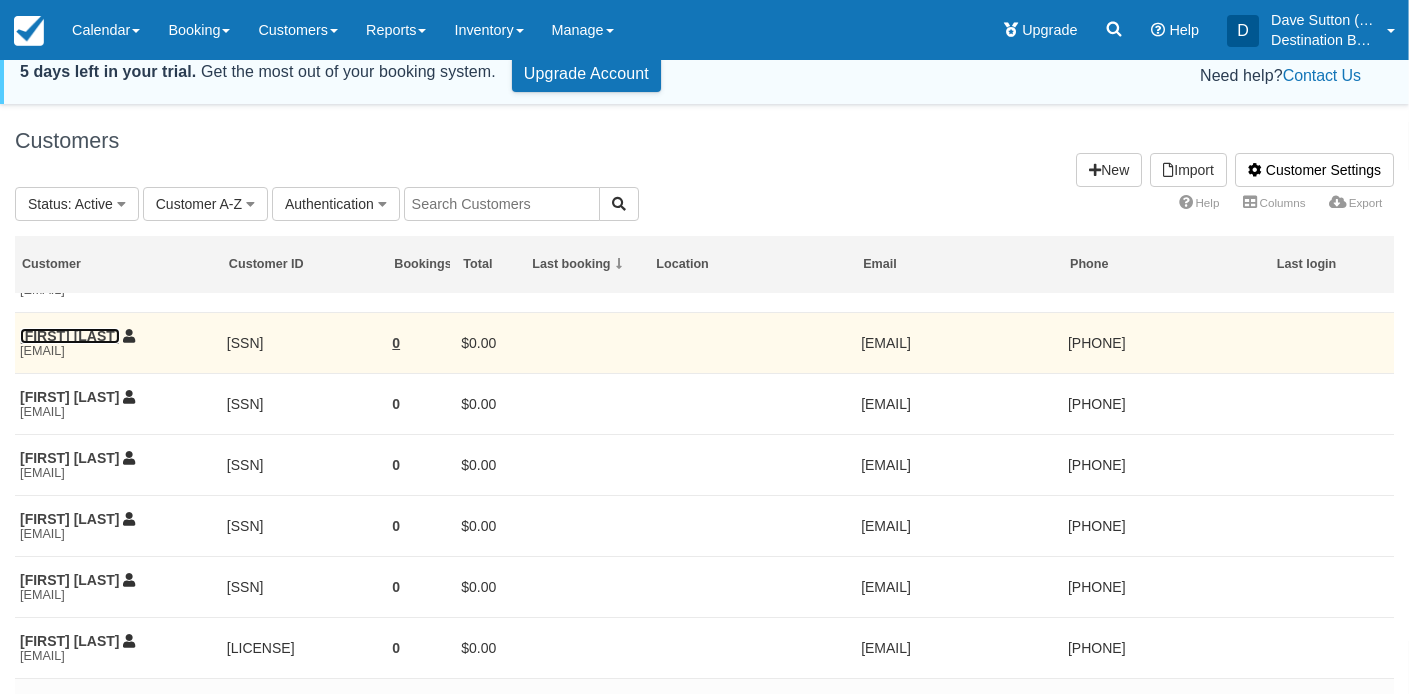 click on "Don Fletcher" at bounding box center (70, 336) 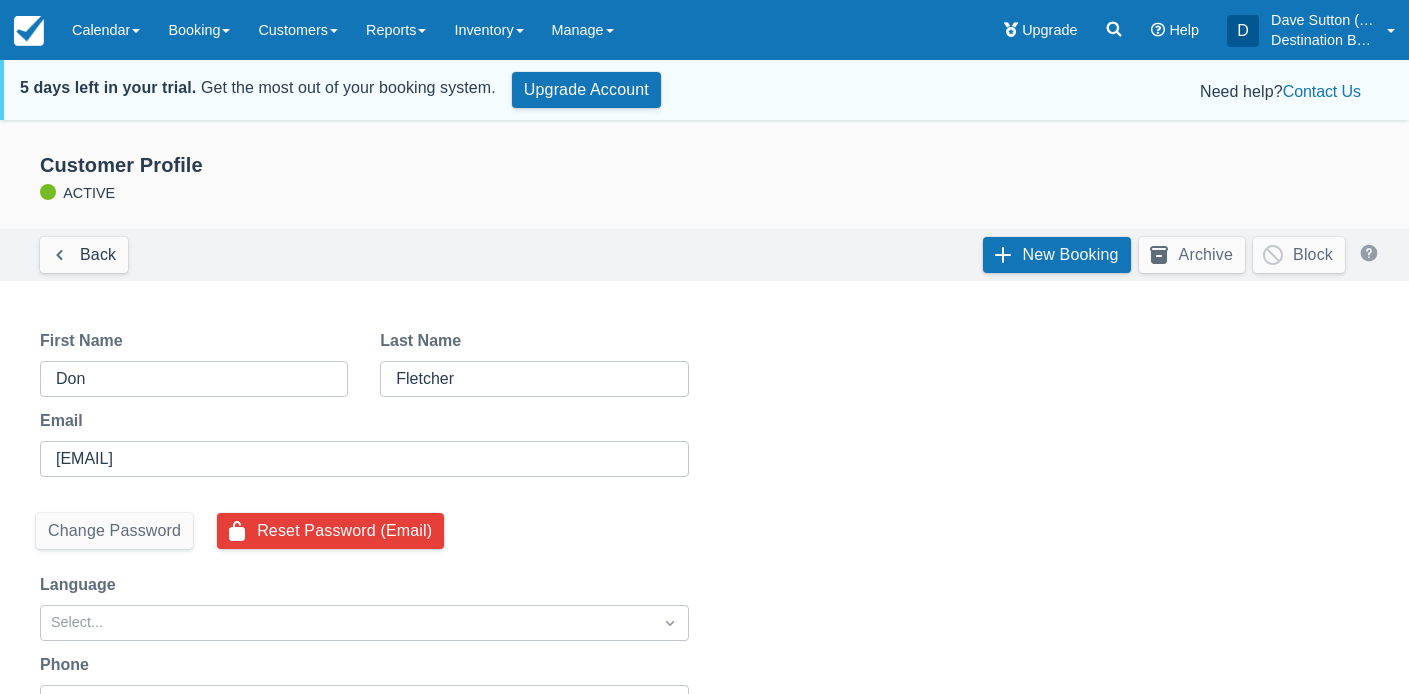 scroll, scrollTop: 0, scrollLeft: 0, axis: both 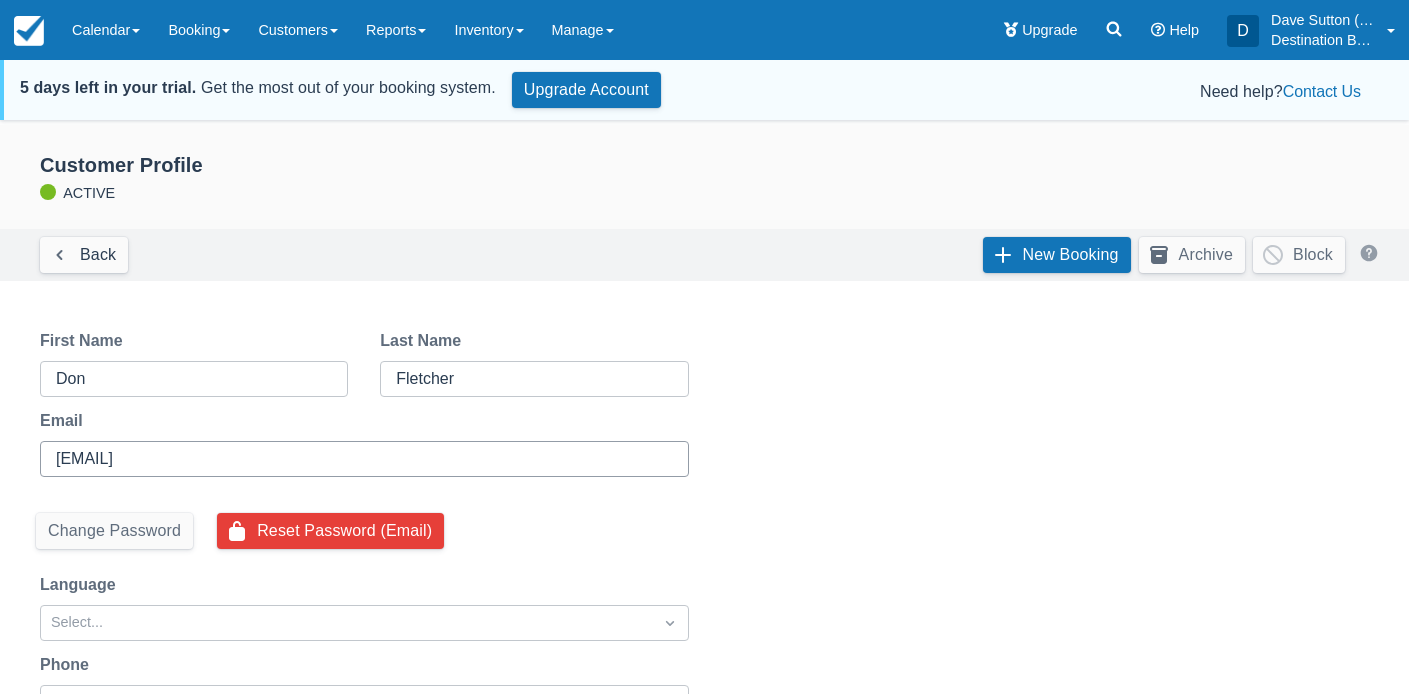 click on "dffrei08@gmail.com" at bounding box center [362, 459] 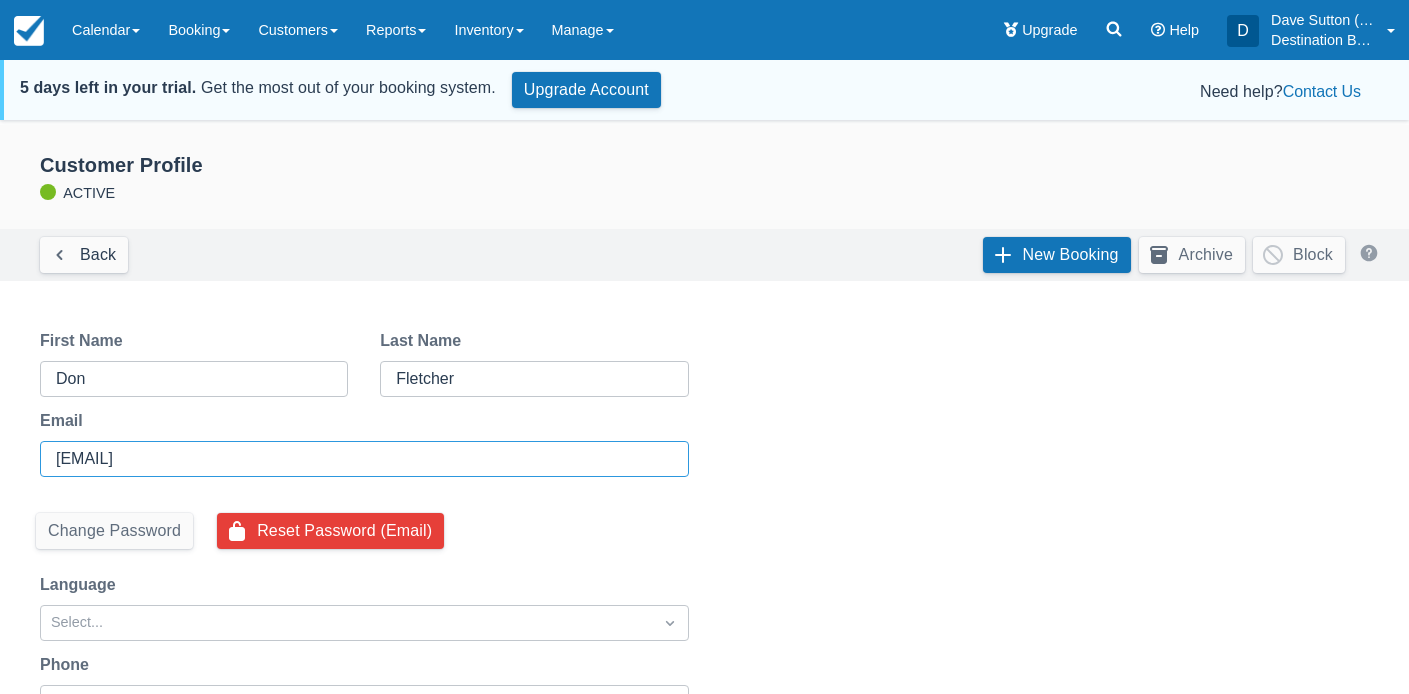click on "[EMAIL]" at bounding box center (362, 459) 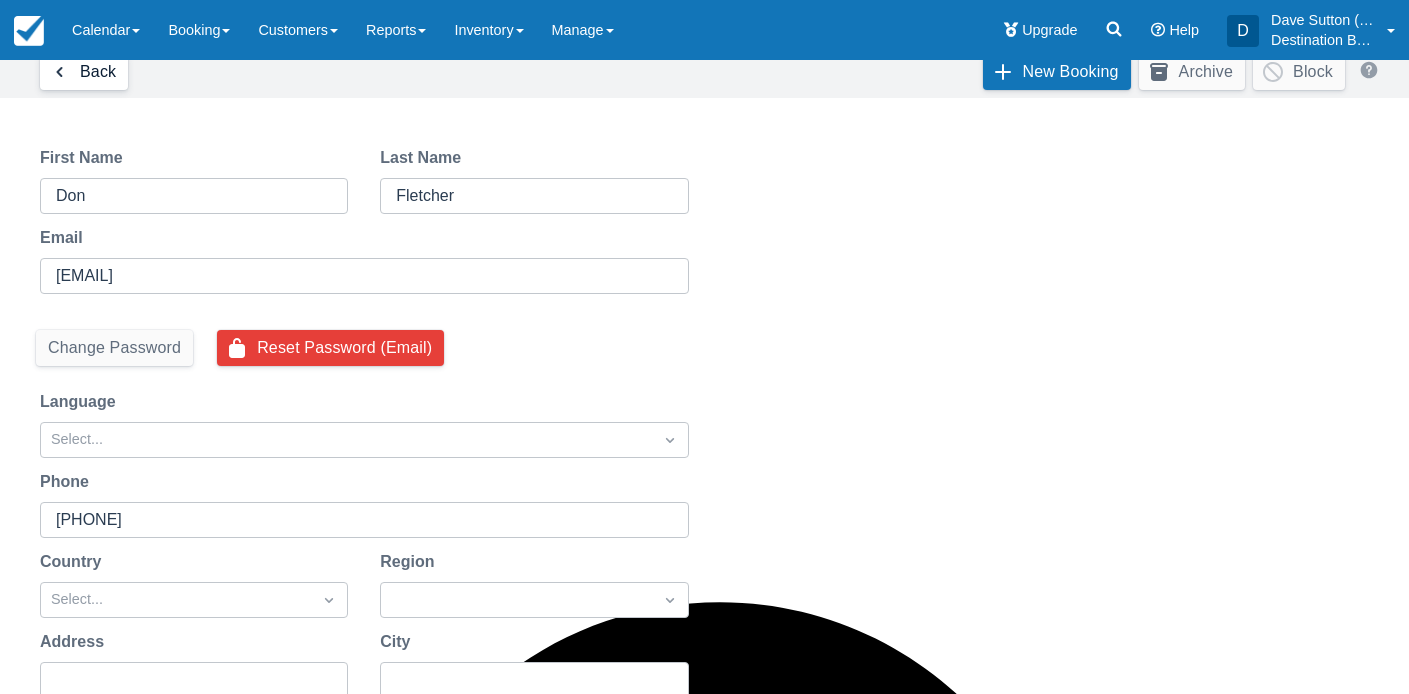 scroll, scrollTop: 286, scrollLeft: 0, axis: vertical 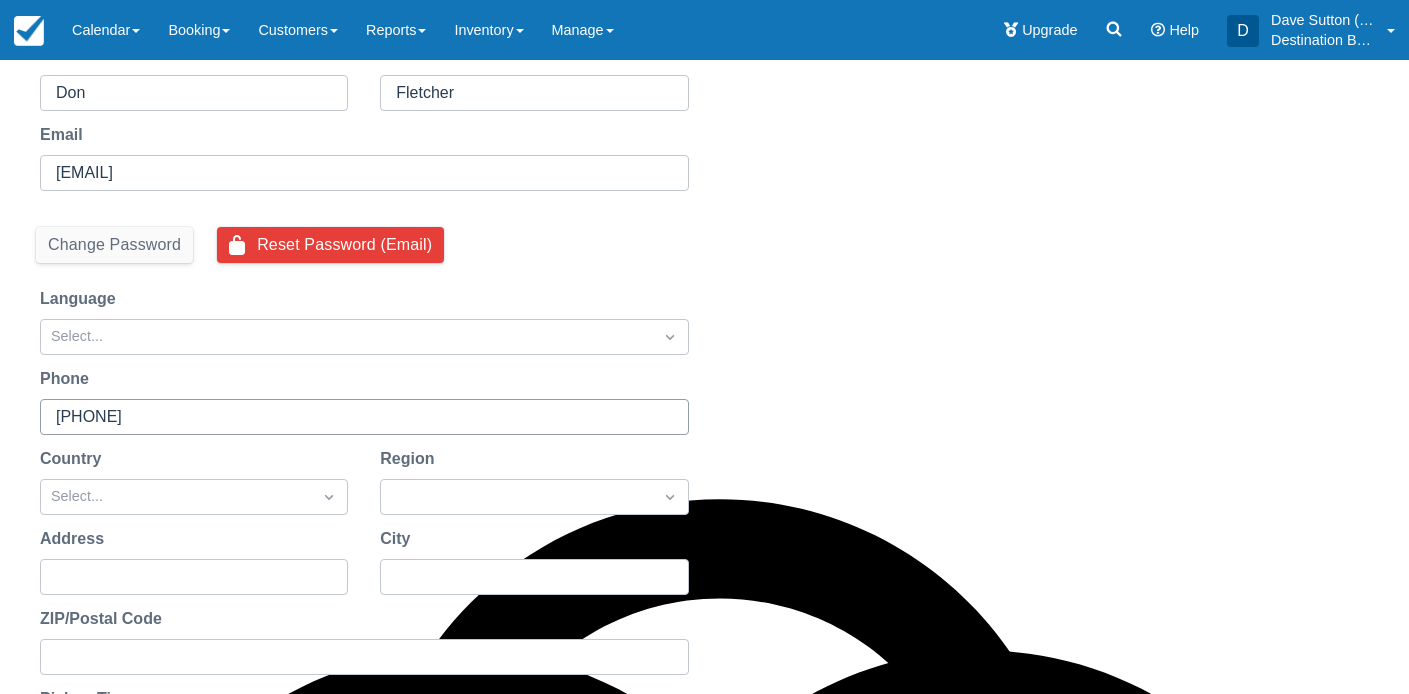 click on "[PHONE]" at bounding box center (362, 417) 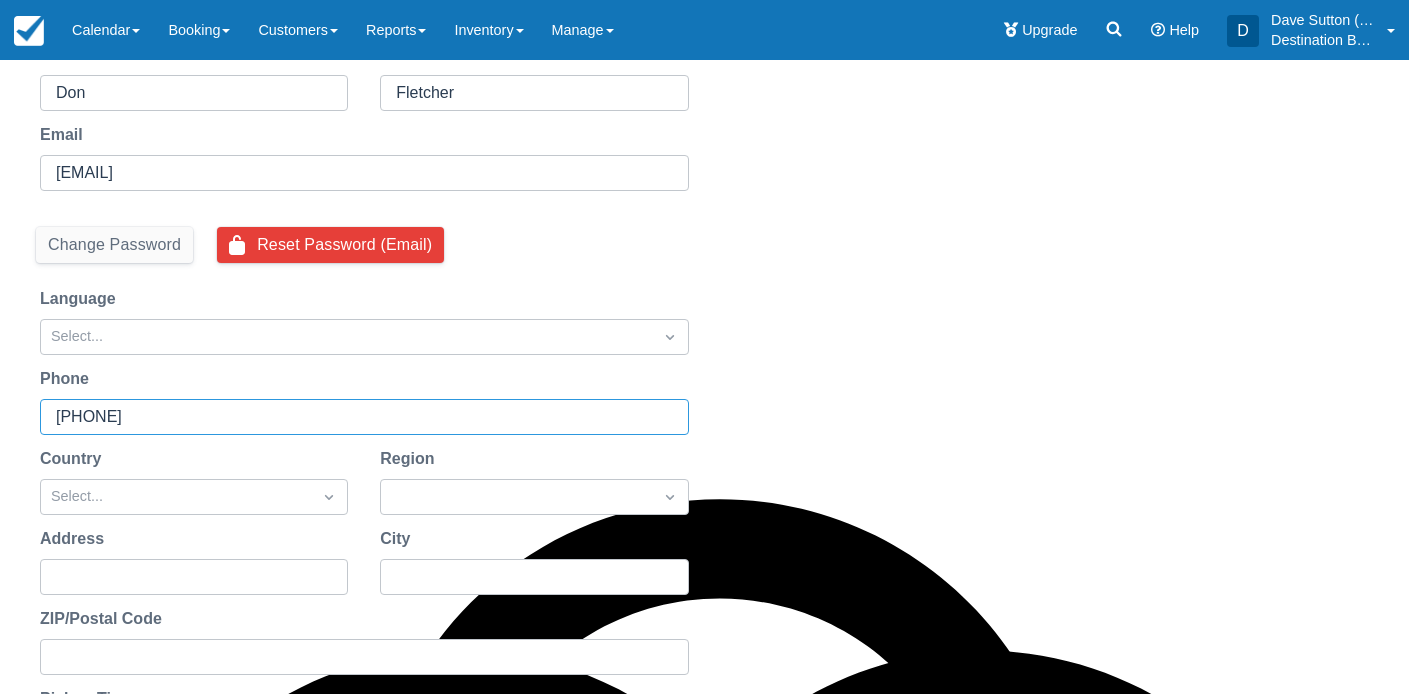click on "[PHONE]" at bounding box center (362, 417) 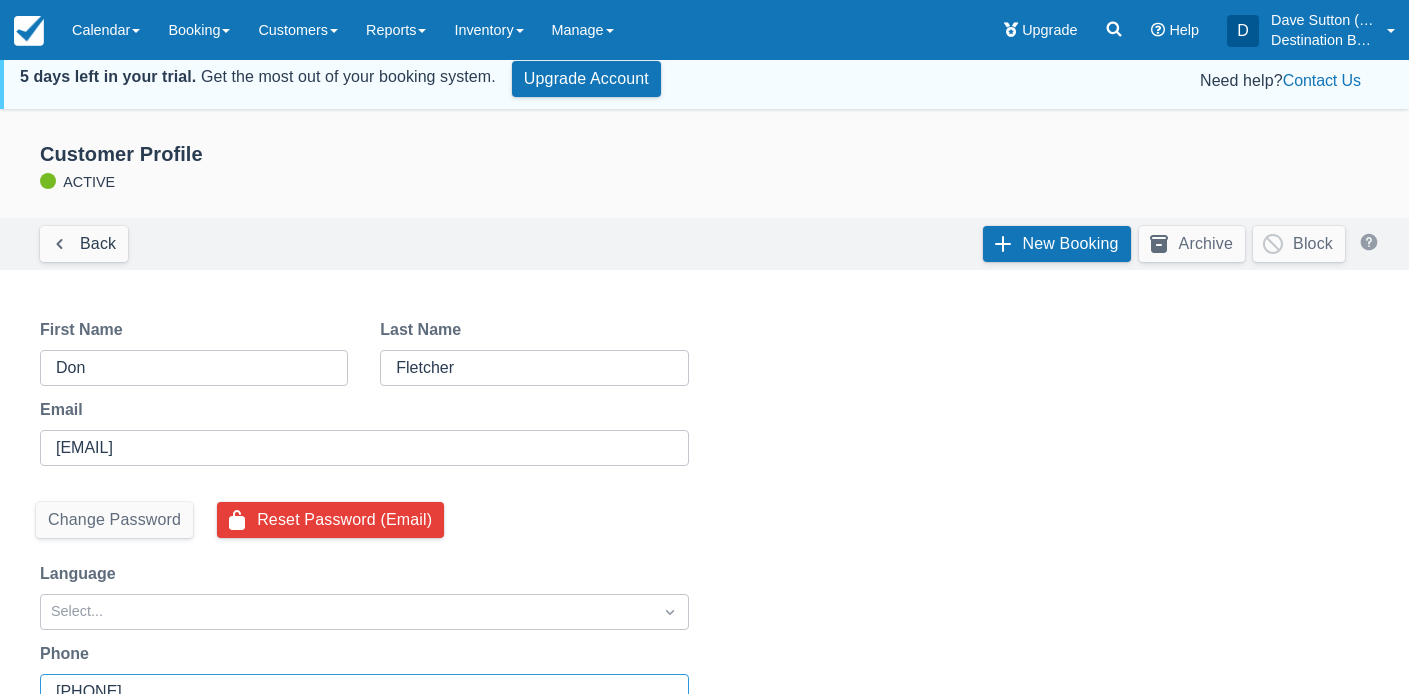 scroll, scrollTop: 0, scrollLeft: 0, axis: both 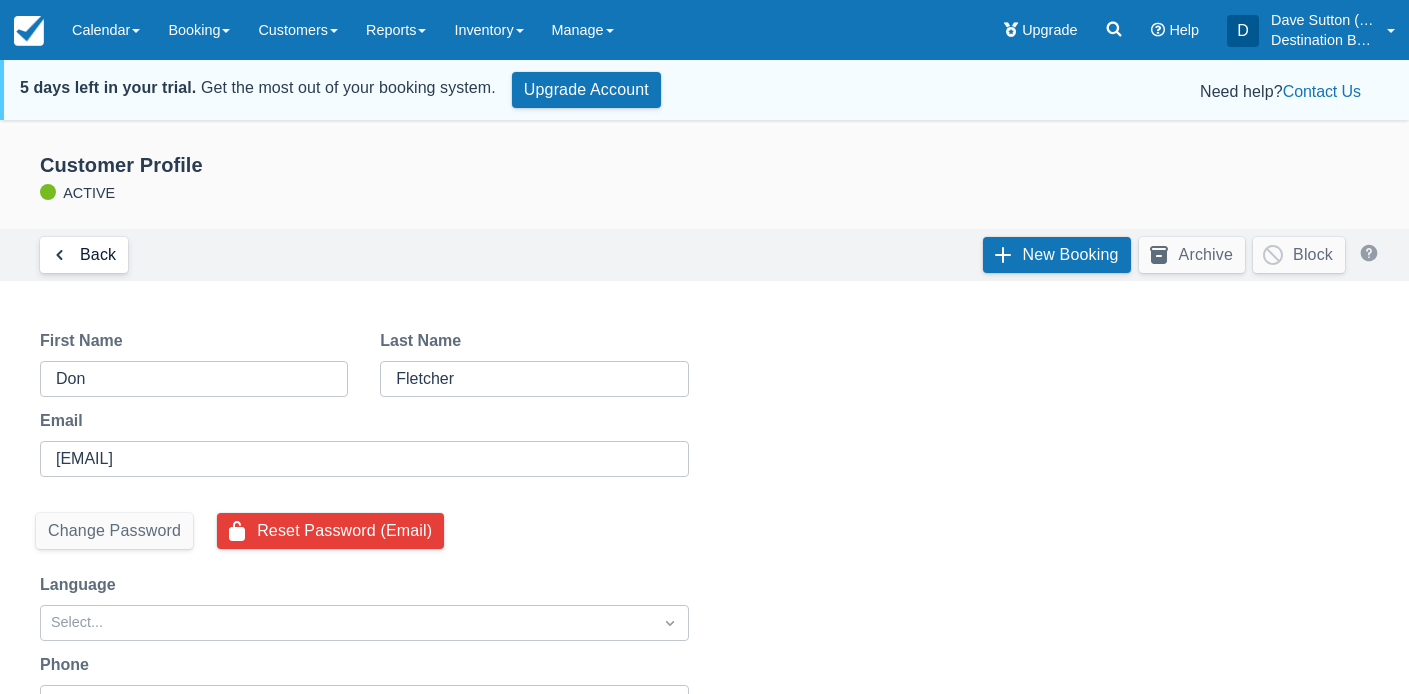 click on "Back" at bounding box center [84, 255] 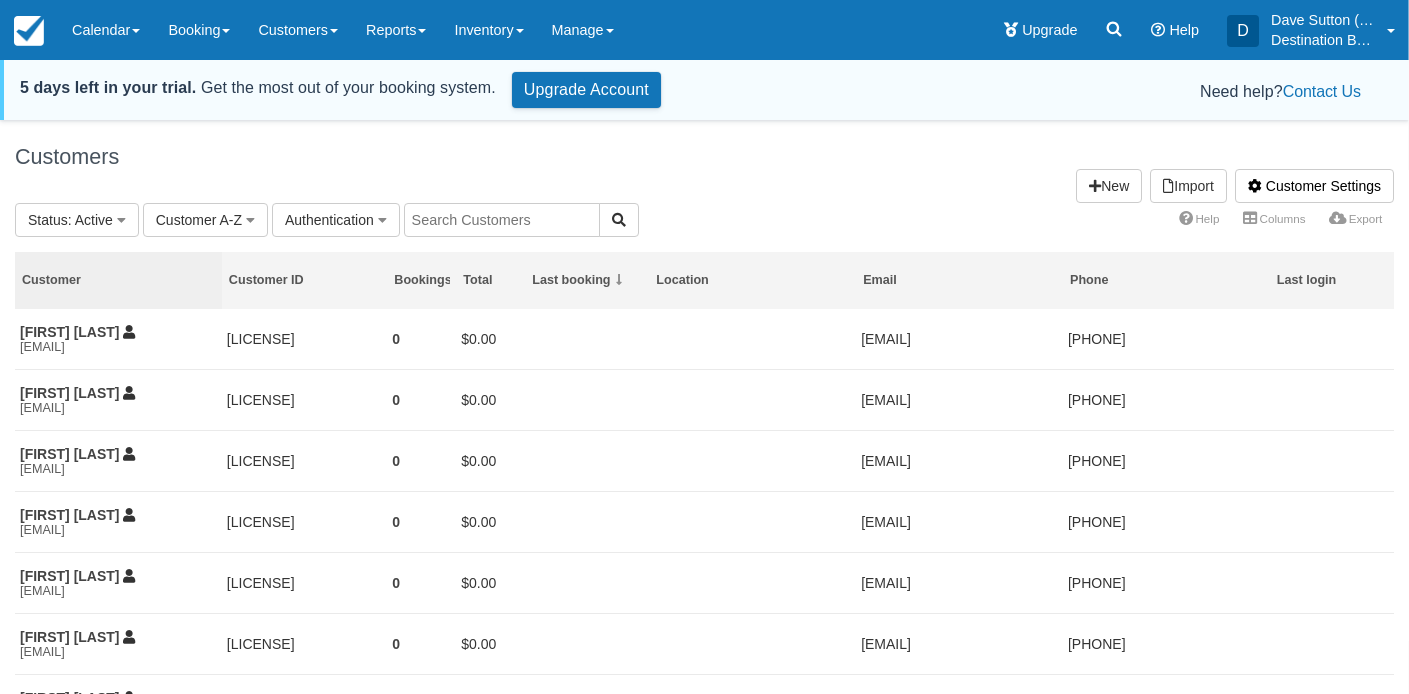 scroll, scrollTop: 16, scrollLeft: 0, axis: vertical 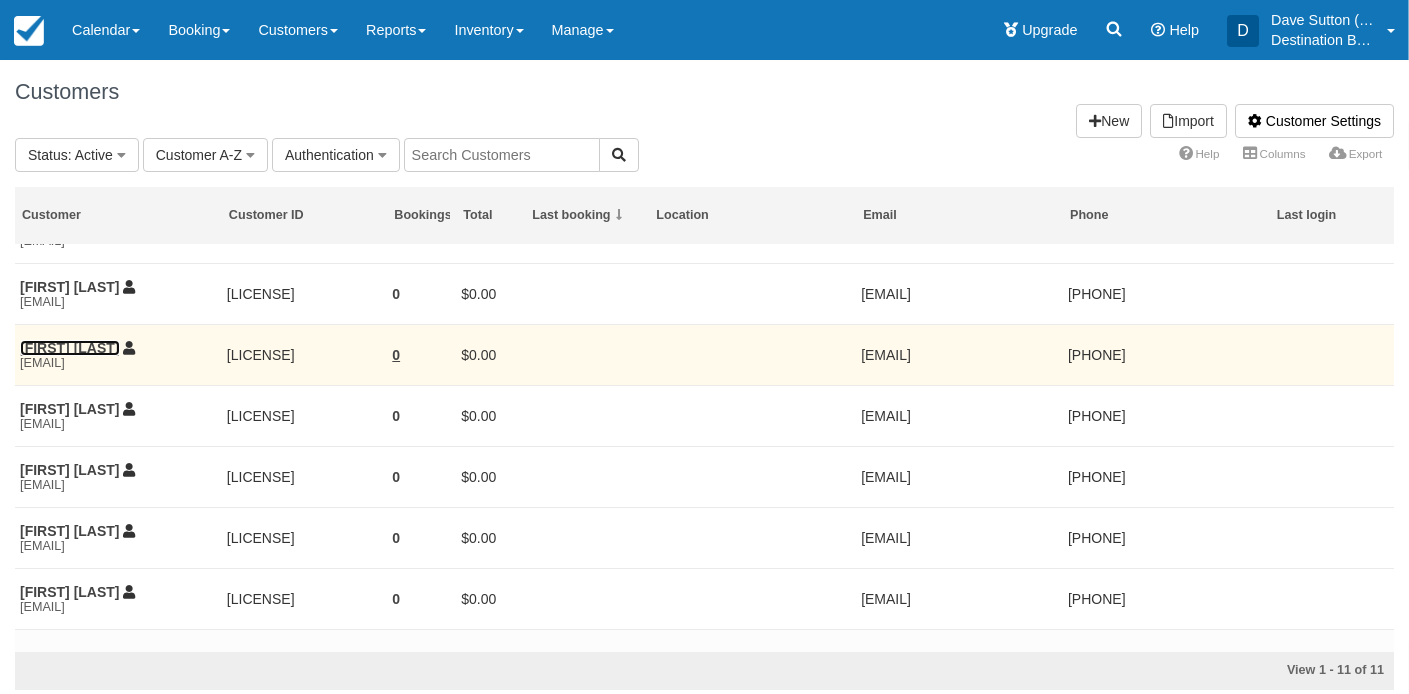 click on "[FIRST] [LAST]" at bounding box center [70, 348] 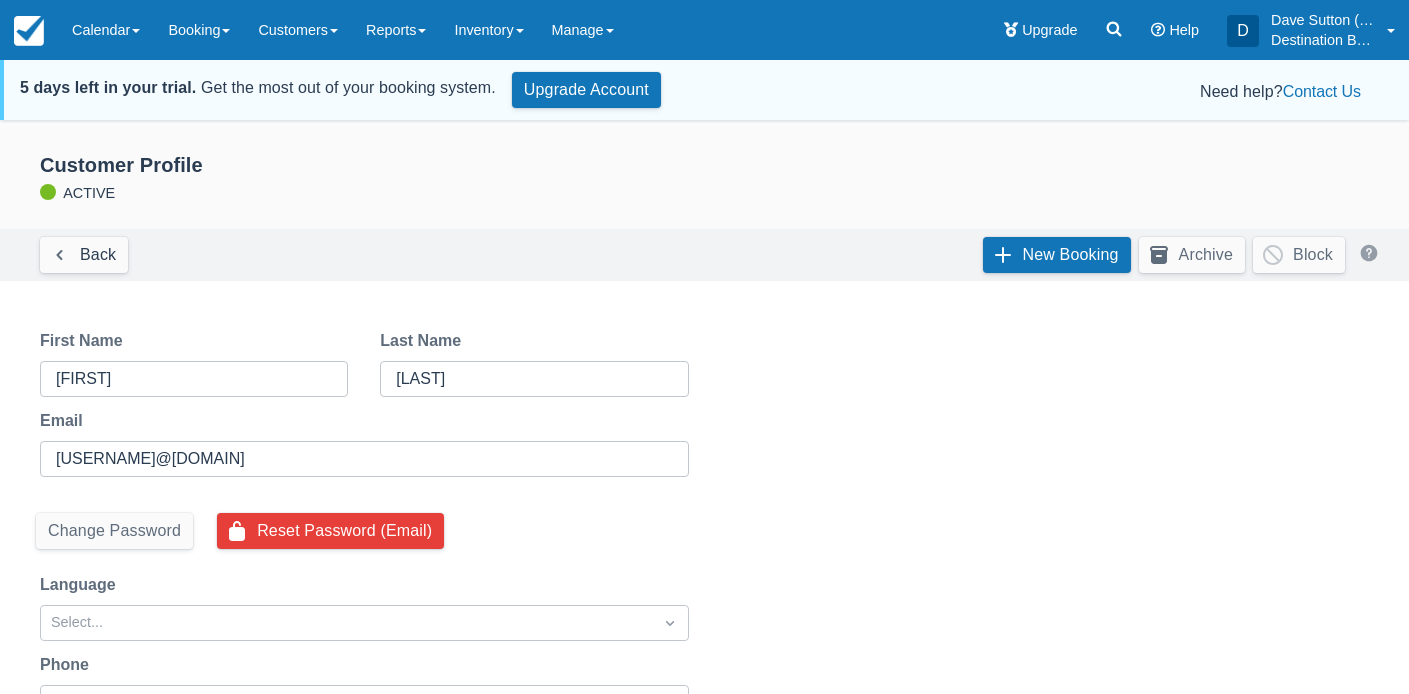 scroll, scrollTop: 0, scrollLeft: 0, axis: both 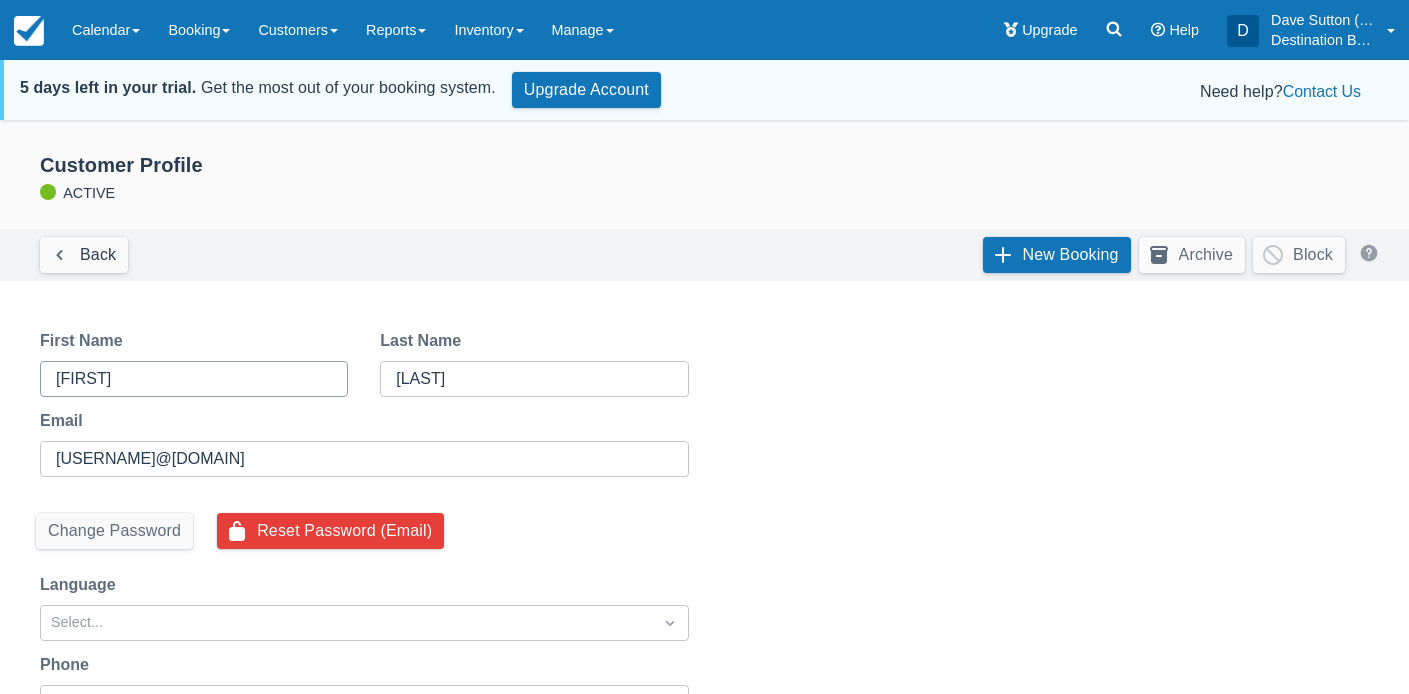 click on "Norberto" at bounding box center (192, 379) 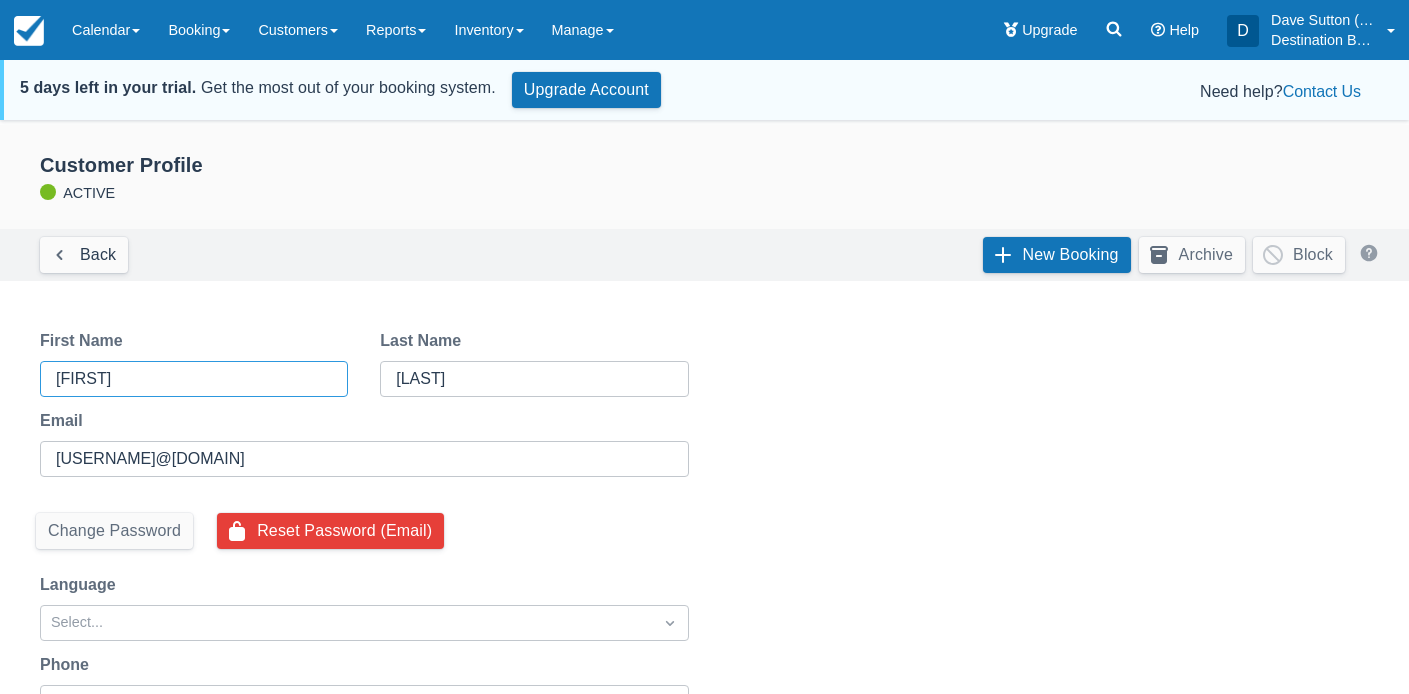 click on "Norberto" at bounding box center (192, 379) 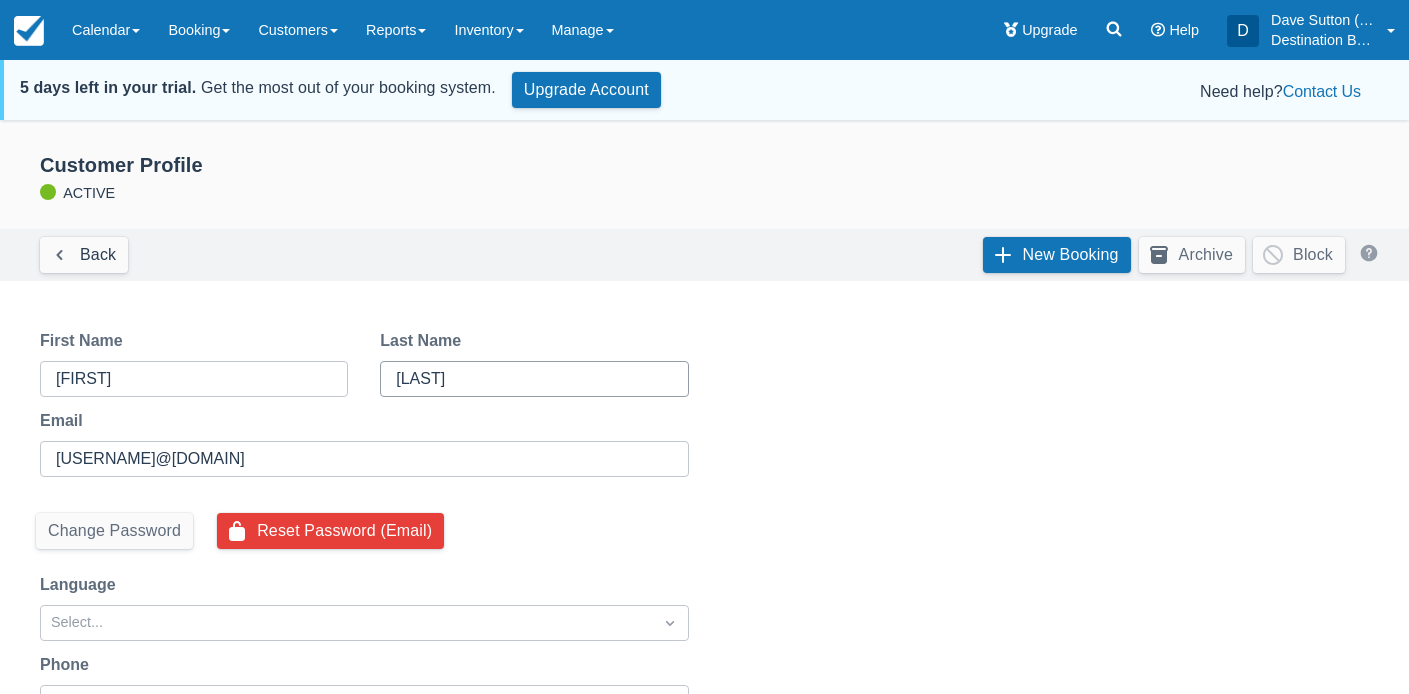 click on "Delgado" at bounding box center (532, 379) 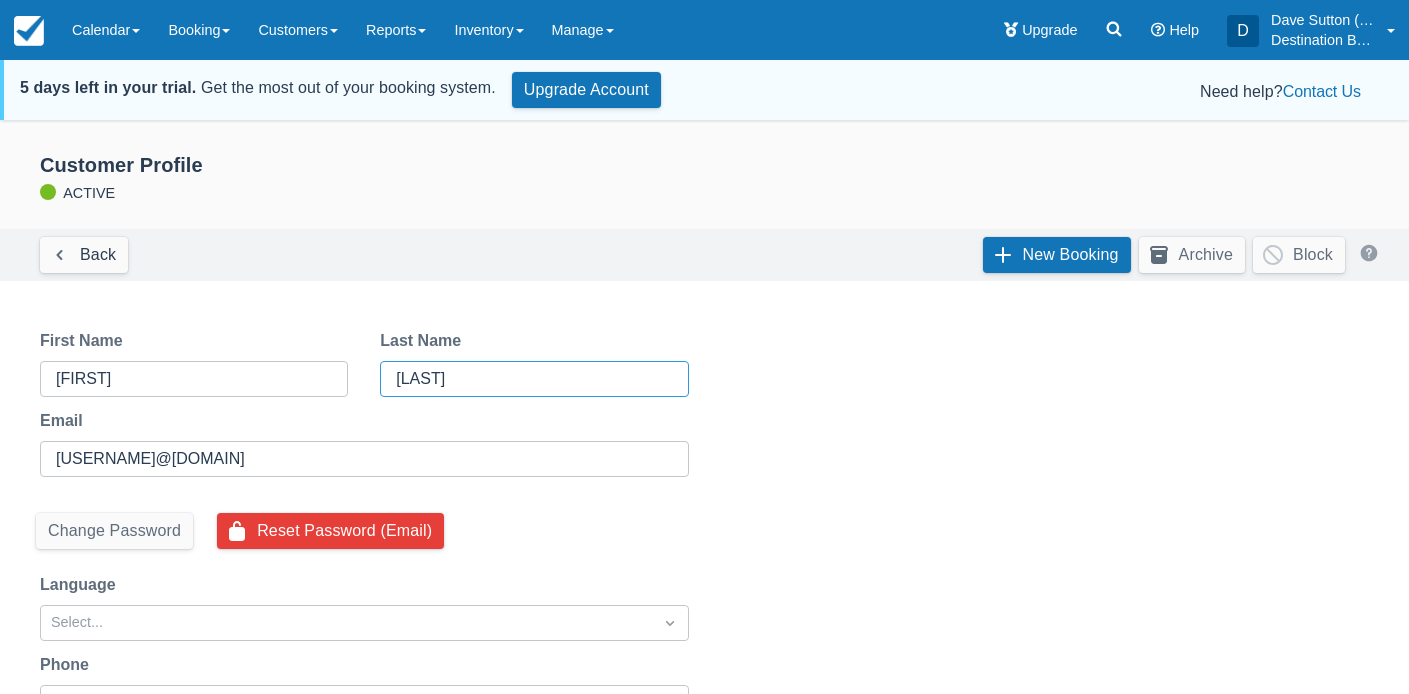 click on "Delgado" at bounding box center [532, 379] 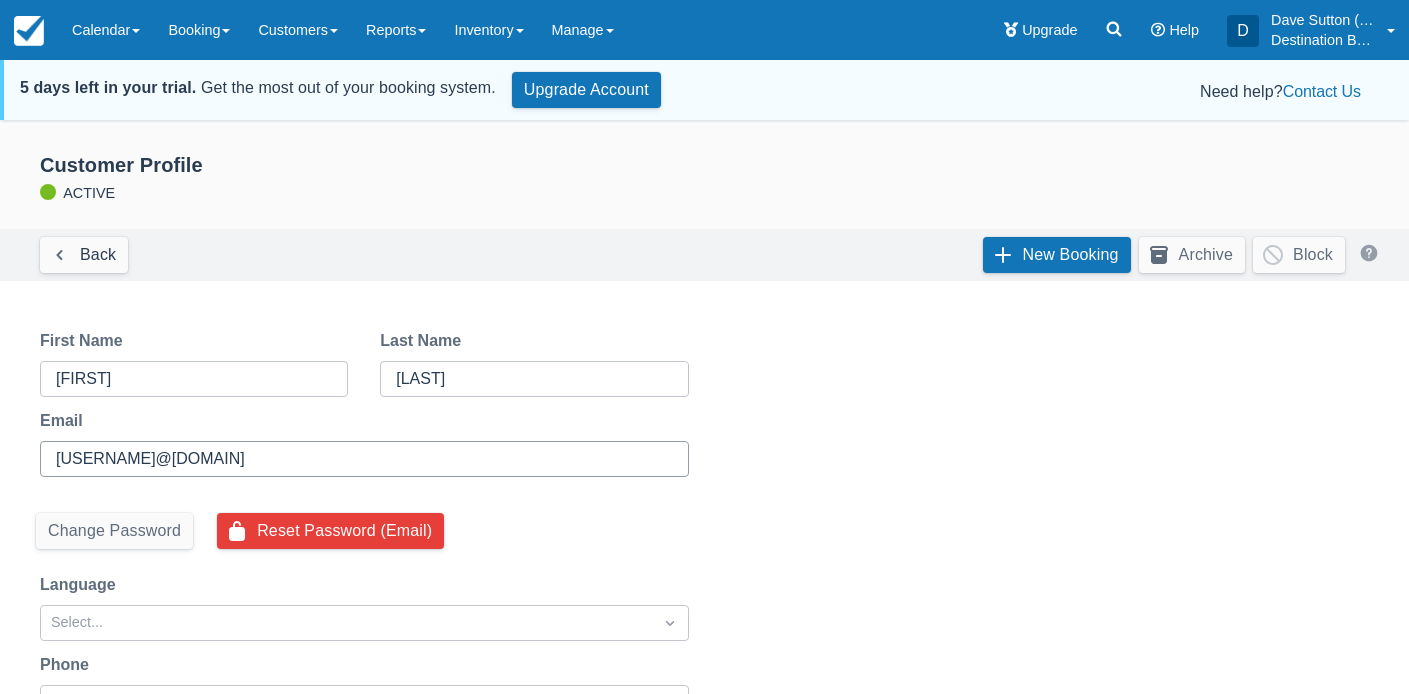 click on "[EMAIL]" at bounding box center [362, 459] 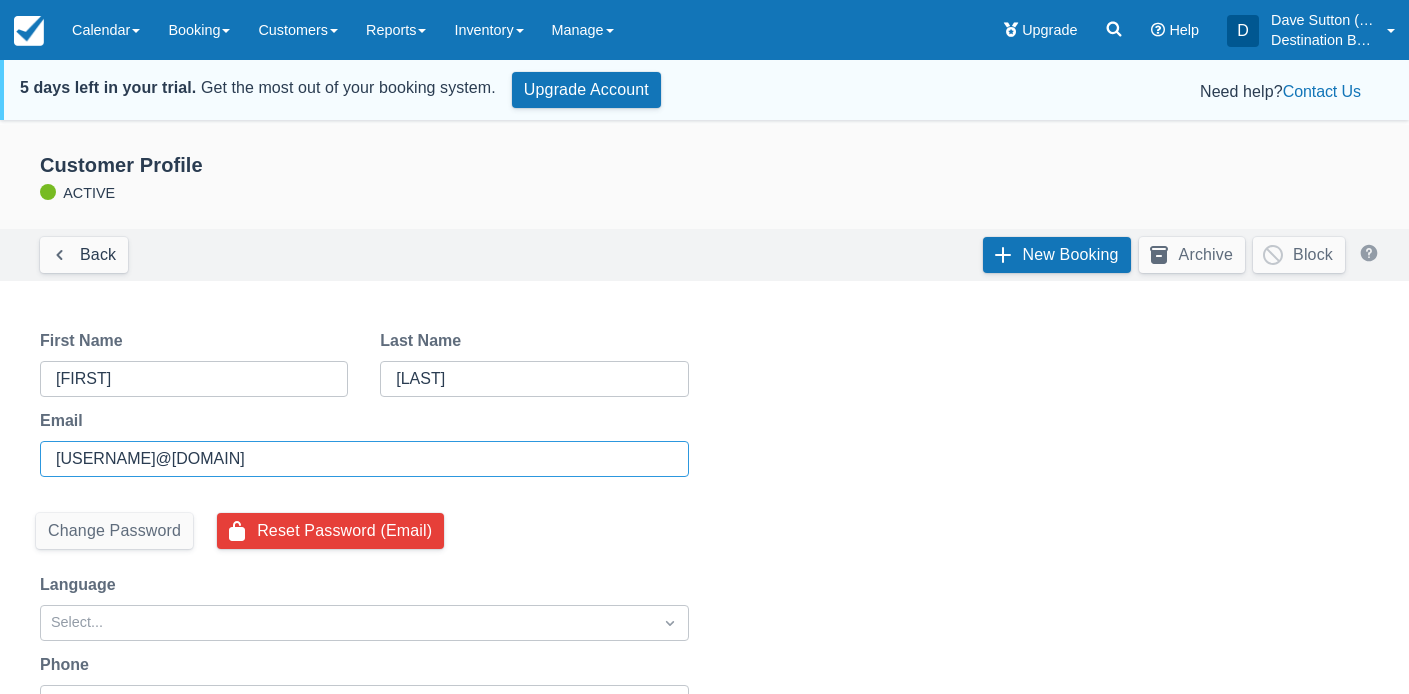 click on "[EMAIL]" at bounding box center [362, 459] 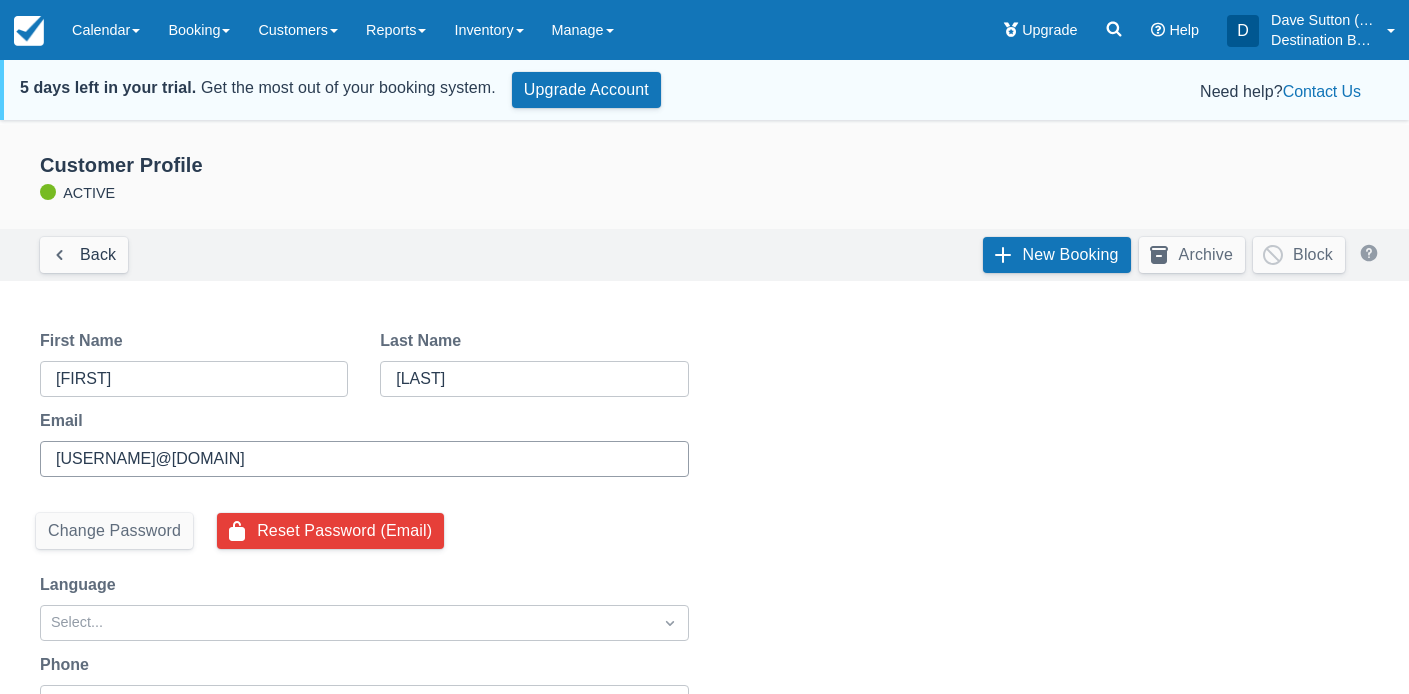 scroll, scrollTop: 294, scrollLeft: 0, axis: vertical 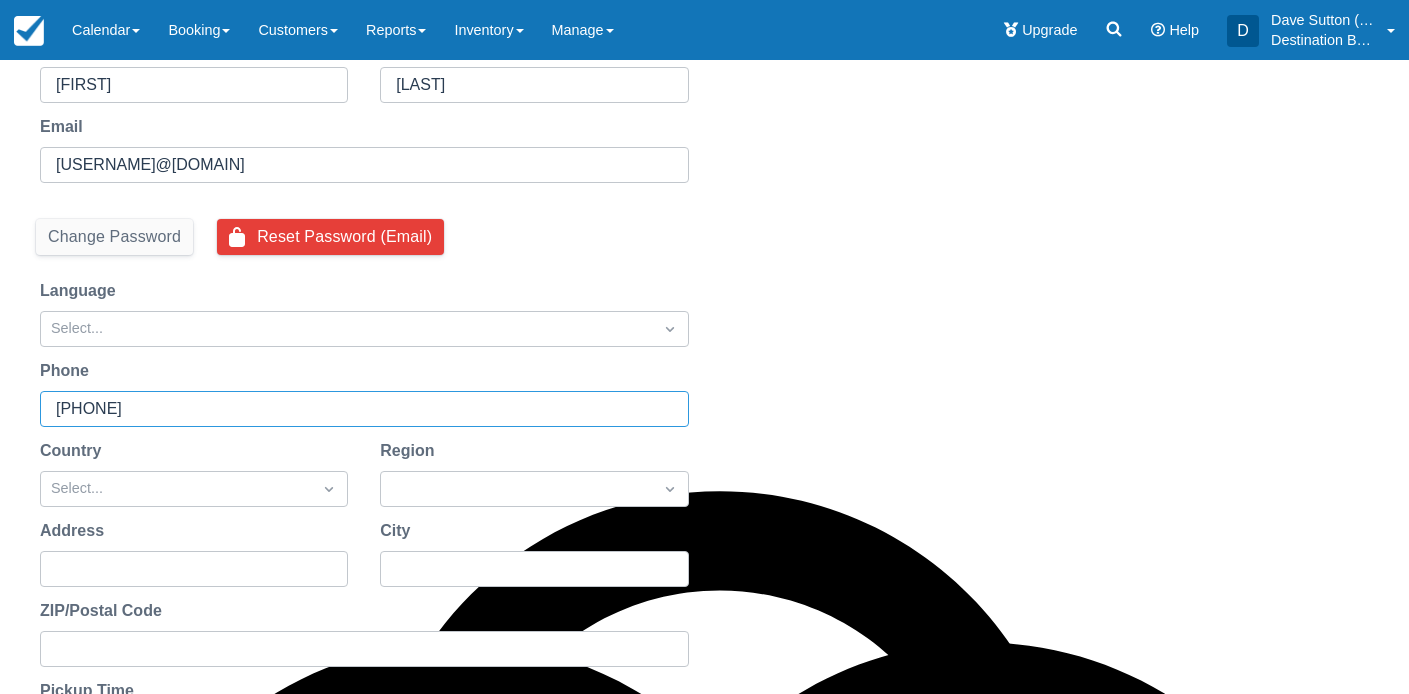 click on "(954) 701-7055" at bounding box center (362, 409) 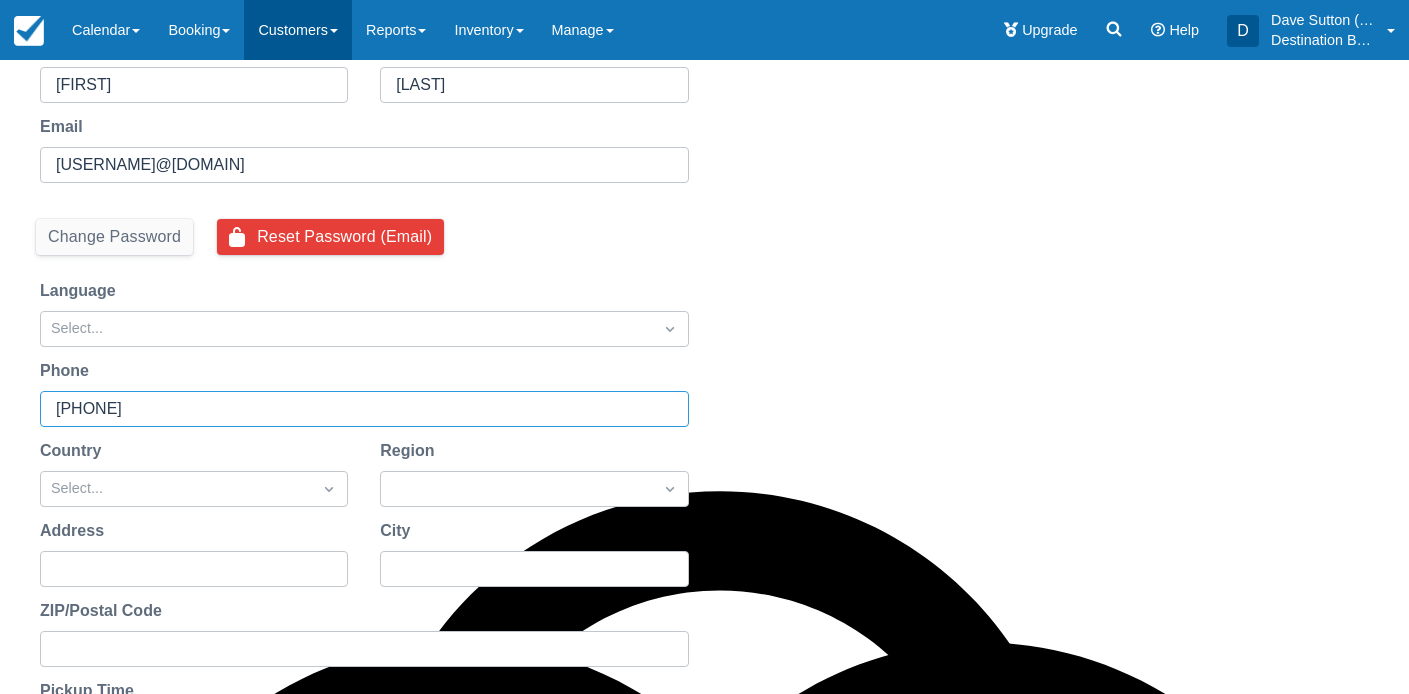 scroll, scrollTop: 293, scrollLeft: 0, axis: vertical 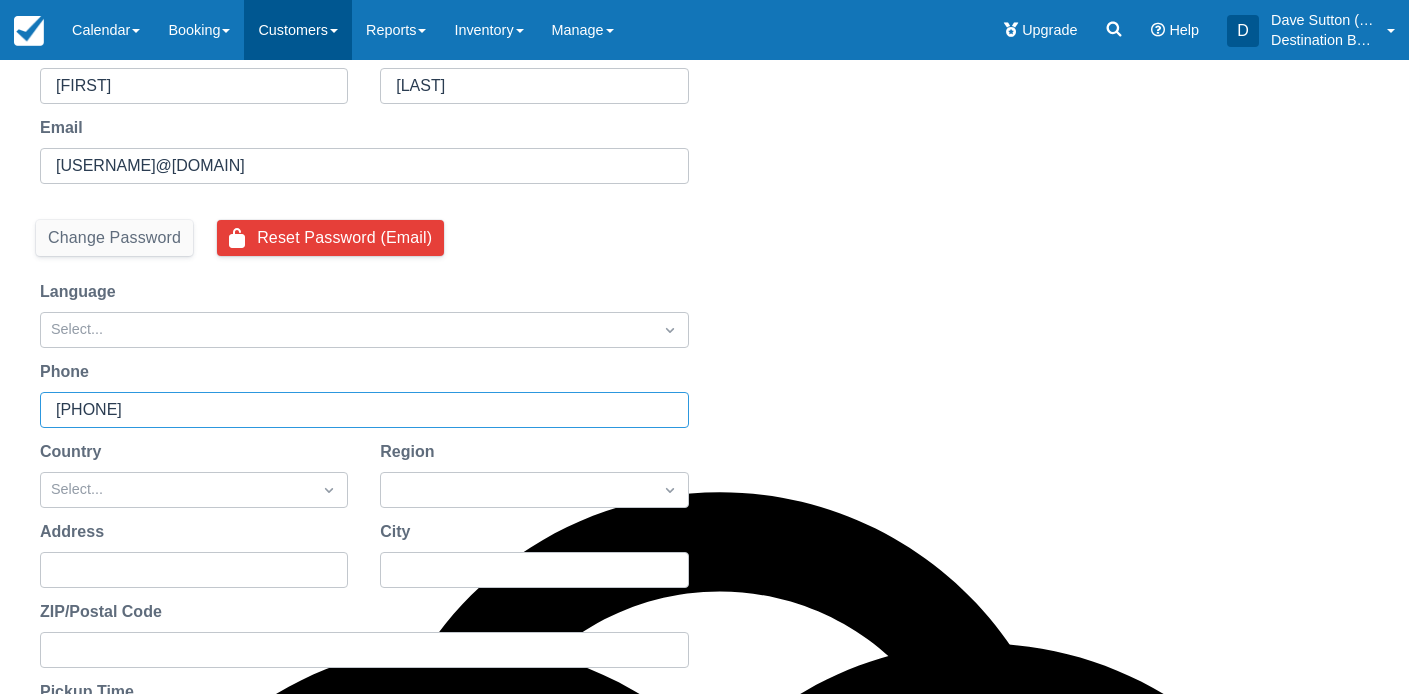 click on "Customers" at bounding box center [298, 30] 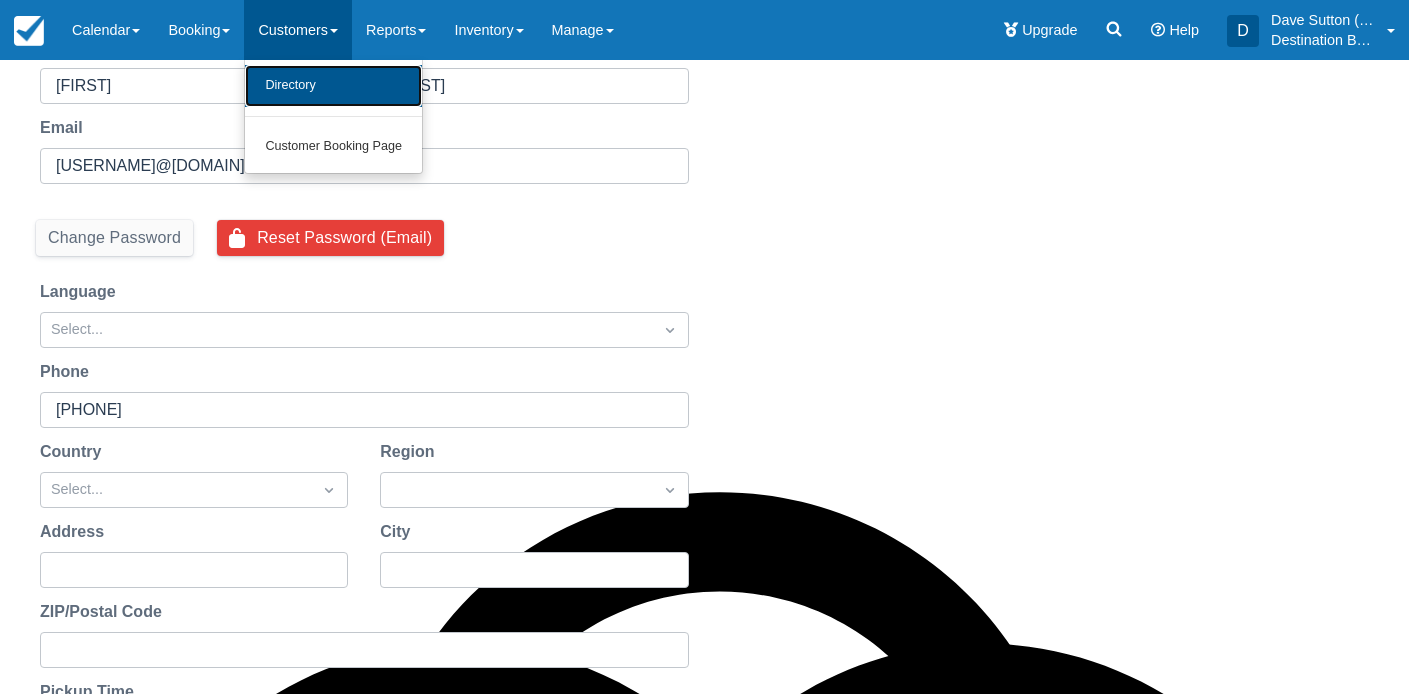 click on "Directory" at bounding box center (333, 86) 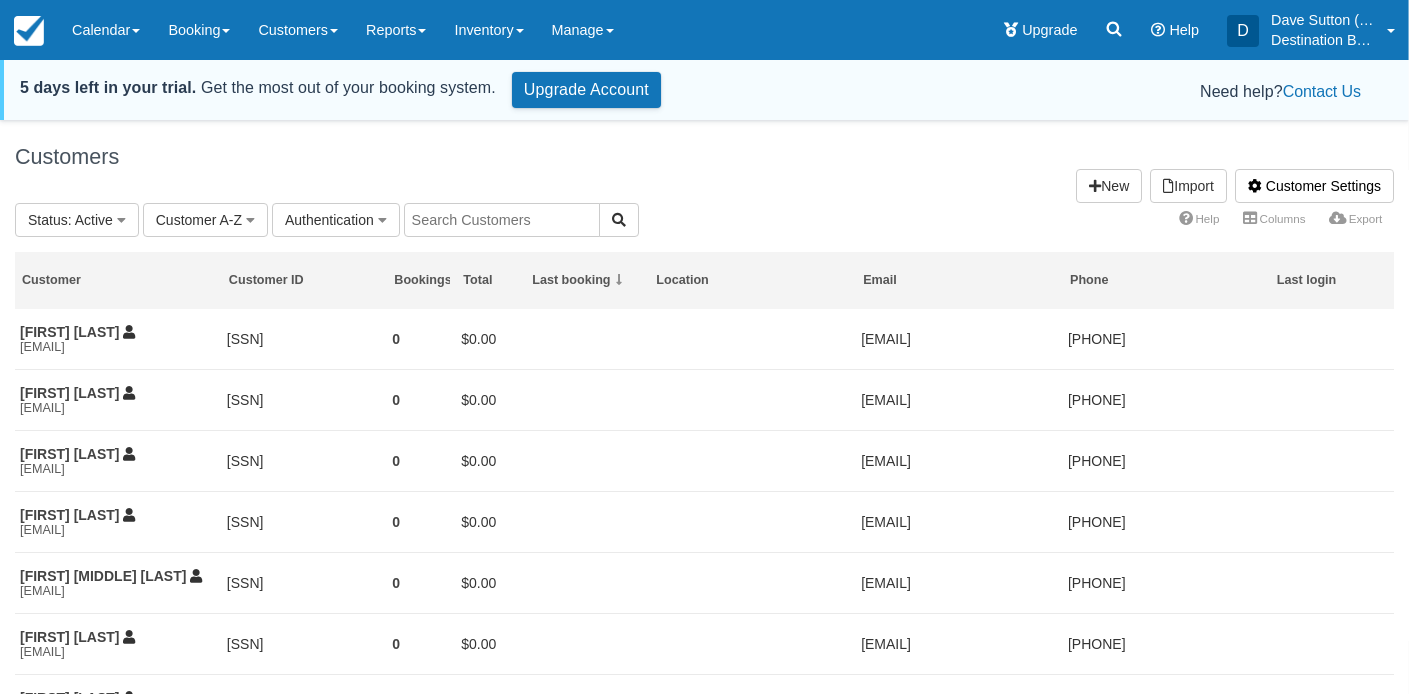 scroll, scrollTop: 0, scrollLeft: 0, axis: both 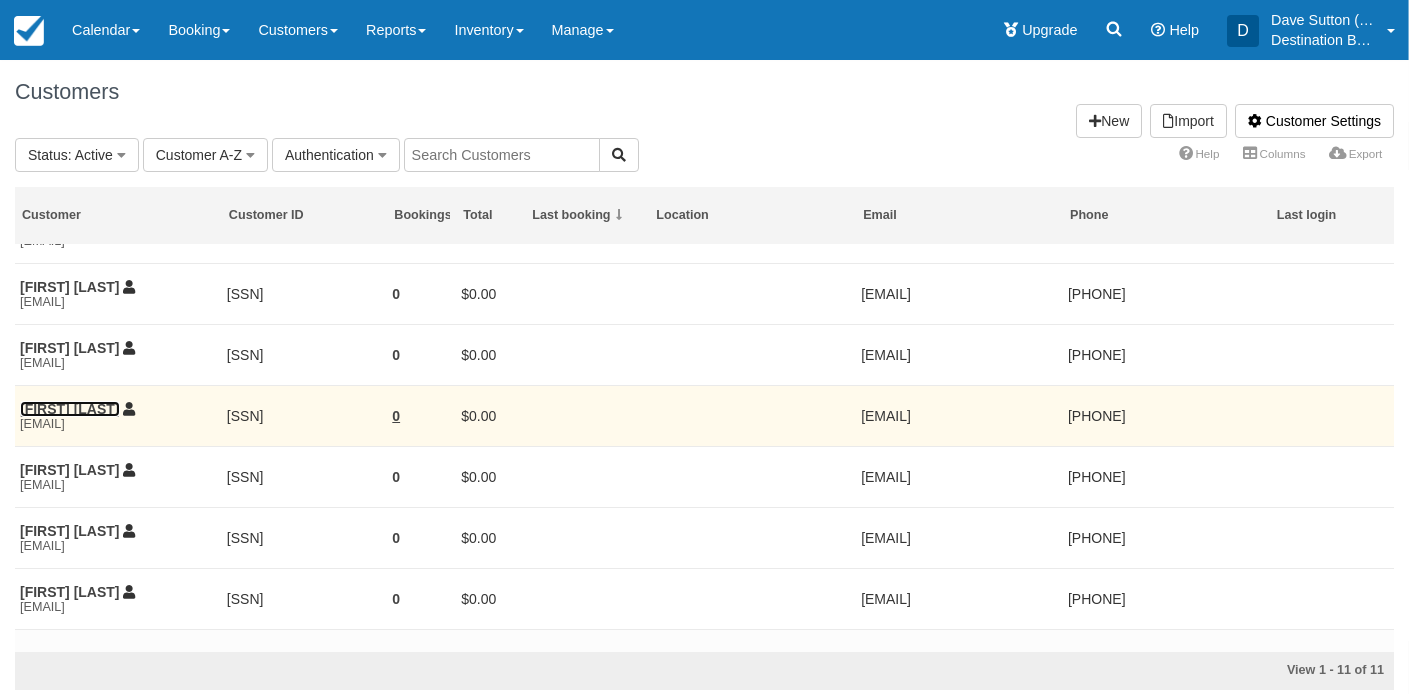 click on "Thomas Uhl" at bounding box center (70, 409) 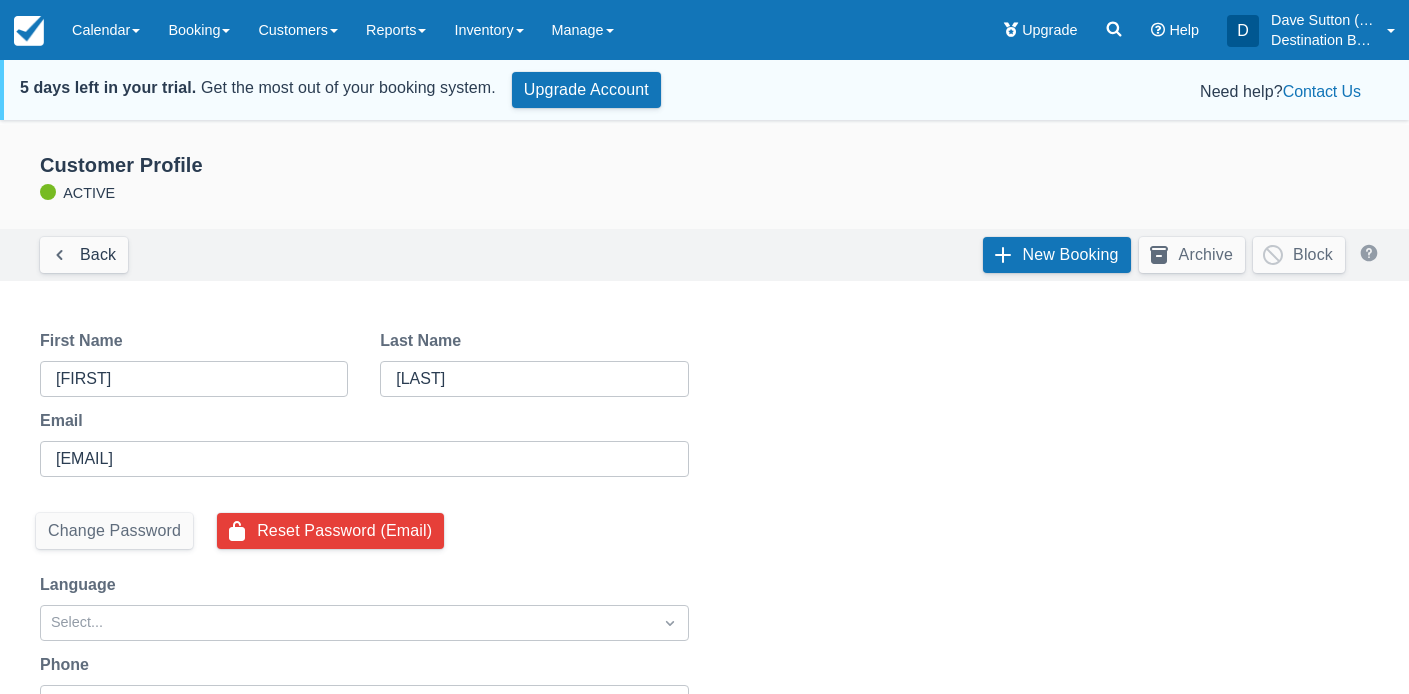 scroll, scrollTop: 0, scrollLeft: 0, axis: both 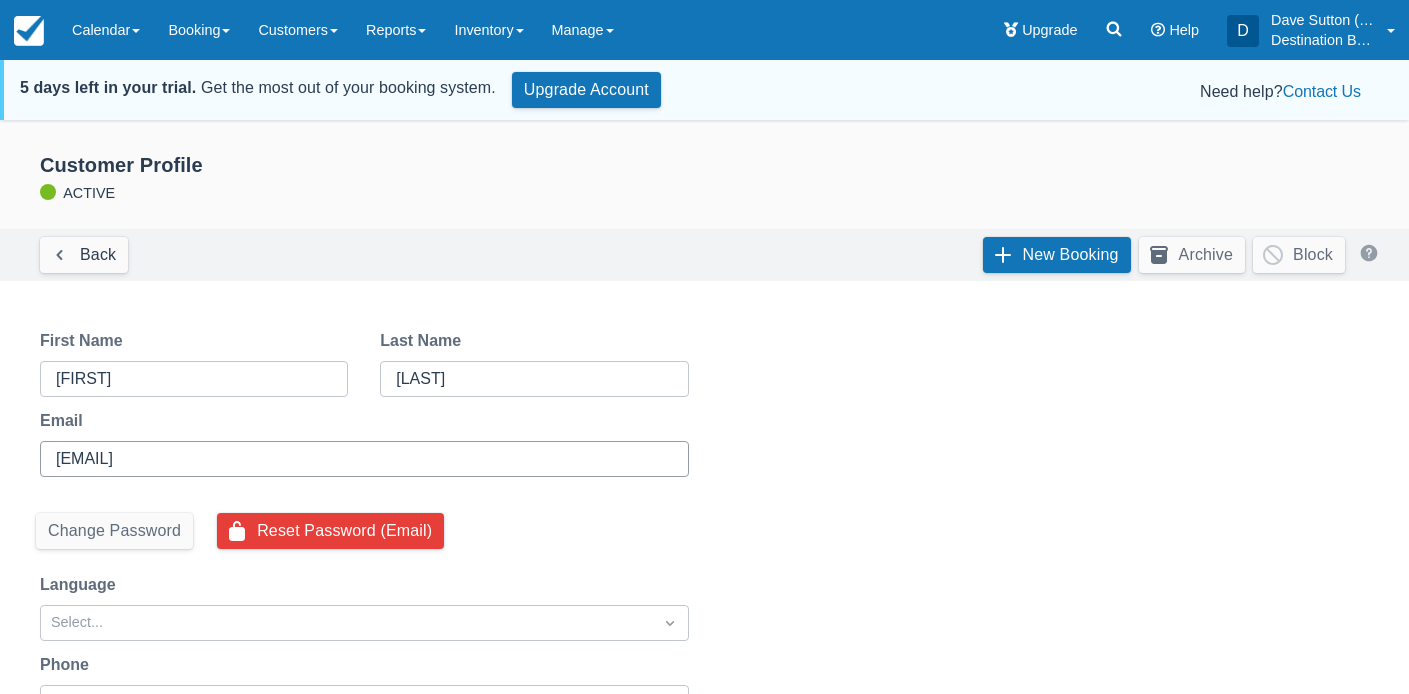 click on "[EMAIL]" at bounding box center (362, 459) 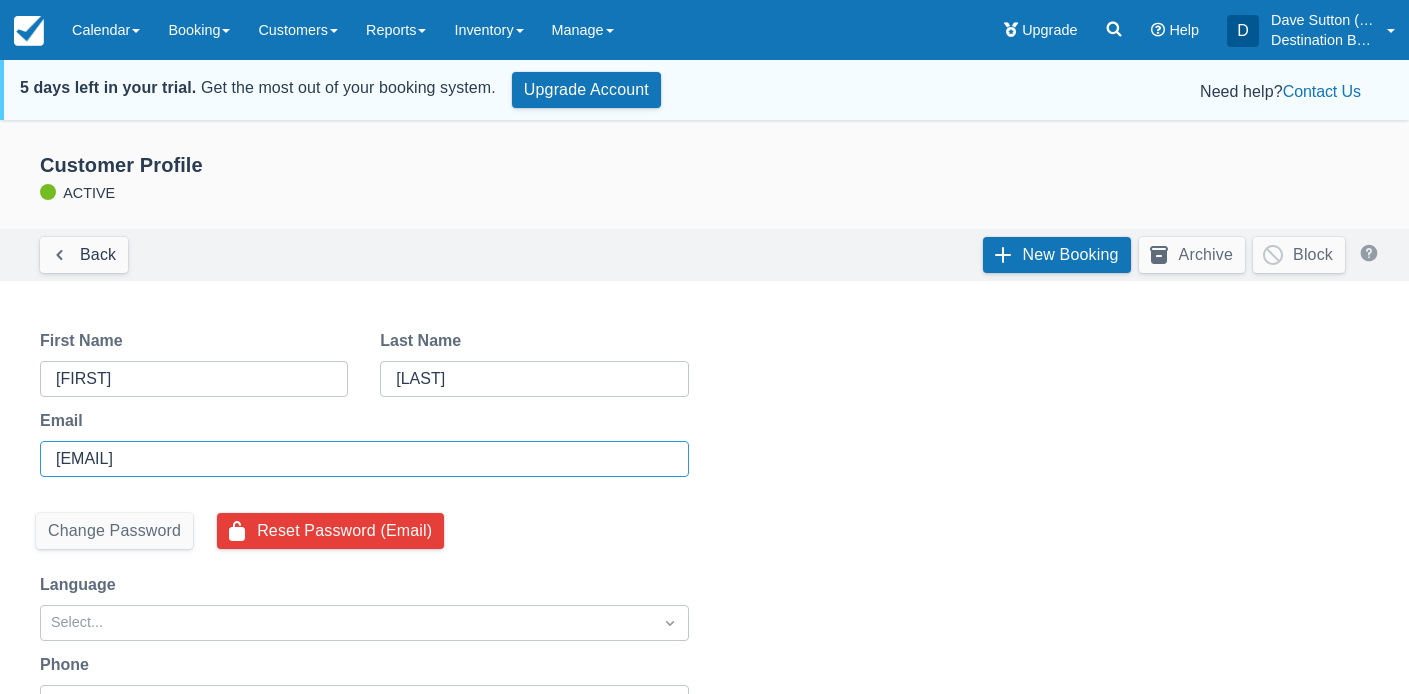 click on "[EMAIL]" at bounding box center (362, 459) 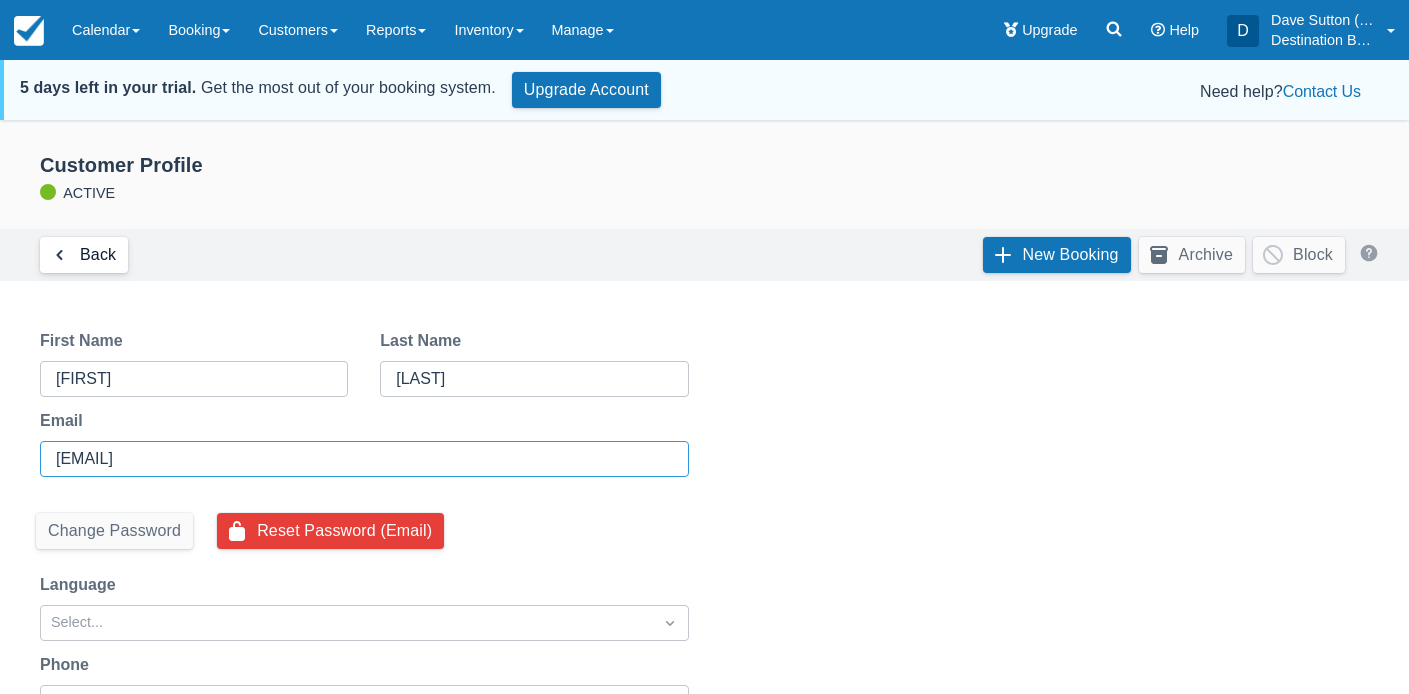 click on "Back" at bounding box center (84, 255) 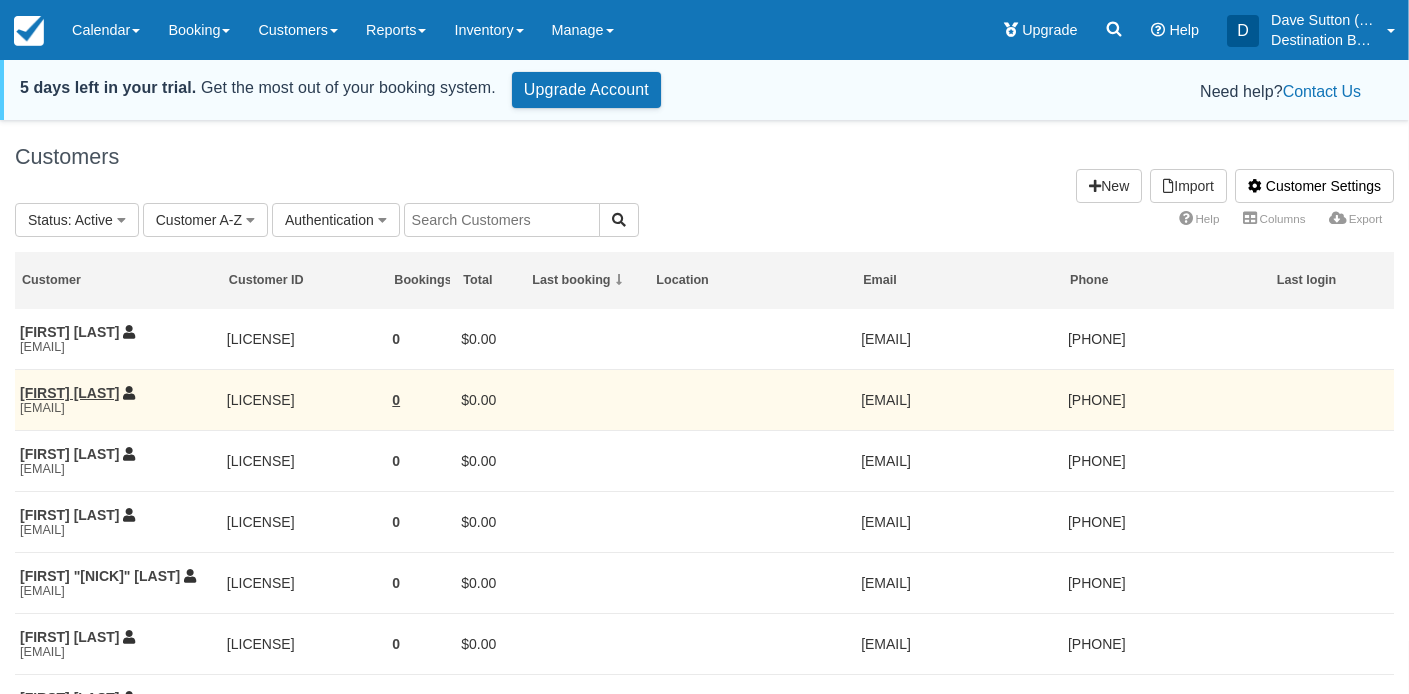 scroll, scrollTop: 0, scrollLeft: 0, axis: both 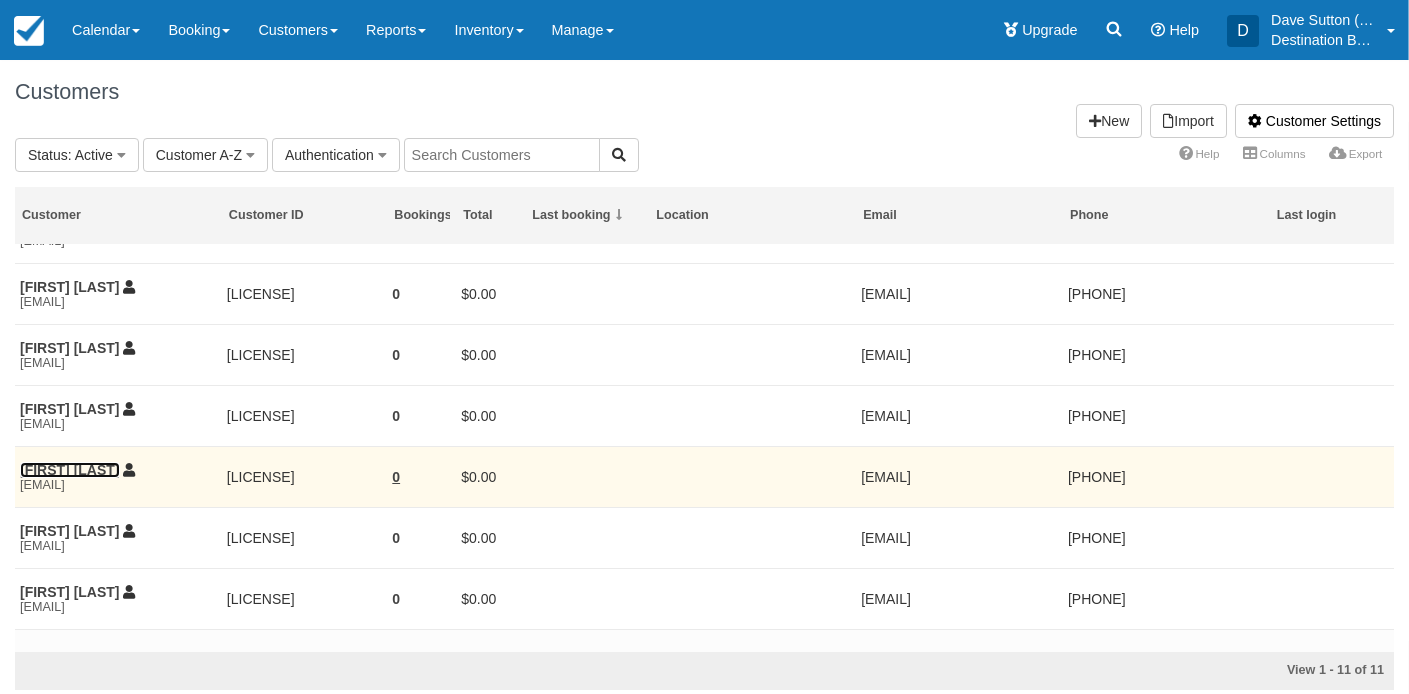 click on "Diana Keyser" at bounding box center (70, 470) 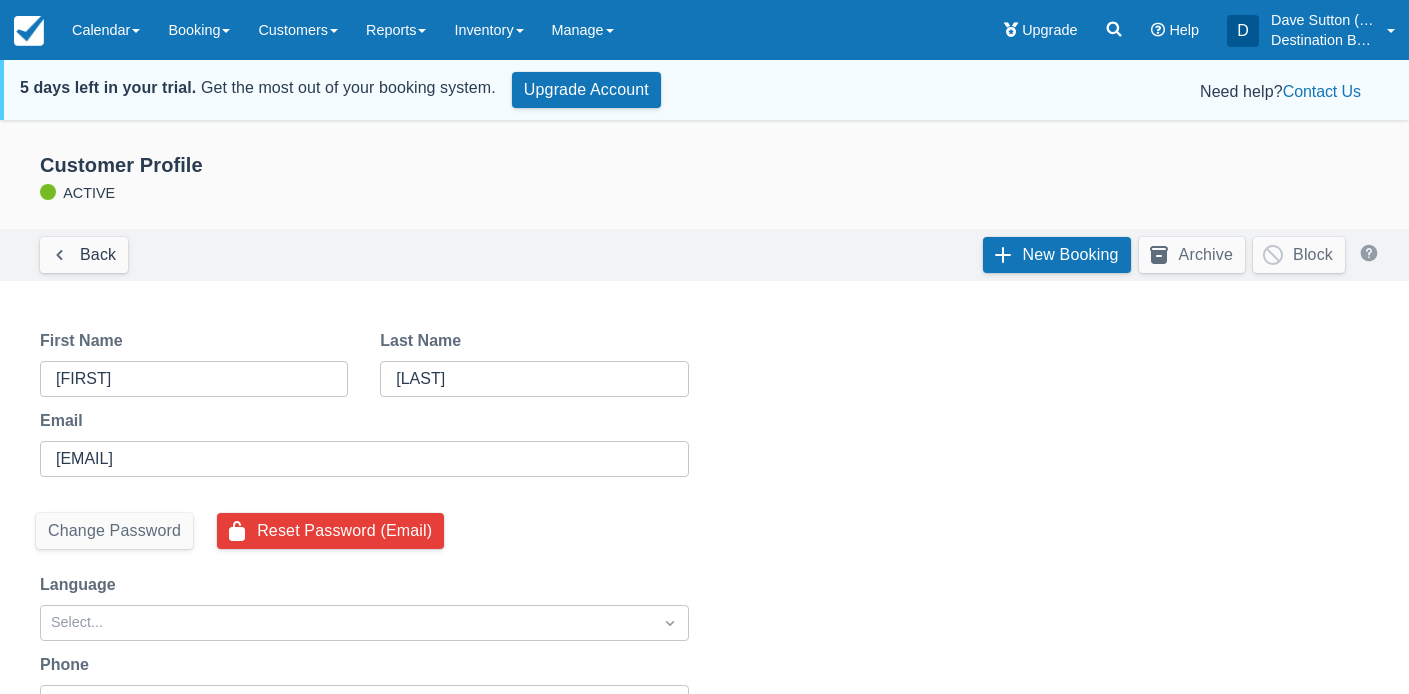 scroll, scrollTop: 0, scrollLeft: 0, axis: both 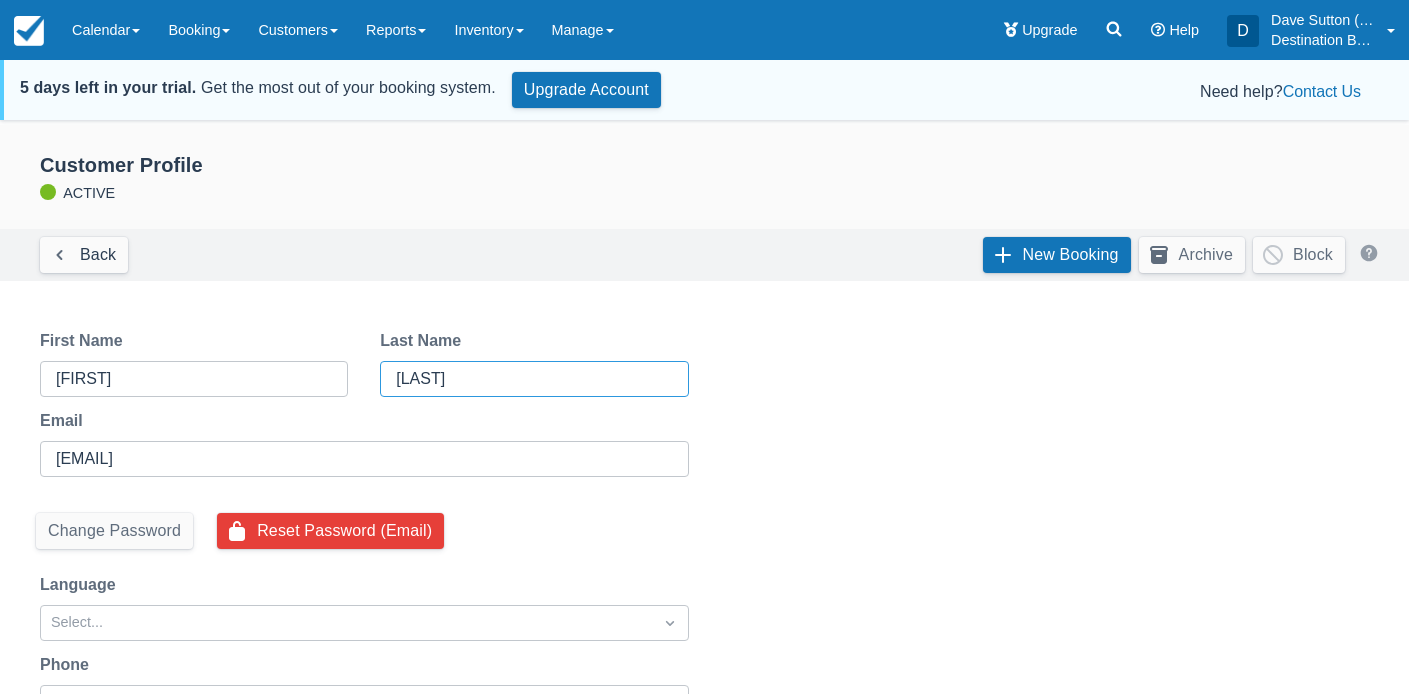 click on "[LAST]" at bounding box center (532, 379) 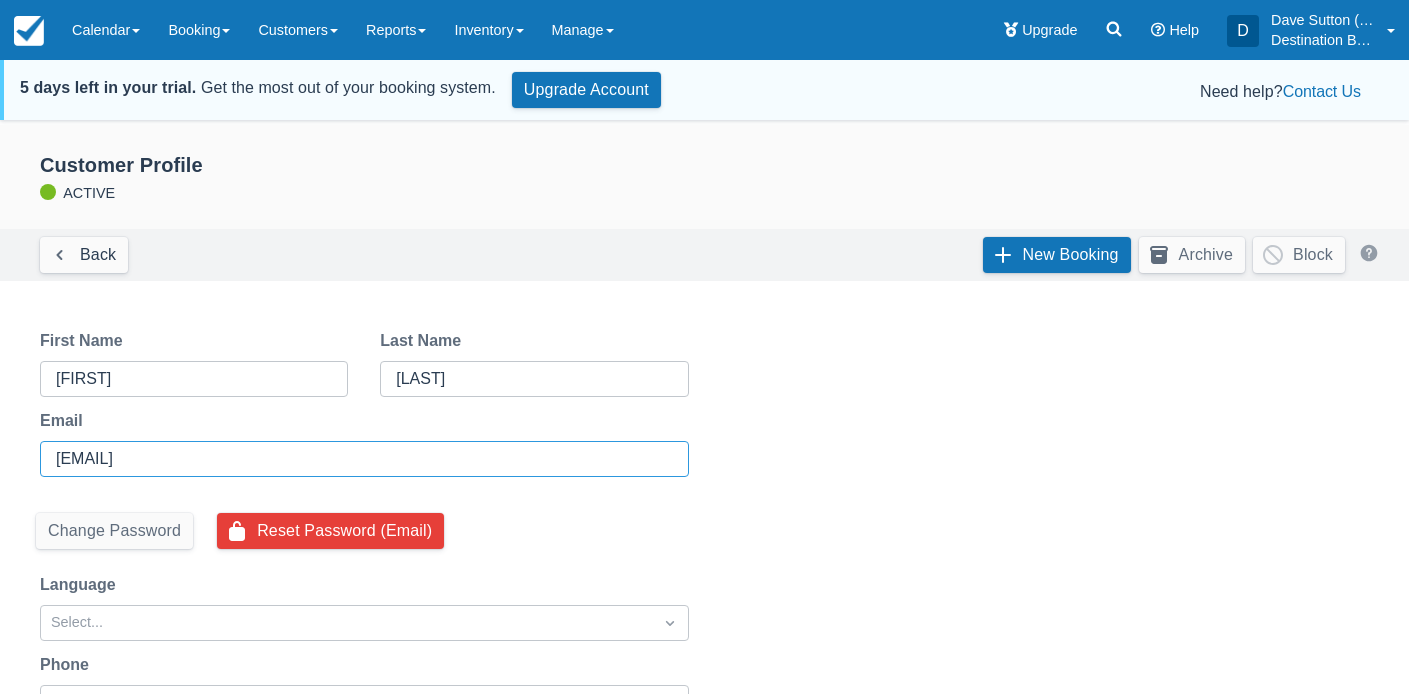 click on "dianamkeyser@gmail.com" at bounding box center [362, 459] 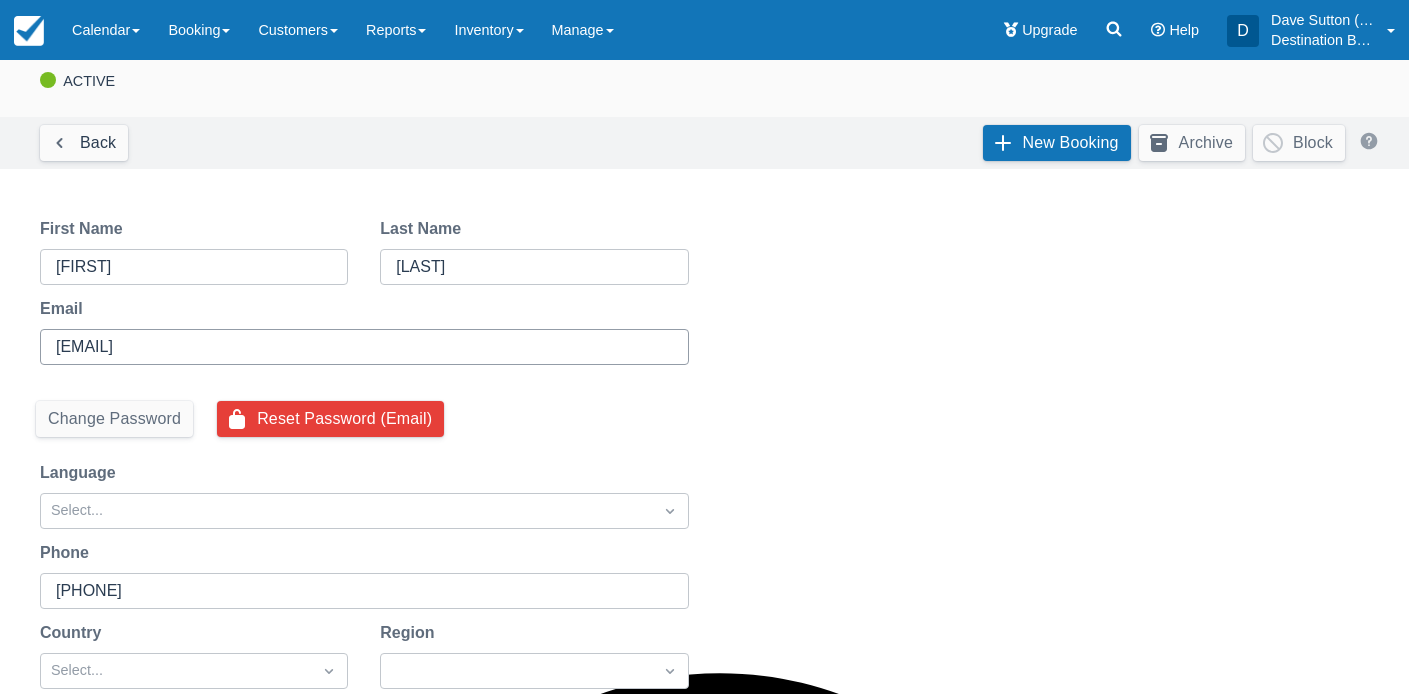 scroll, scrollTop: 315, scrollLeft: 0, axis: vertical 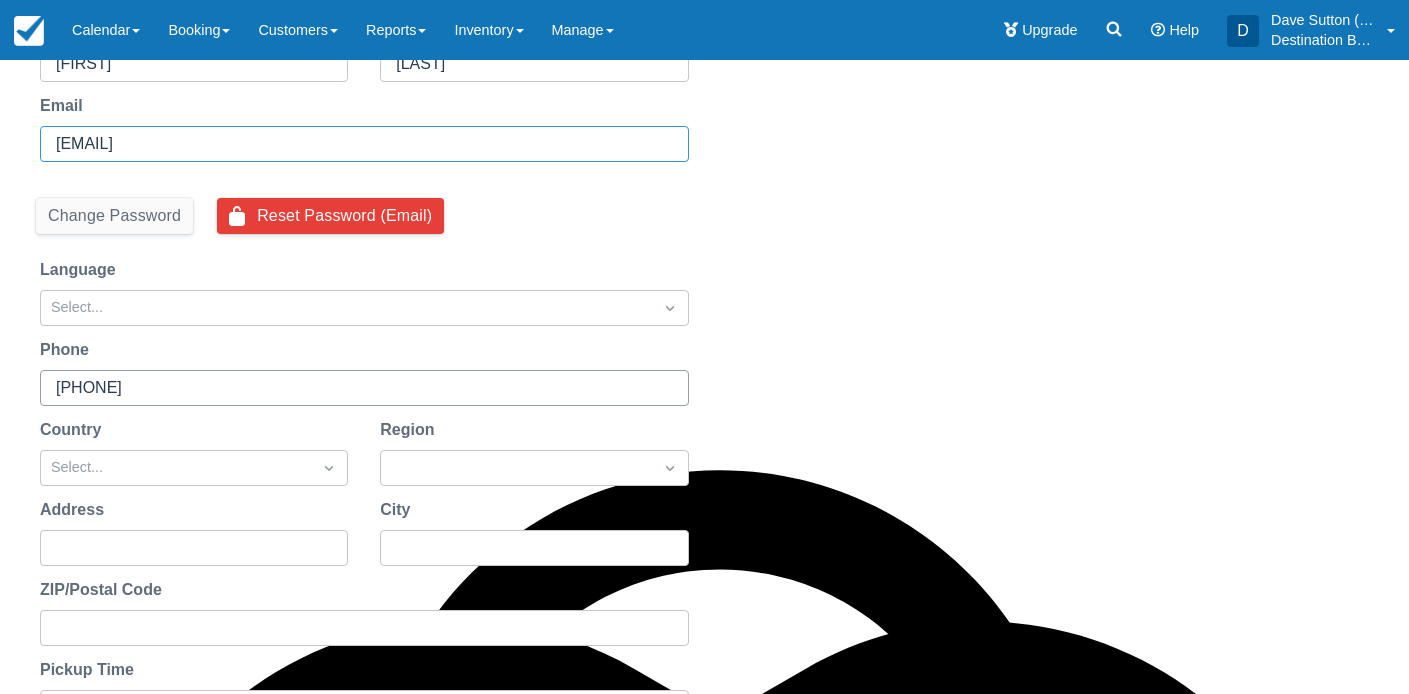 click on "(704) 780-4352" at bounding box center [362, 388] 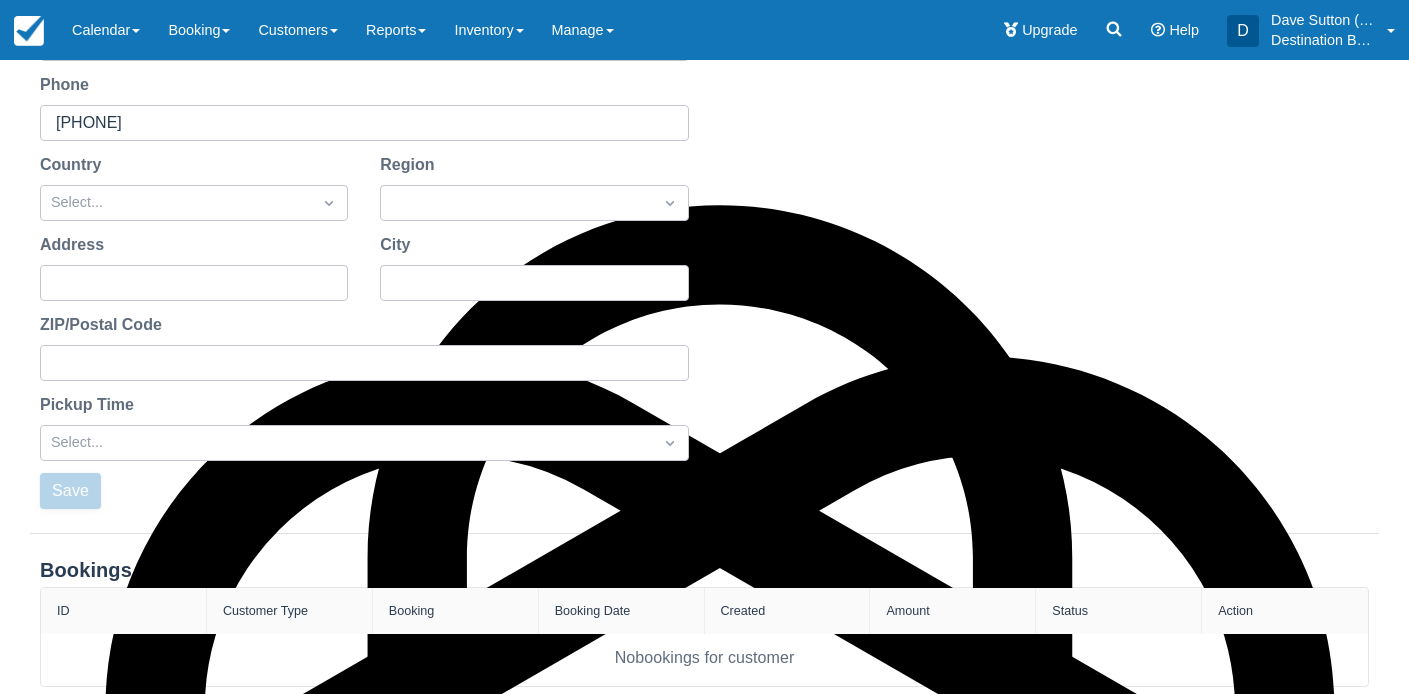 scroll, scrollTop: 649, scrollLeft: 0, axis: vertical 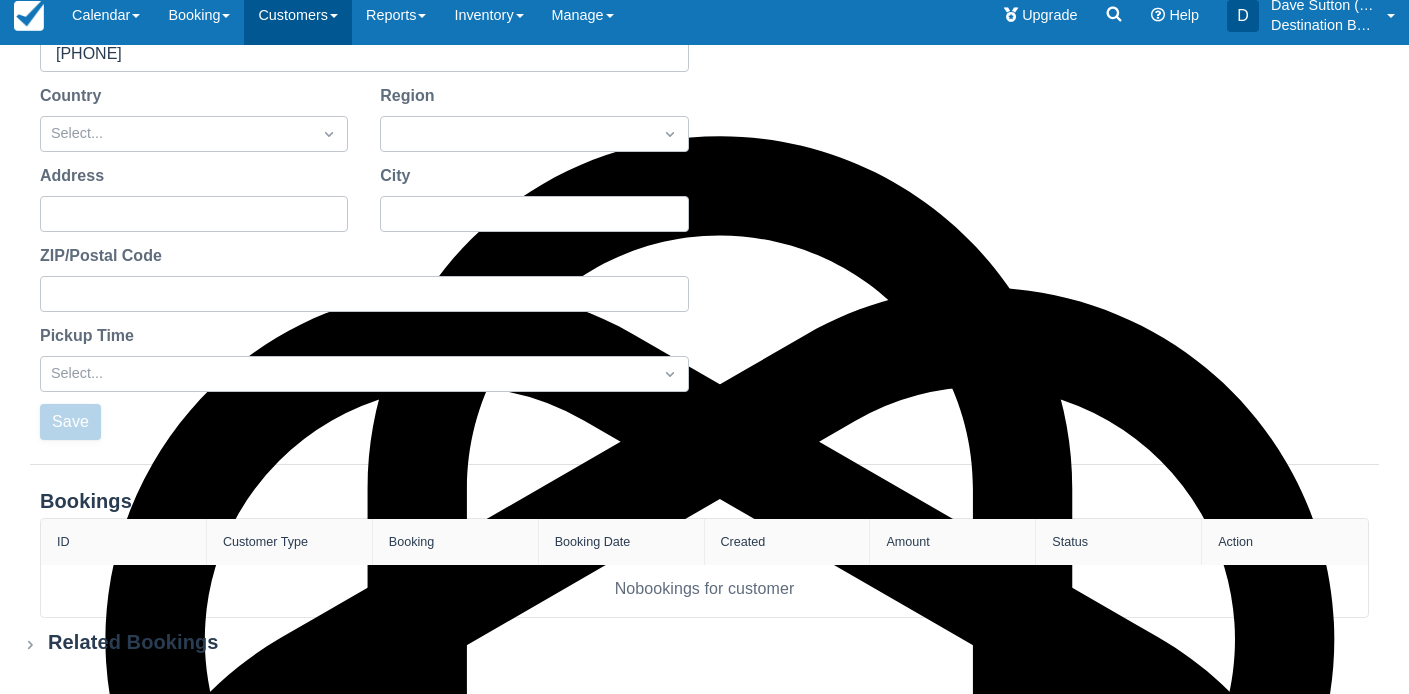 drag, startPoint x: 322, startPoint y: 18, endPoint x: 321, endPoint y: 29, distance: 11.045361 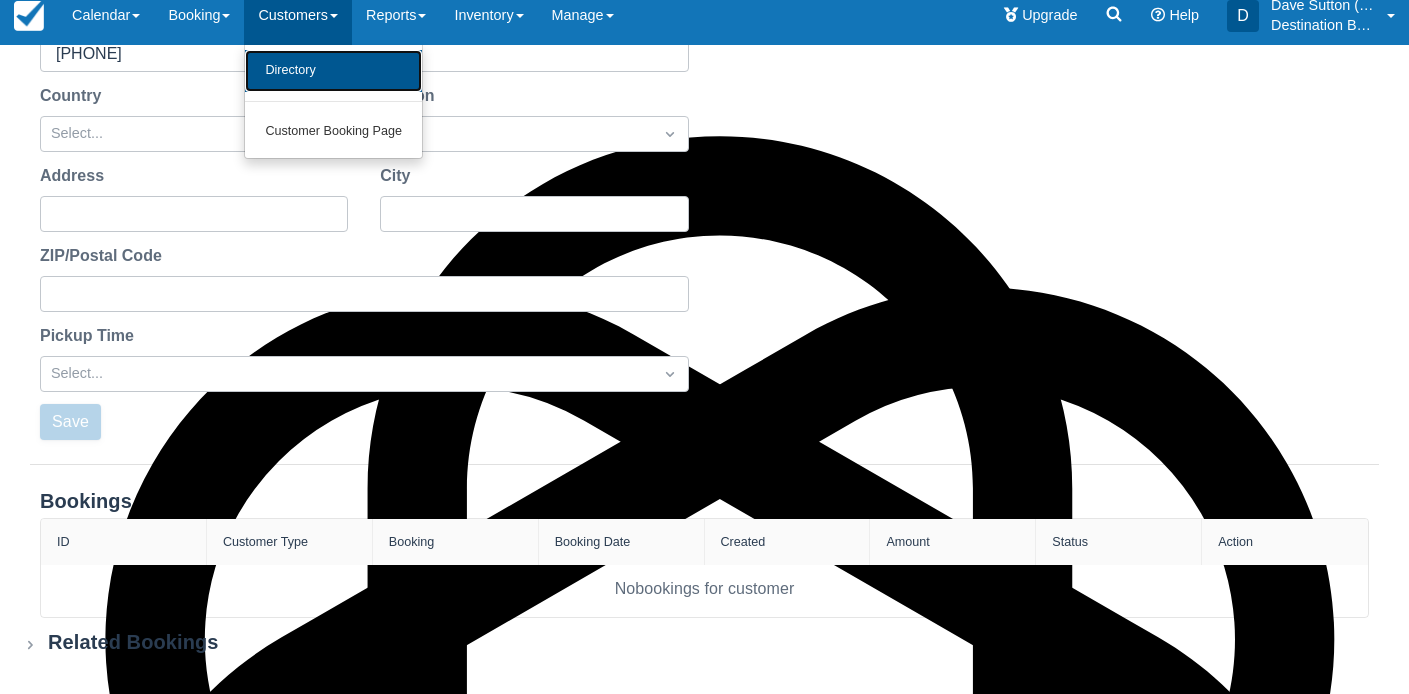 click on "Directory" at bounding box center (333, 71) 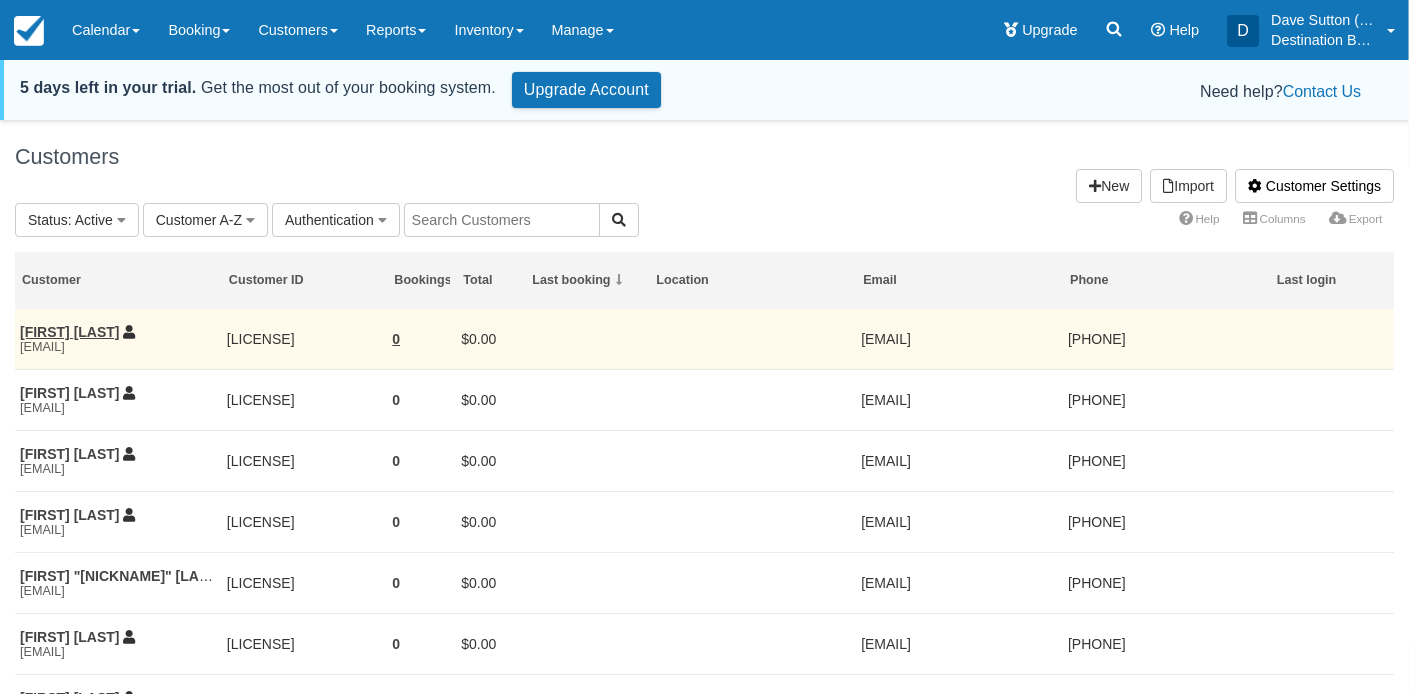 scroll, scrollTop: 0, scrollLeft: 0, axis: both 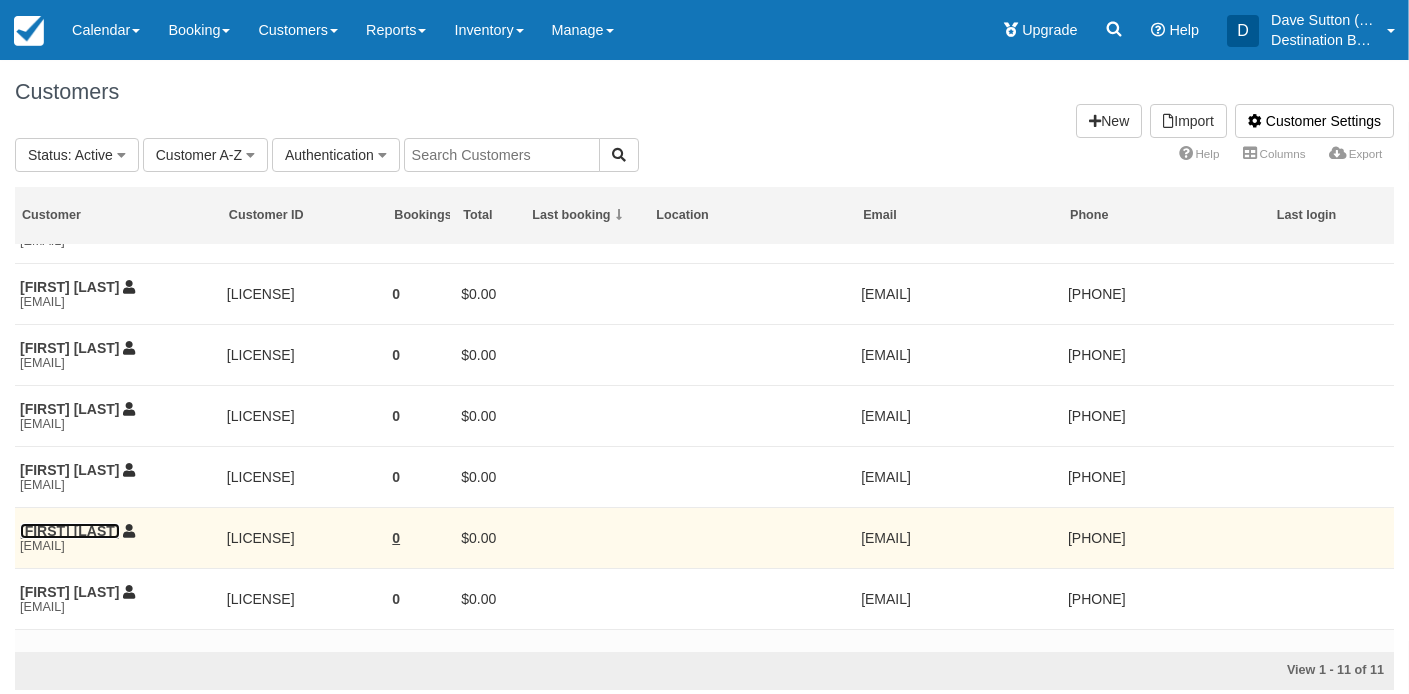 drag, startPoint x: 82, startPoint y: 553, endPoint x: 94, endPoint y: 555, distance: 12.165525 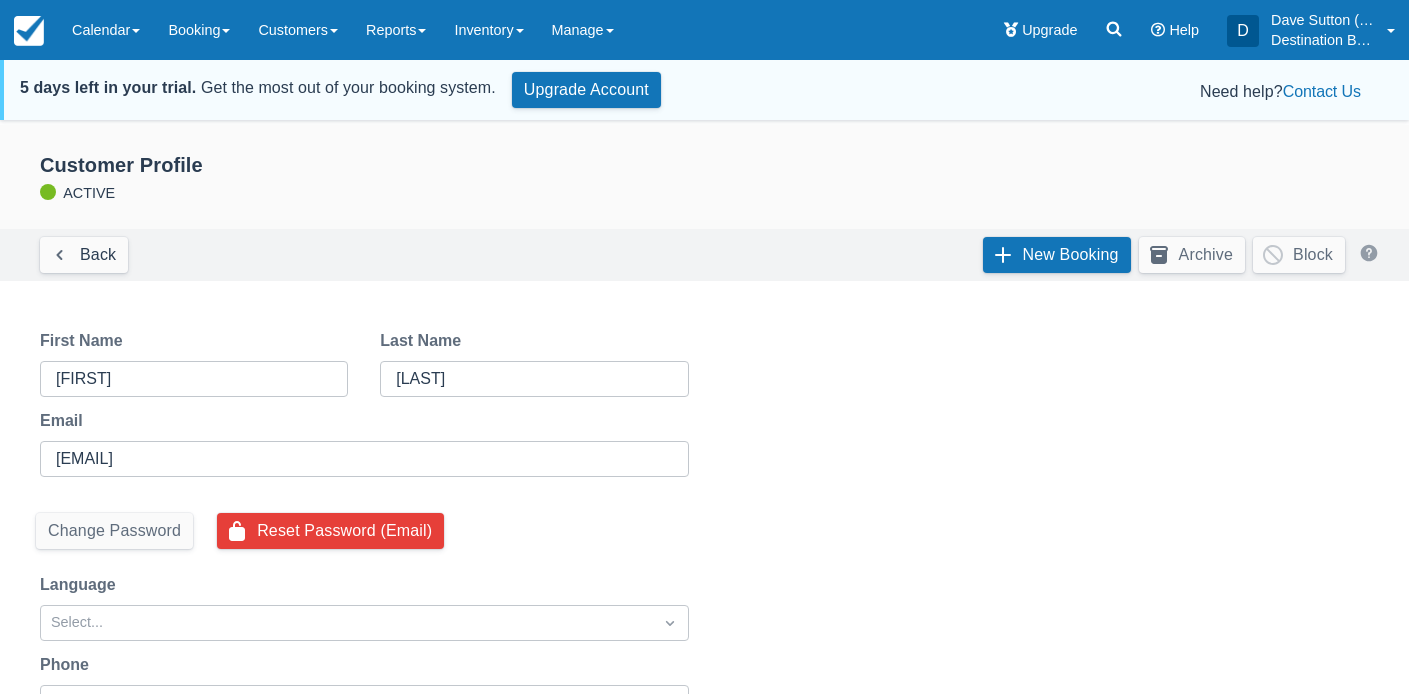 scroll, scrollTop: 0, scrollLeft: 0, axis: both 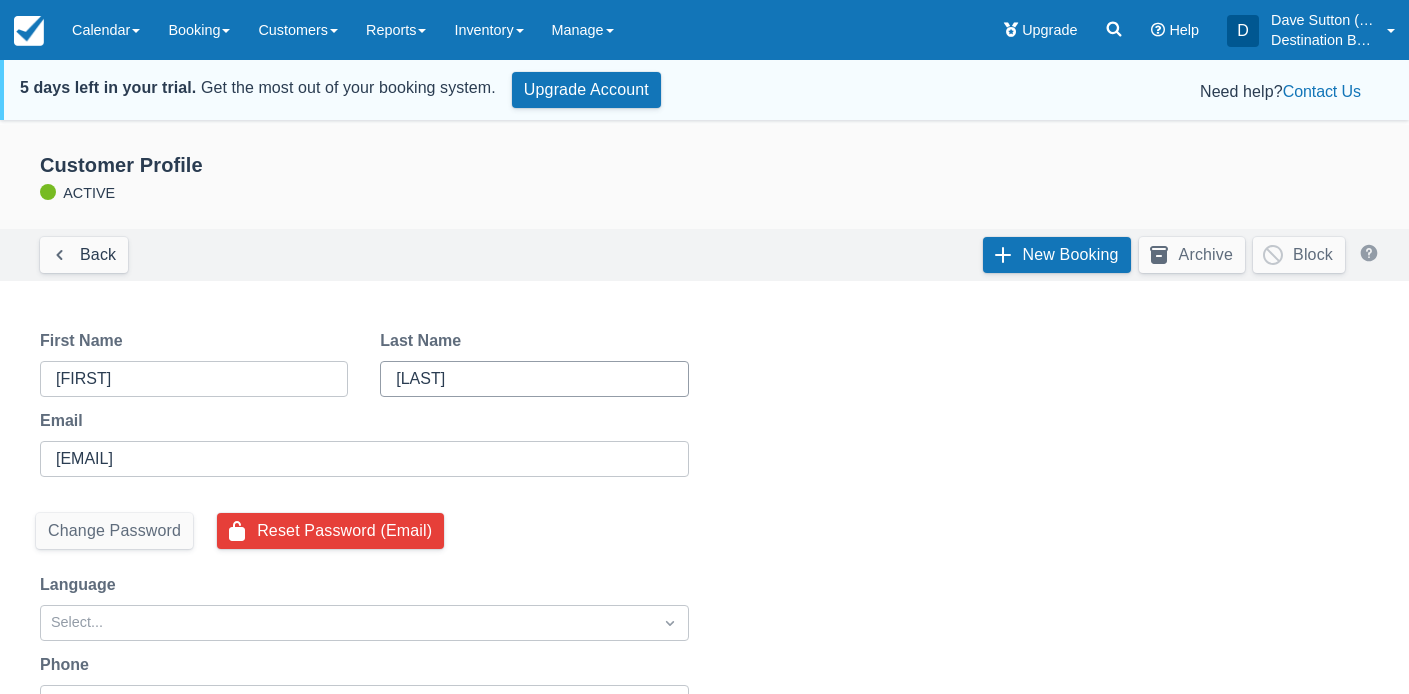 click on "Fohrman" at bounding box center [532, 379] 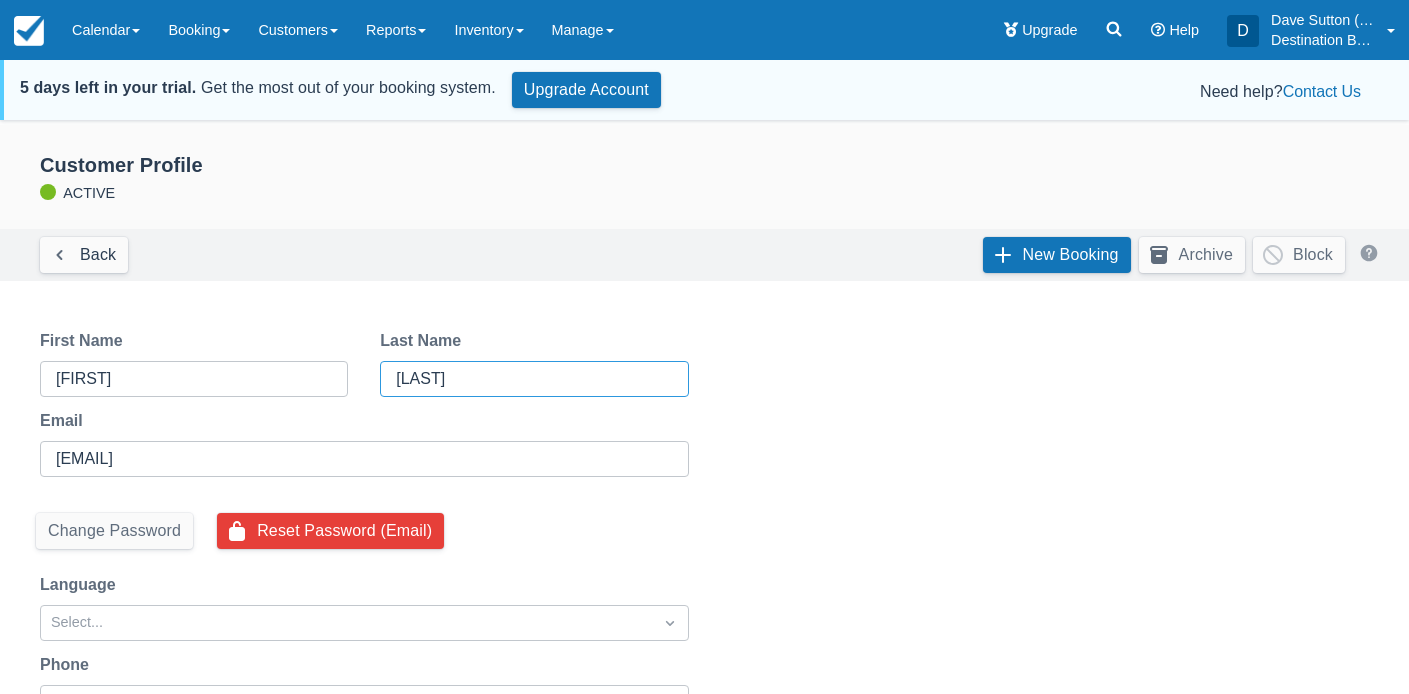 click on "Fohrman" at bounding box center (532, 379) 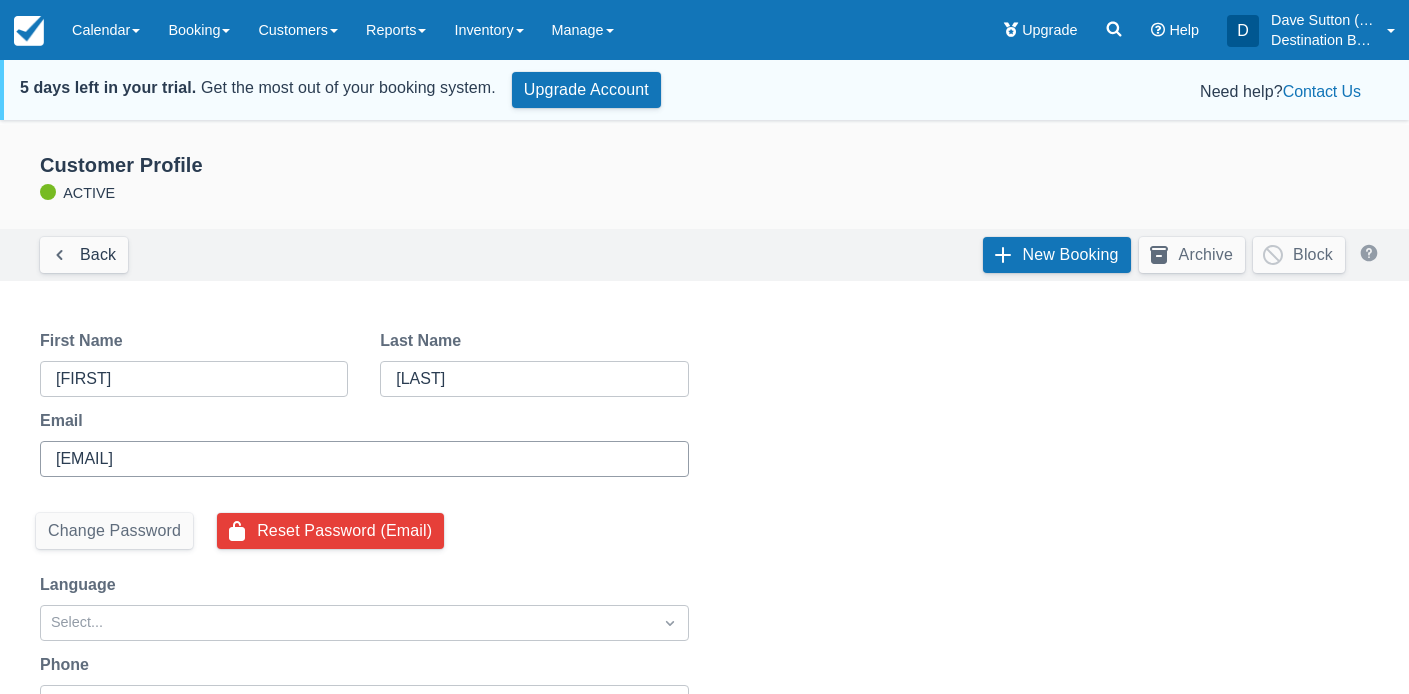 click on "[EMAIL]" at bounding box center (362, 459) 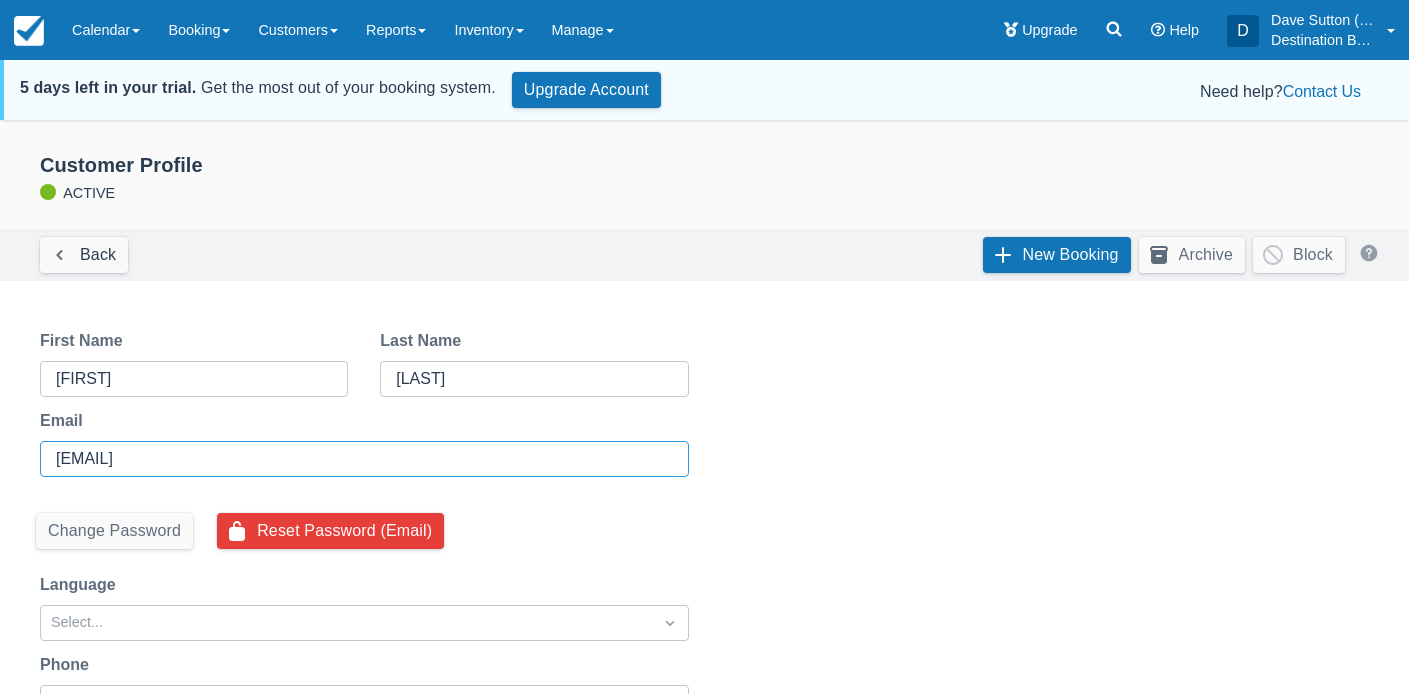 click on "[EMAIL]" at bounding box center (362, 459) 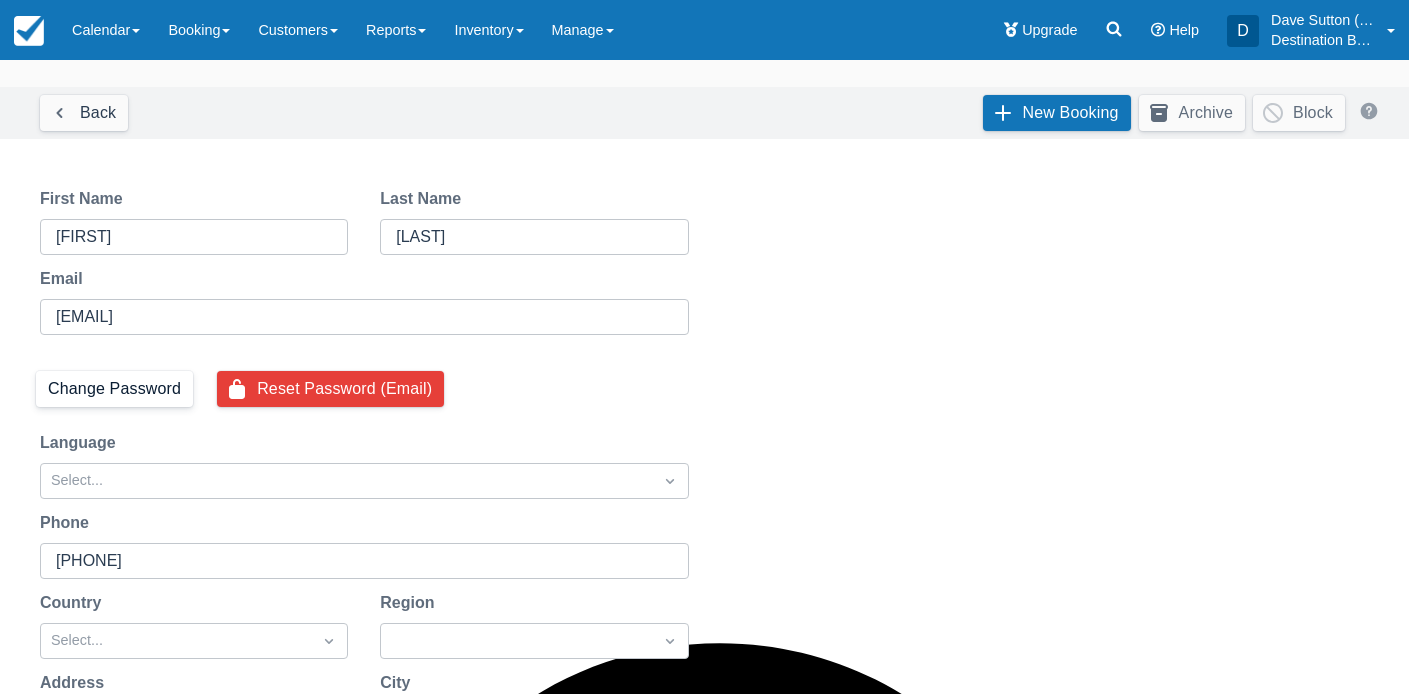 scroll, scrollTop: 150, scrollLeft: 0, axis: vertical 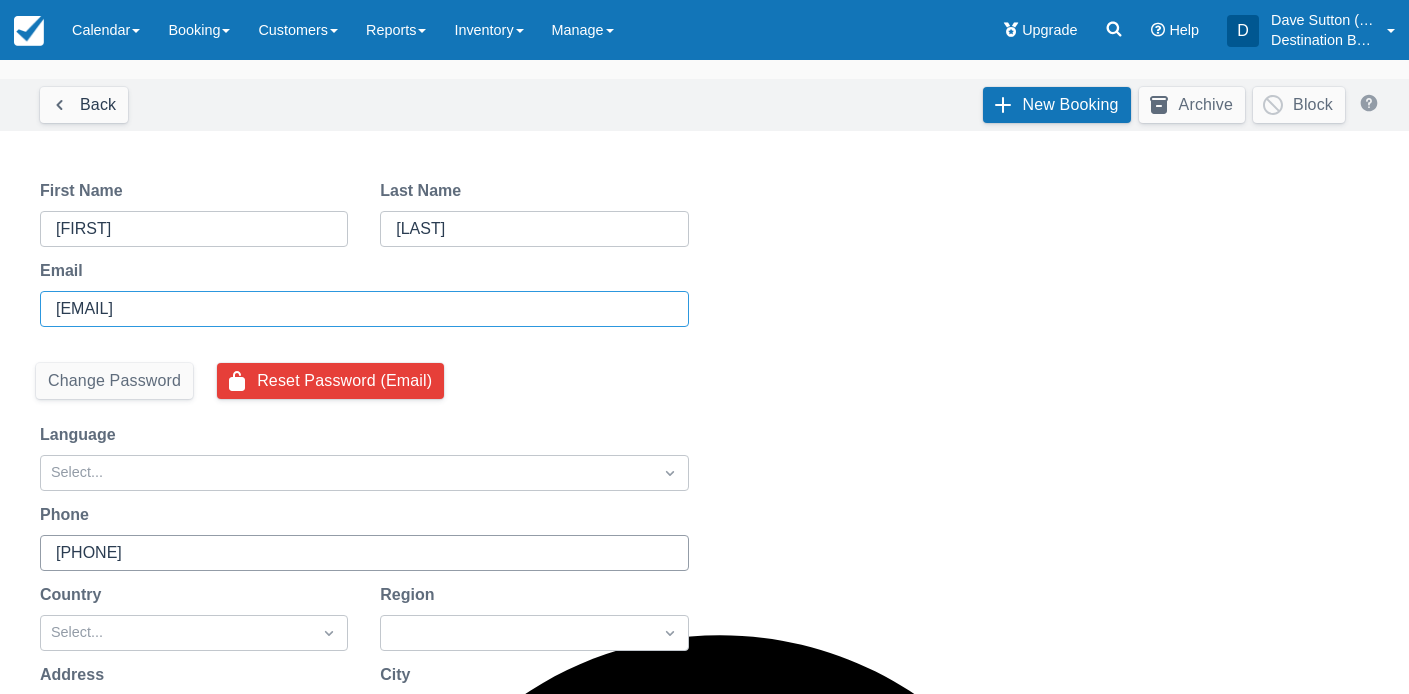 click on "(847) 445-3044" at bounding box center (362, 553) 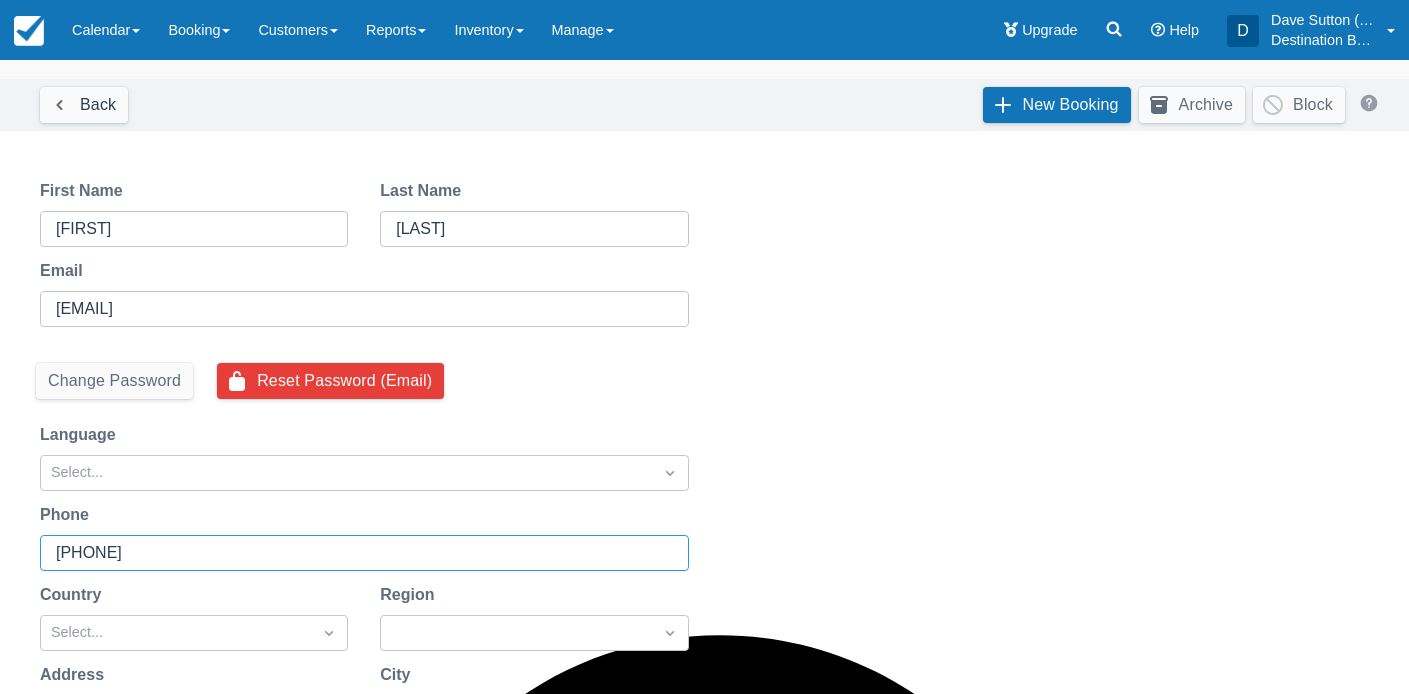click on "(847) 445-3044" at bounding box center [362, 553] 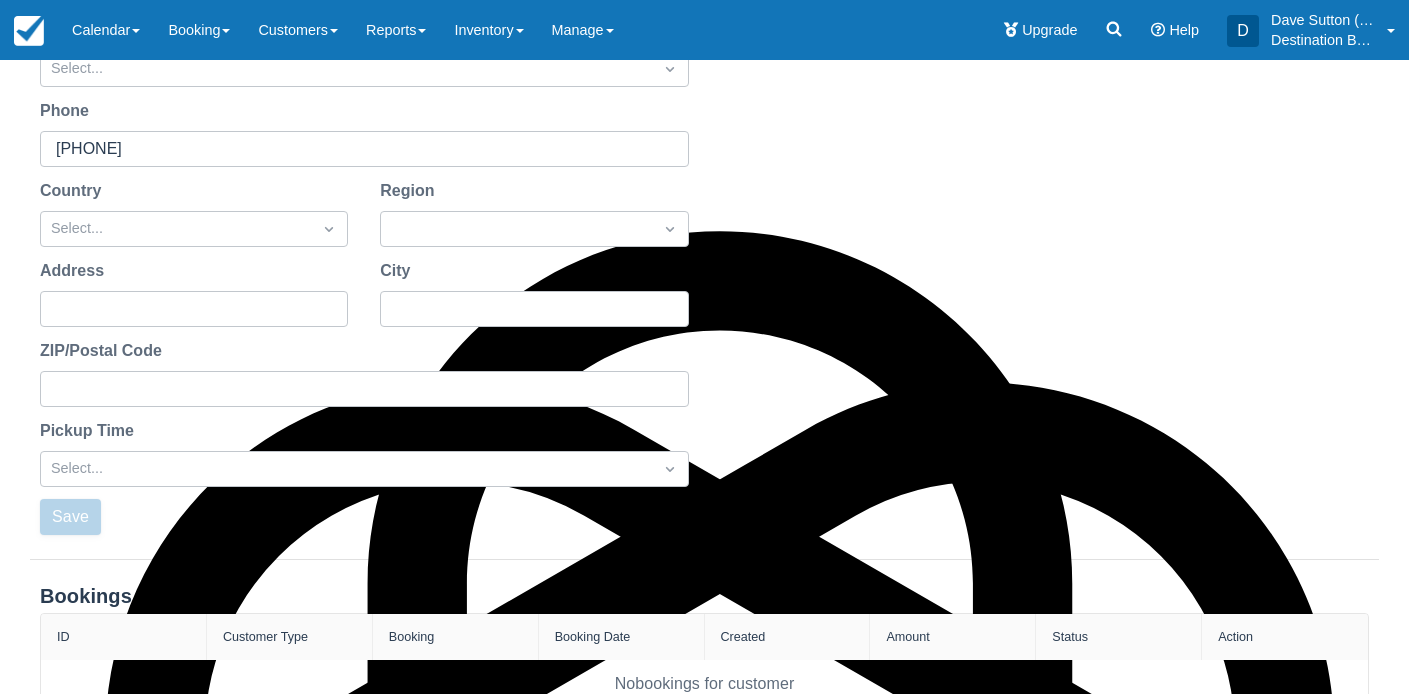scroll, scrollTop: 649, scrollLeft: 0, axis: vertical 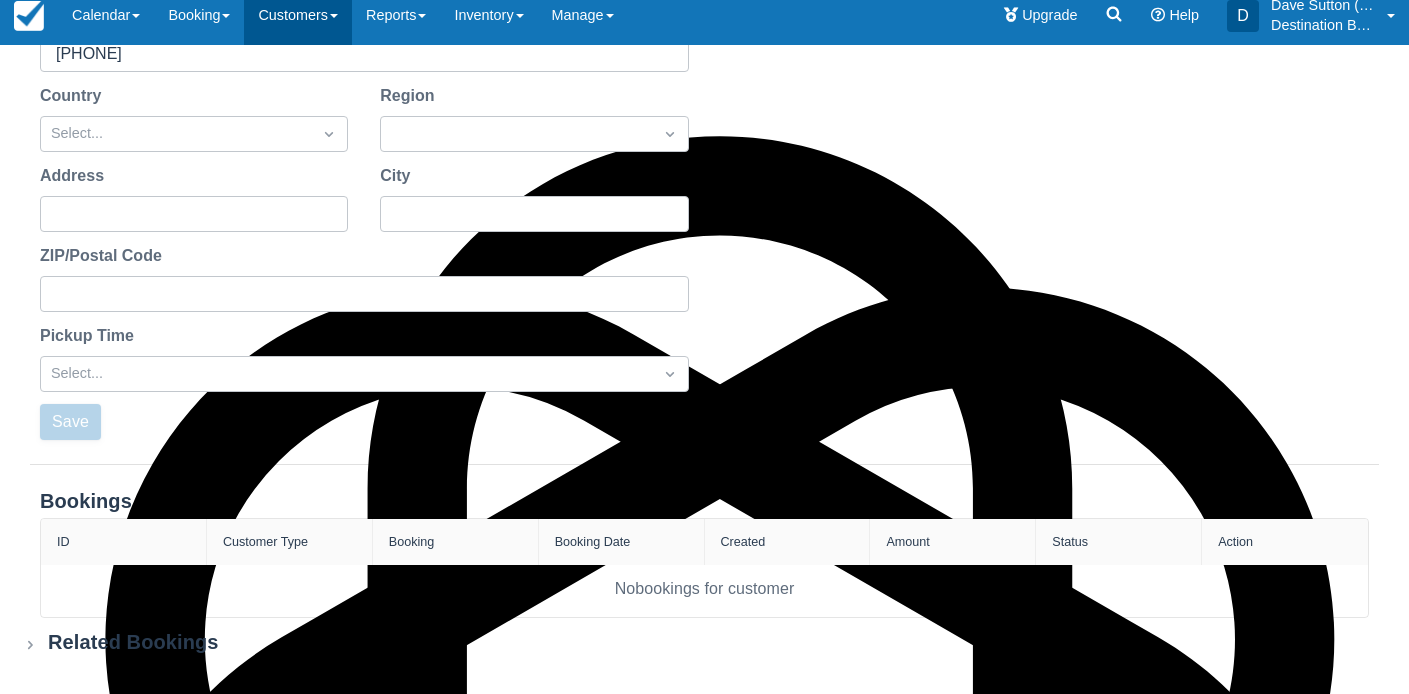 drag, startPoint x: 317, startPoint y: 11, endPoint x: 327, endPoint y: 22, distance: 14.866069 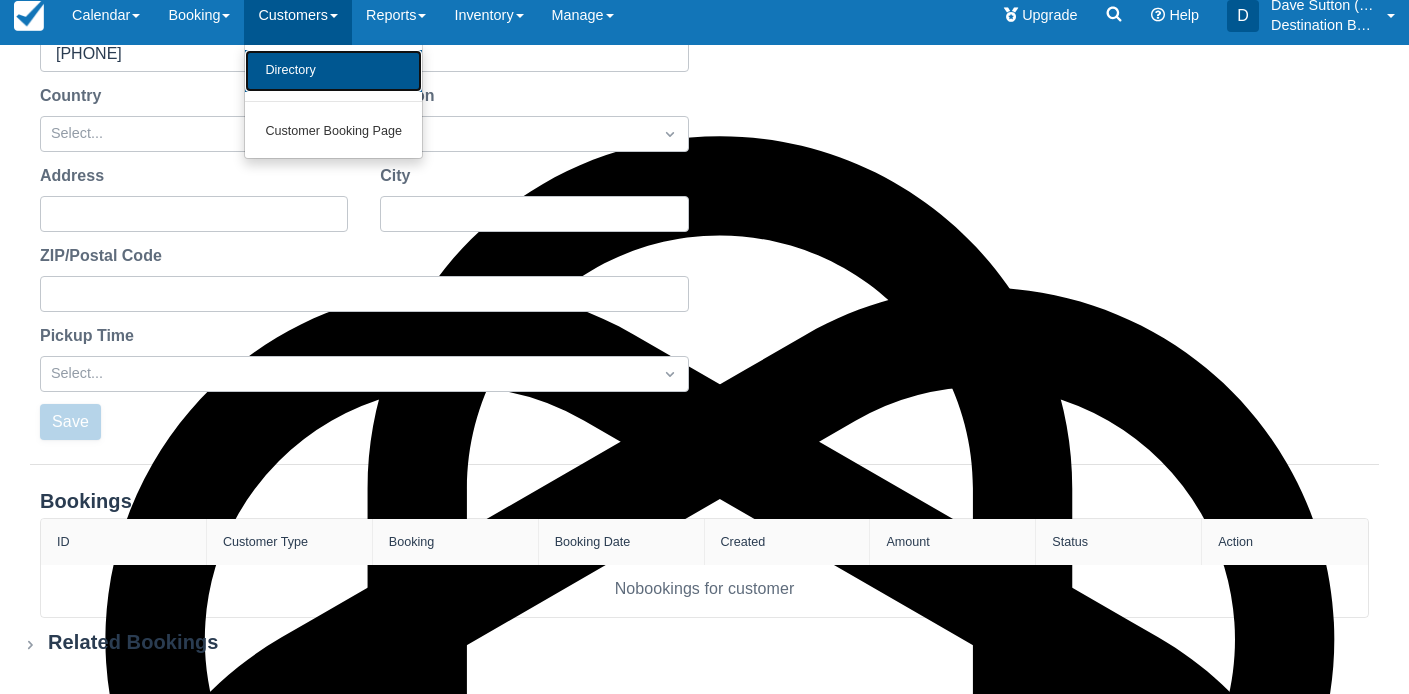 click on "Directory" at bounding box center (333, 71) 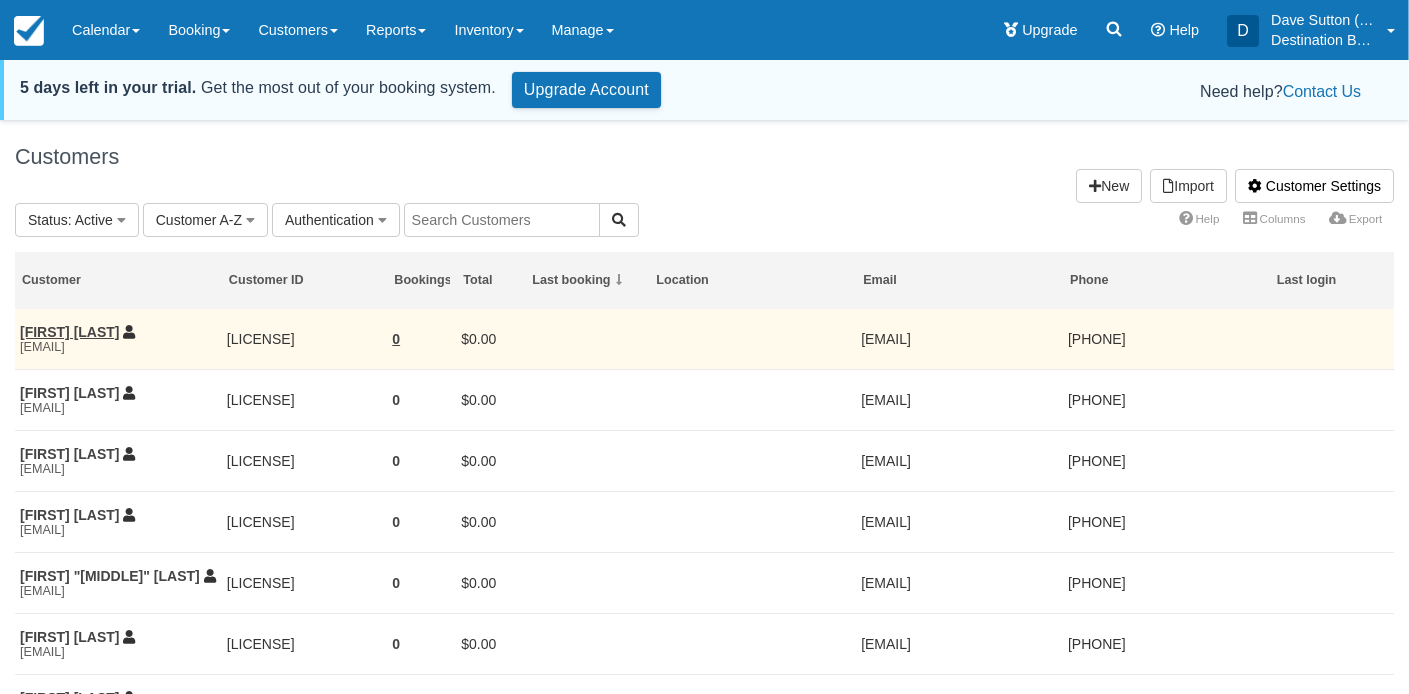 scroll, scrollTop: 0, scrollLeft: 0, axis: both 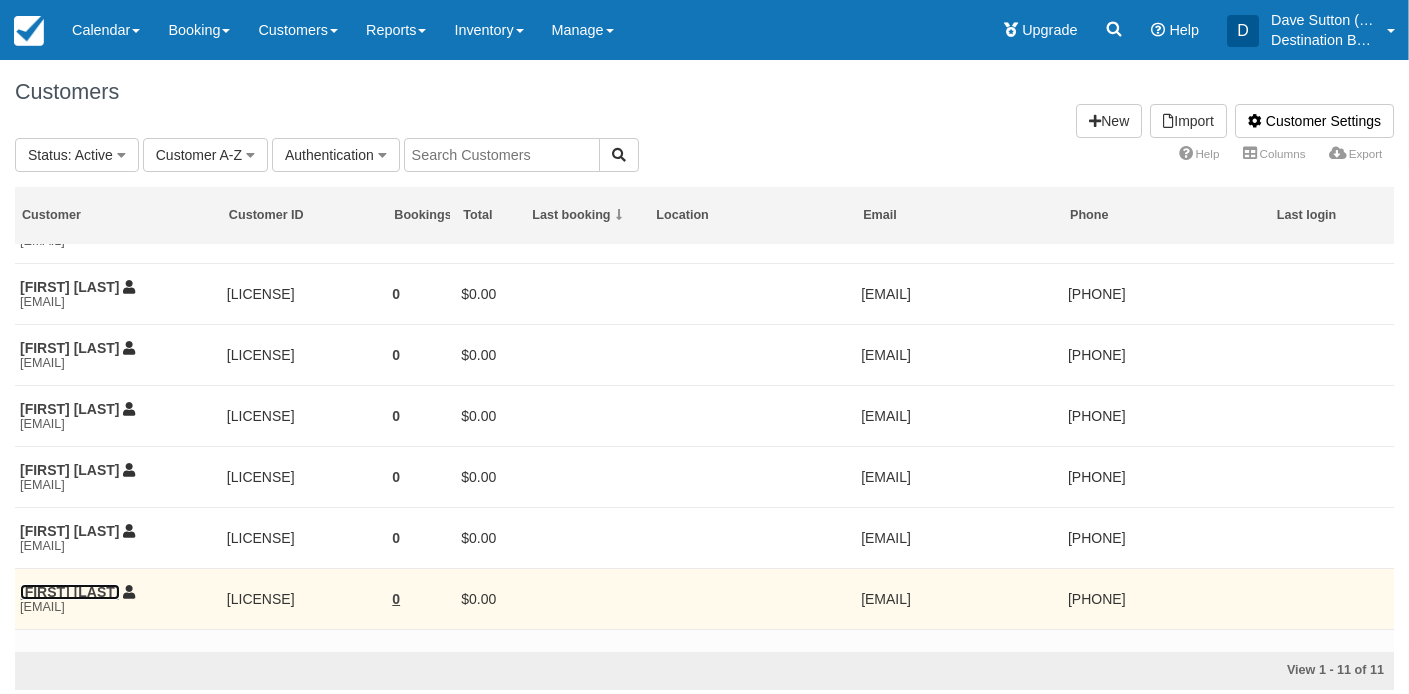 click on "[FIRST] [LAST]" at bounding box center (70, 592) 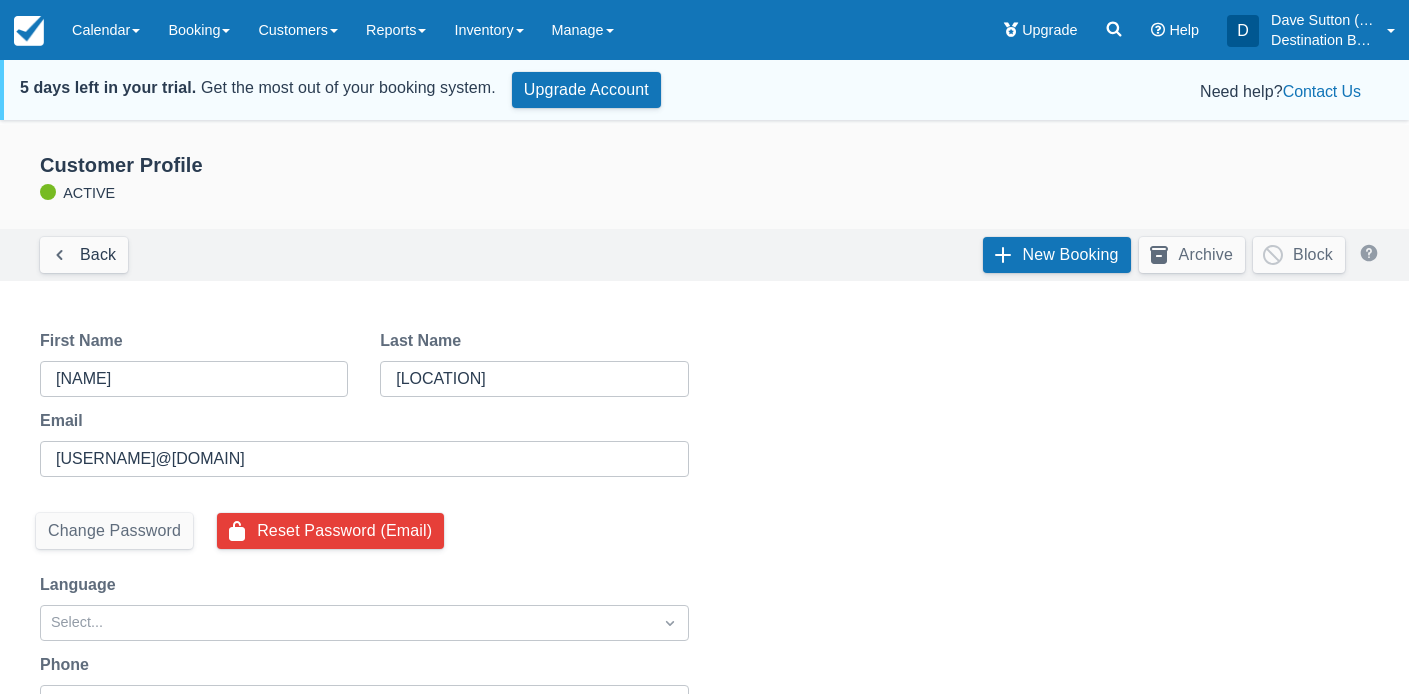 scroll, scrollTop: 0, scrollLeft: 0, axis: both 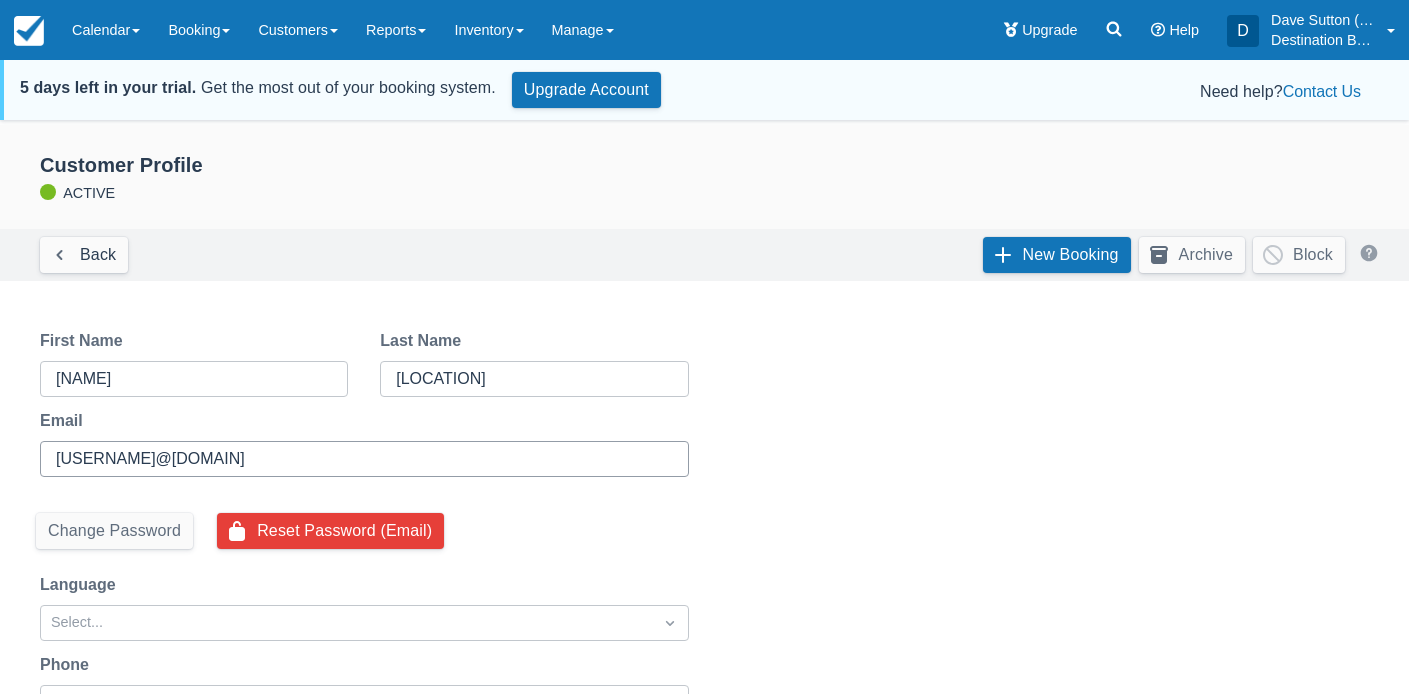 click on "[USERNAME]@[DOMAIN]" at bounding box center (362, 459) 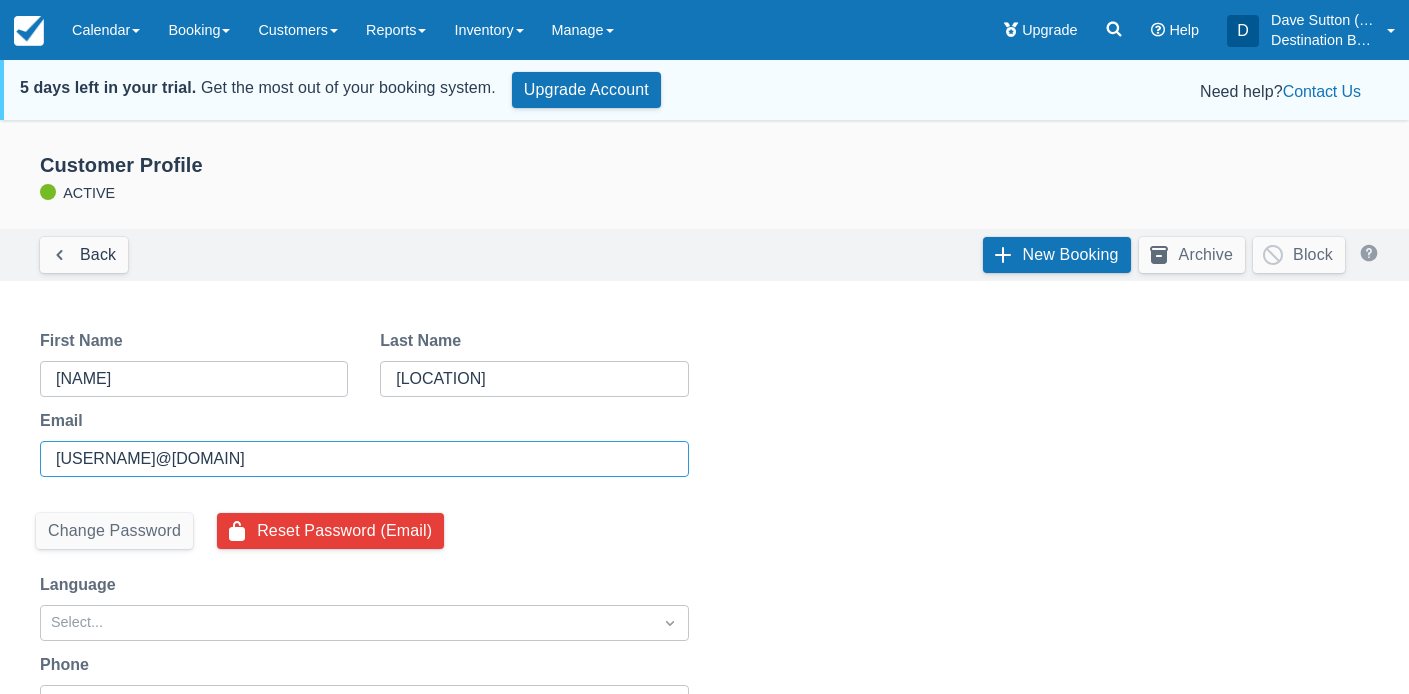 click on "[USERNAME]@[DOMAIN]" at bounding box center [362, 459] 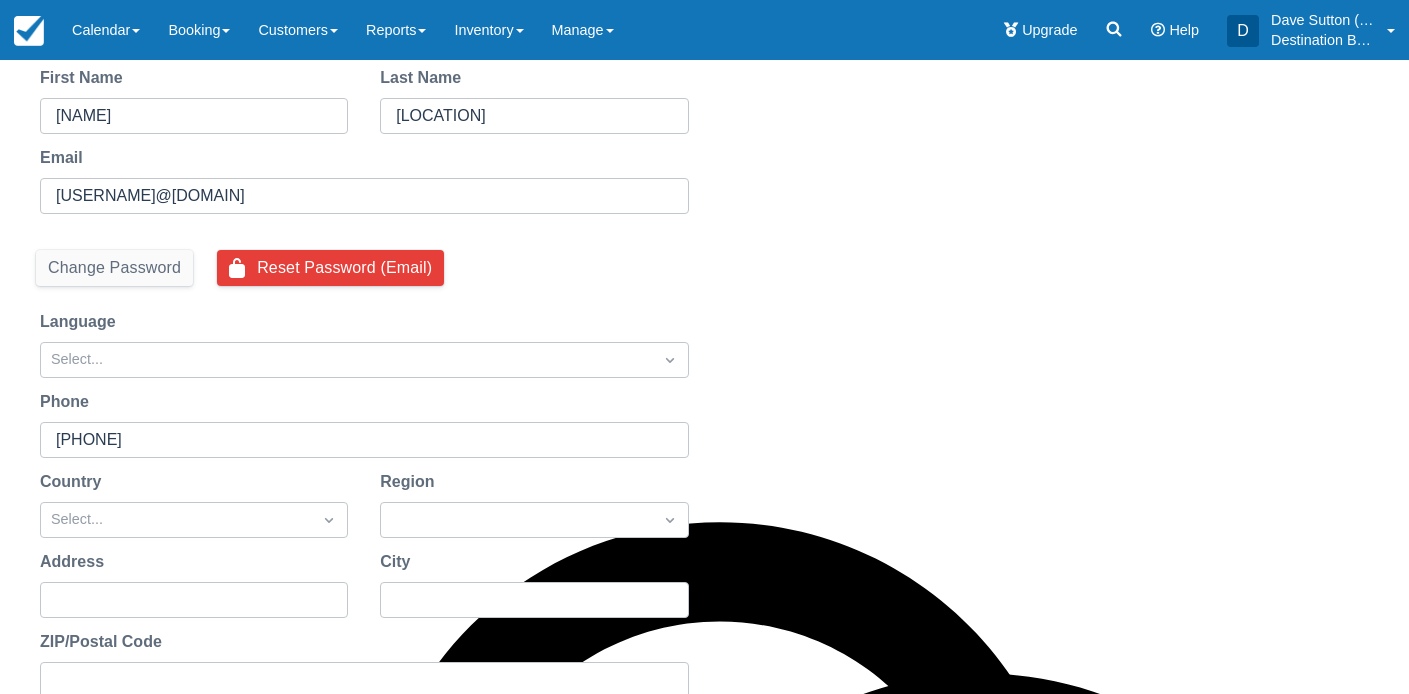 scroll, scrollTop: 459, scrollLeft: 0, axis: vertical 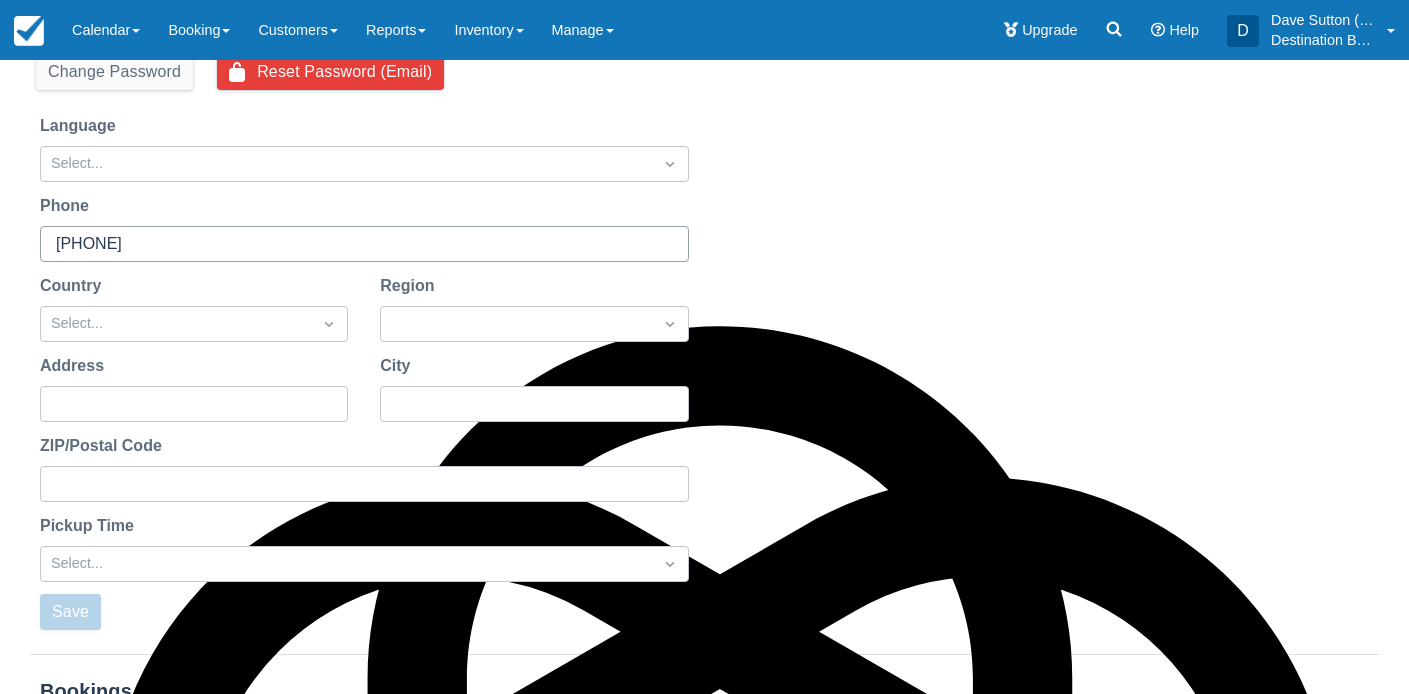 click on "(770) 533-1178" at bounding box center (362, 244) 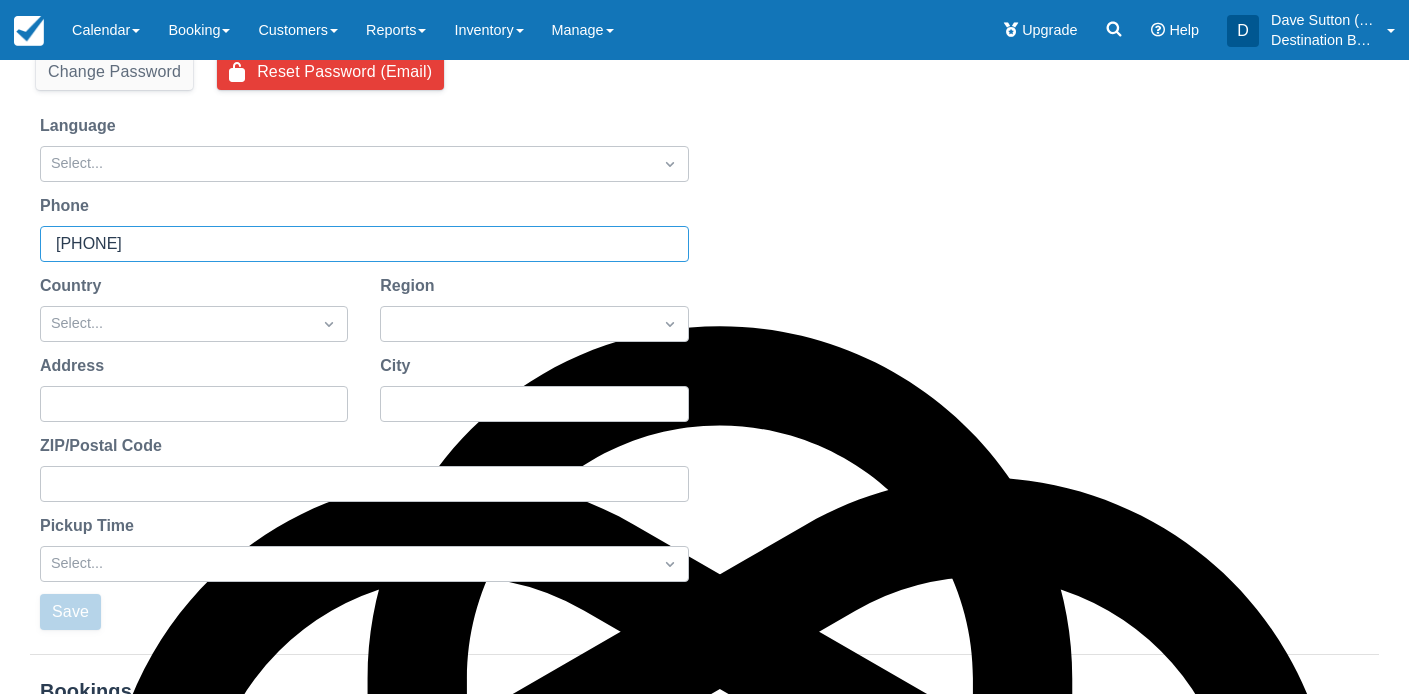 click on "(770) 533-1178" at bounding box center (362, 244) 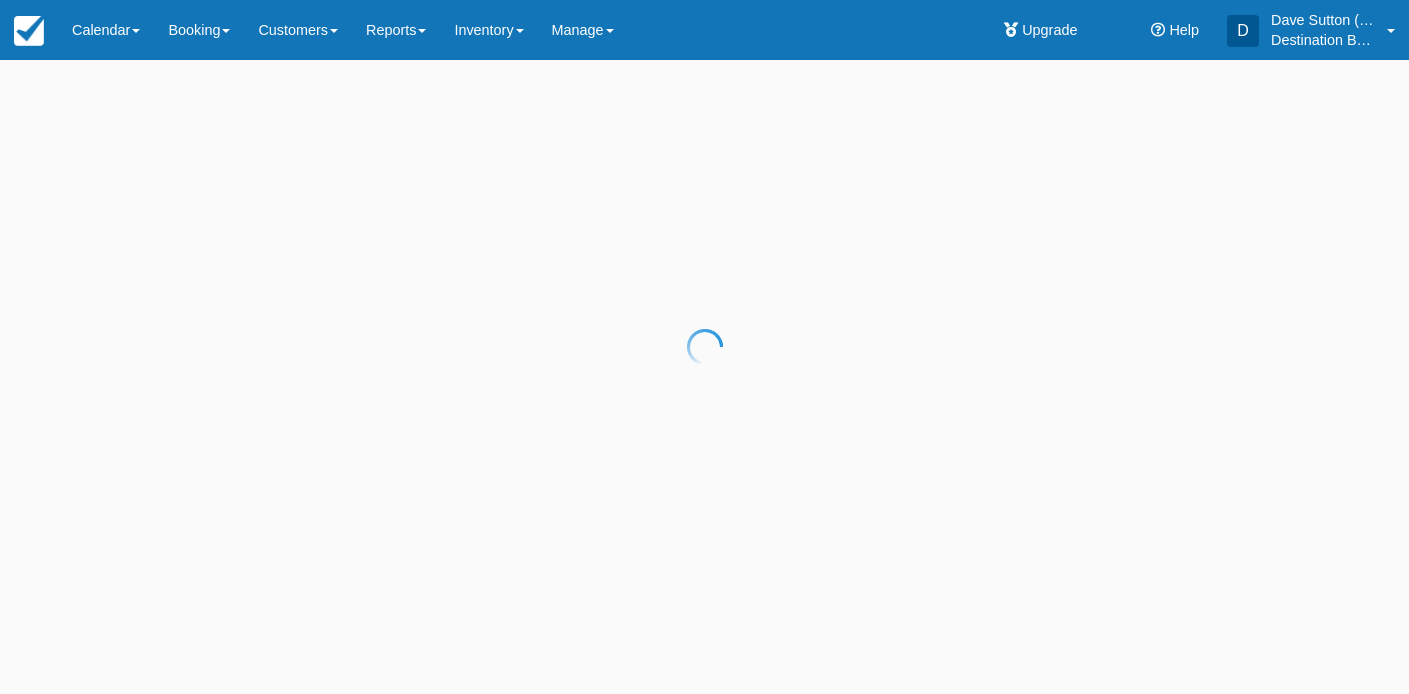 scroll, scrollTop: 0, scrollLeft: 0, axis: both 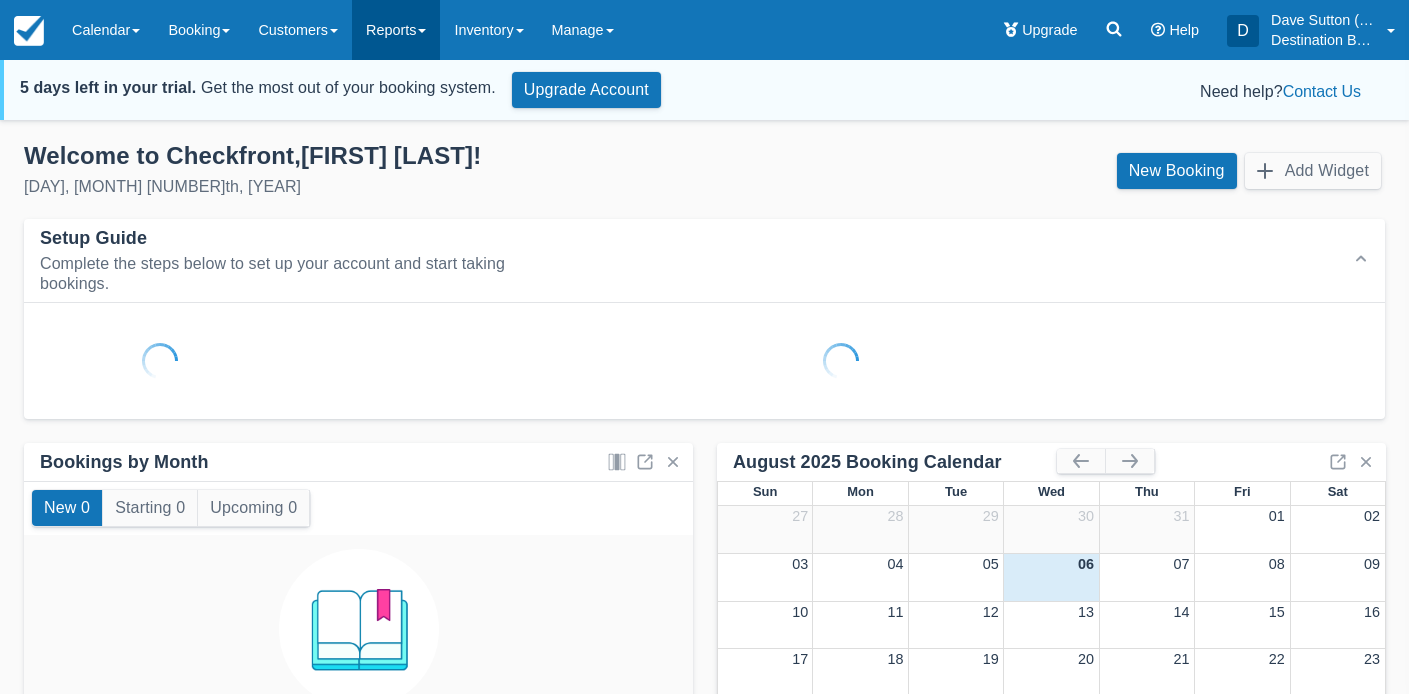 click on "Reports" at bounding box center (396, 30) 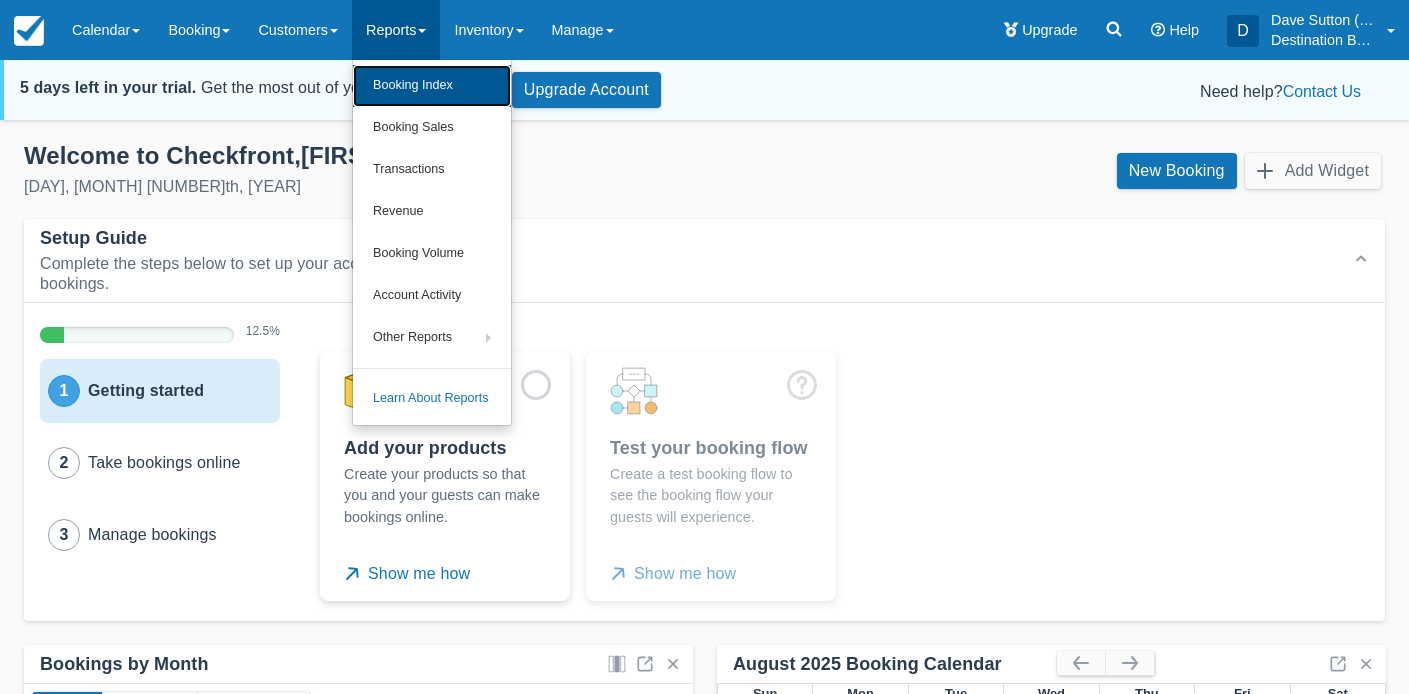click on "Booking Index" at bounding box center [432, 86] 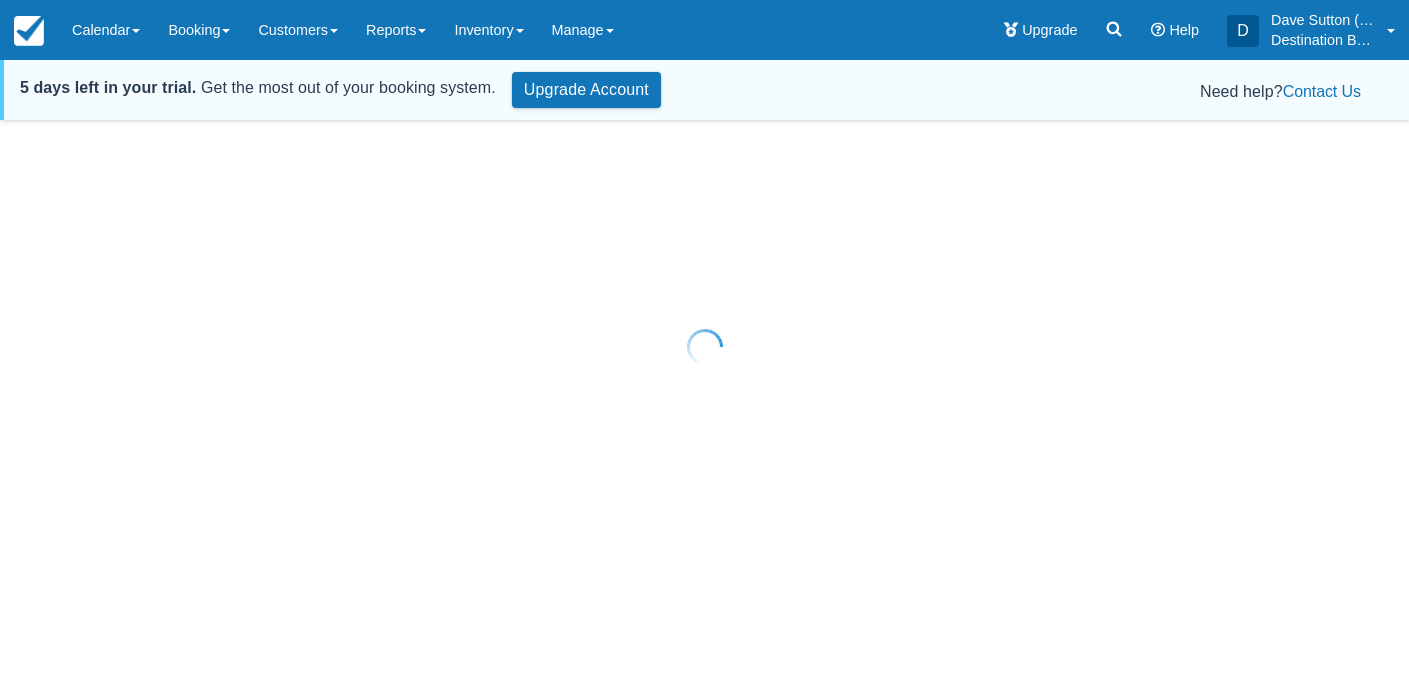 scroll, scrollTop: 0, scrollLeft: 0, axis: both 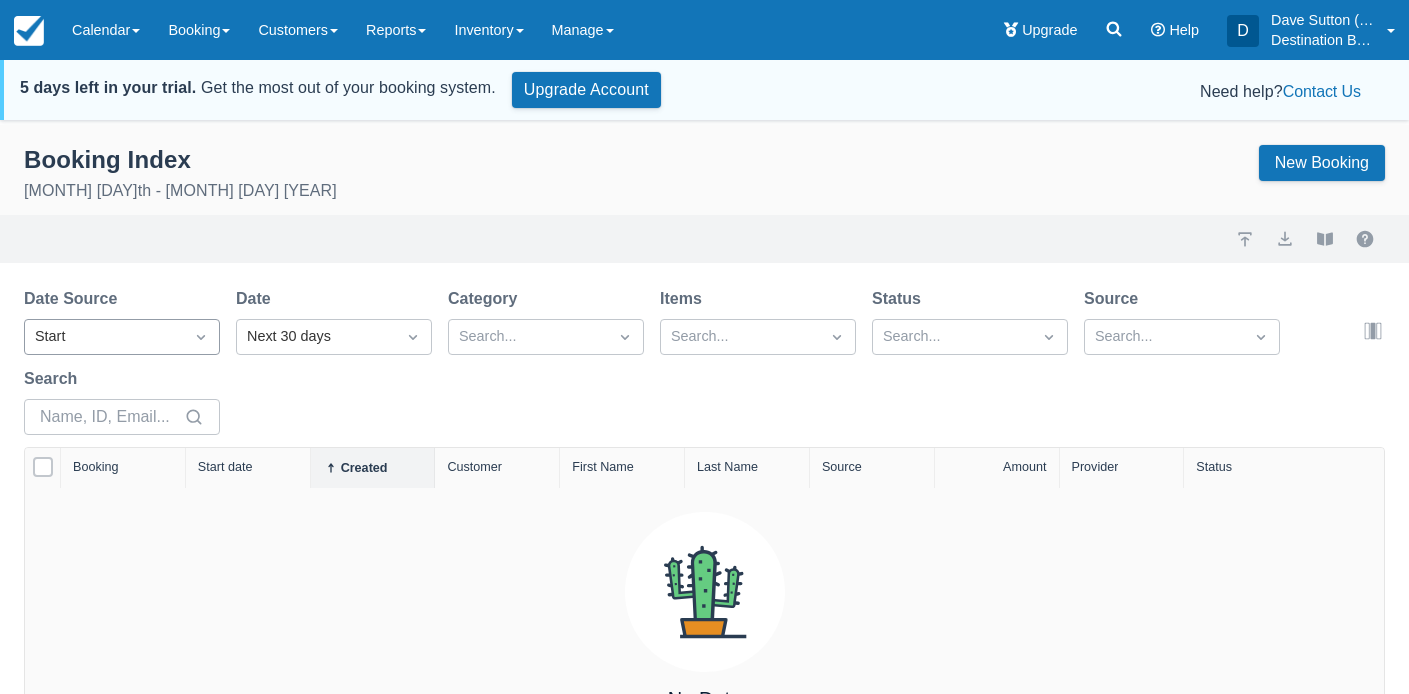 click on "Start" at bounding box center [104, 337] 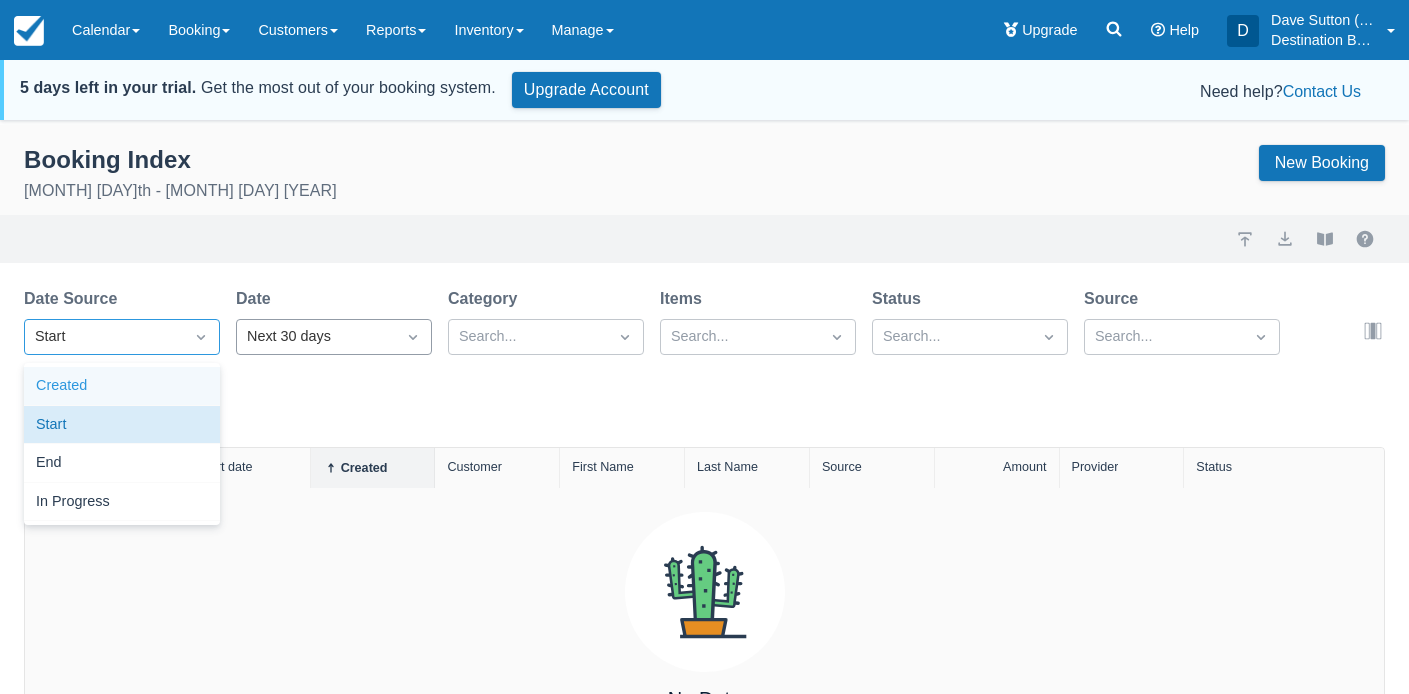 click on "Next 30 days" at bounding box center [316, 337] 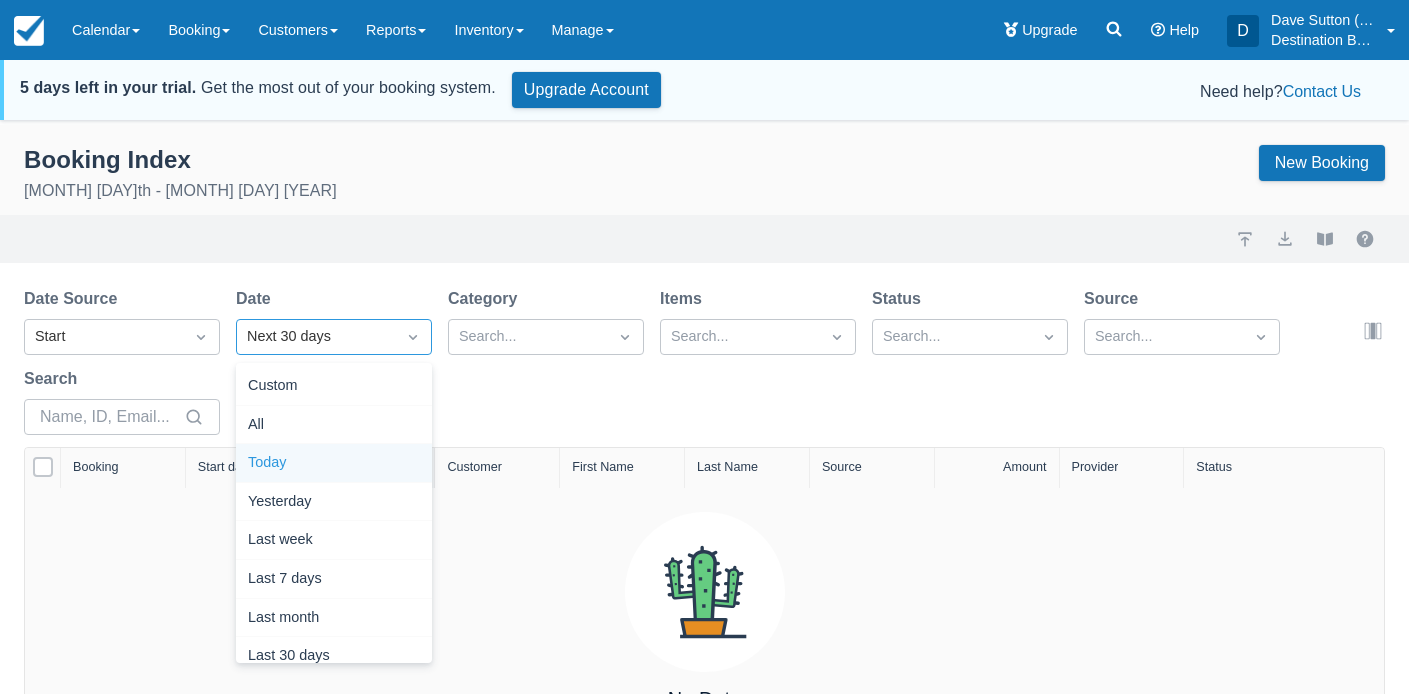 scroll, scrollTop: 0, scrollLeft: 0, axis: both 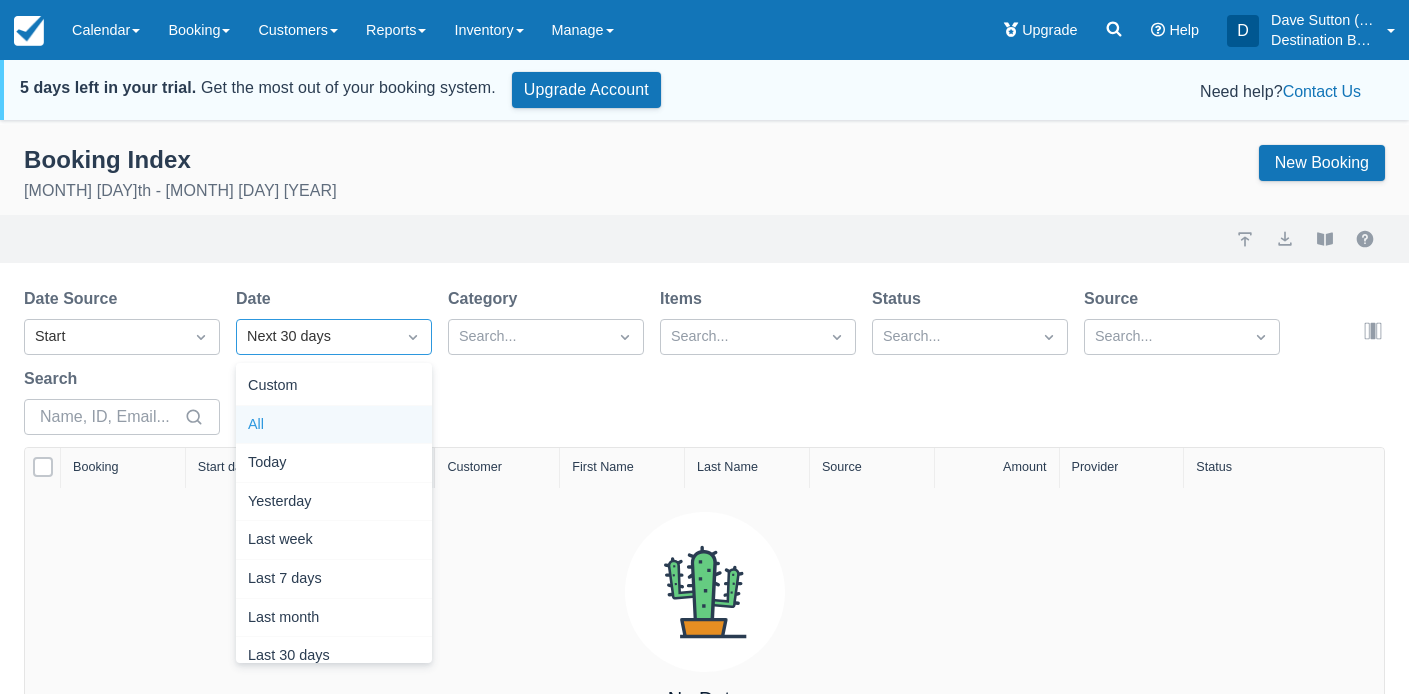 click on "All" at bounding box center (334, 425) 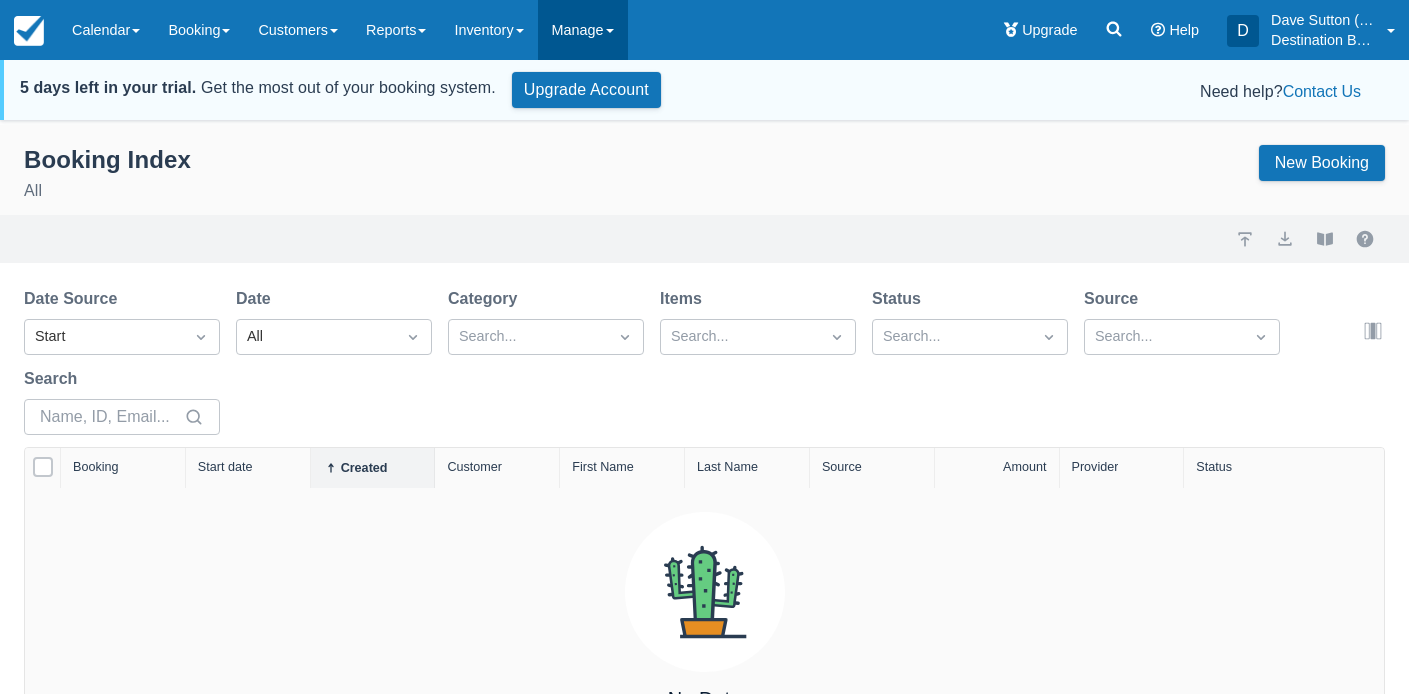 click on "Manage" at bounding box center (583, 30) 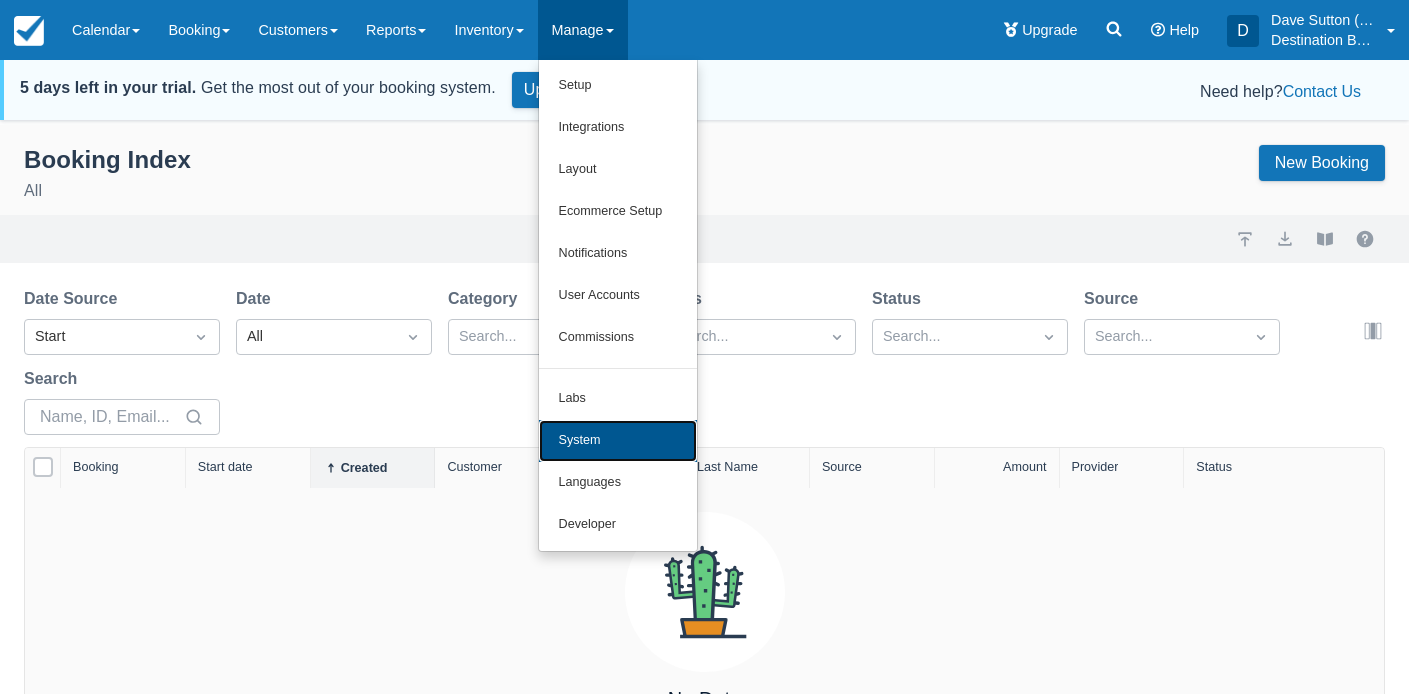 click on "System" at bounding box center [618, 441] 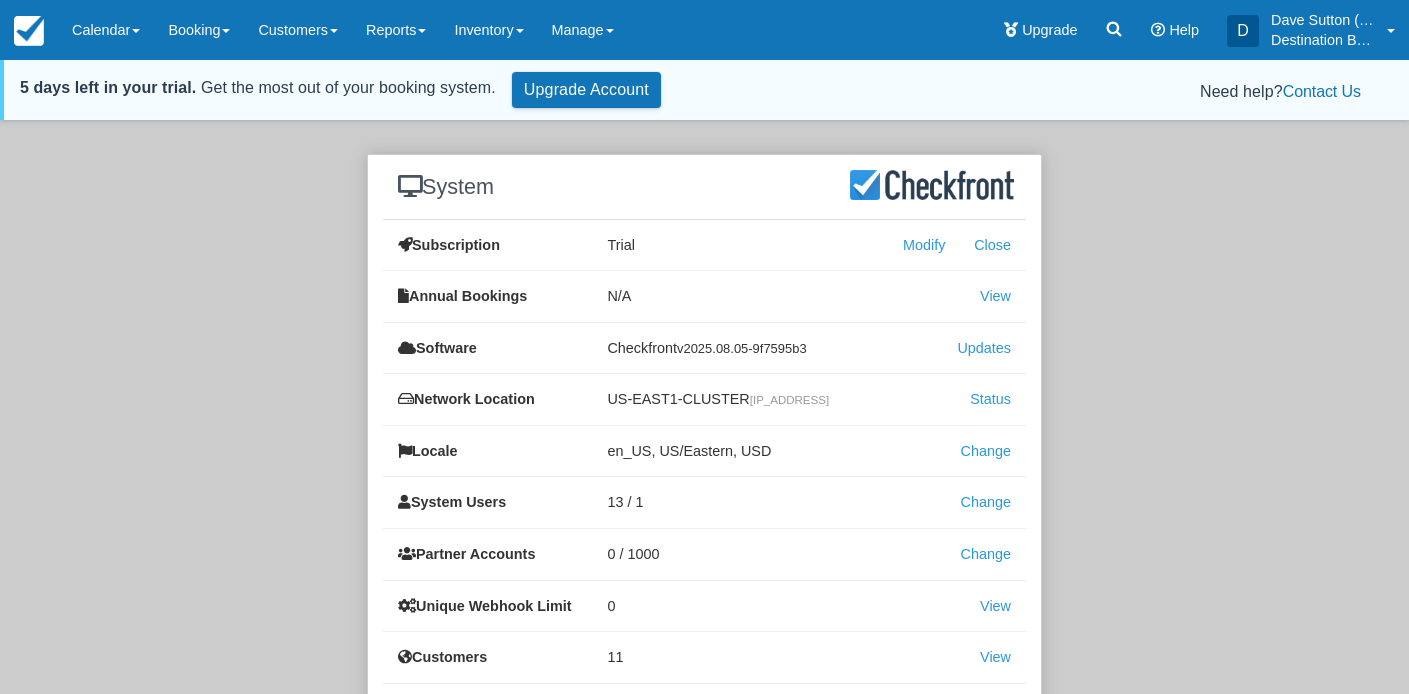scroll, scrollTop: 200, scrollLeft: 0, axis: vertical 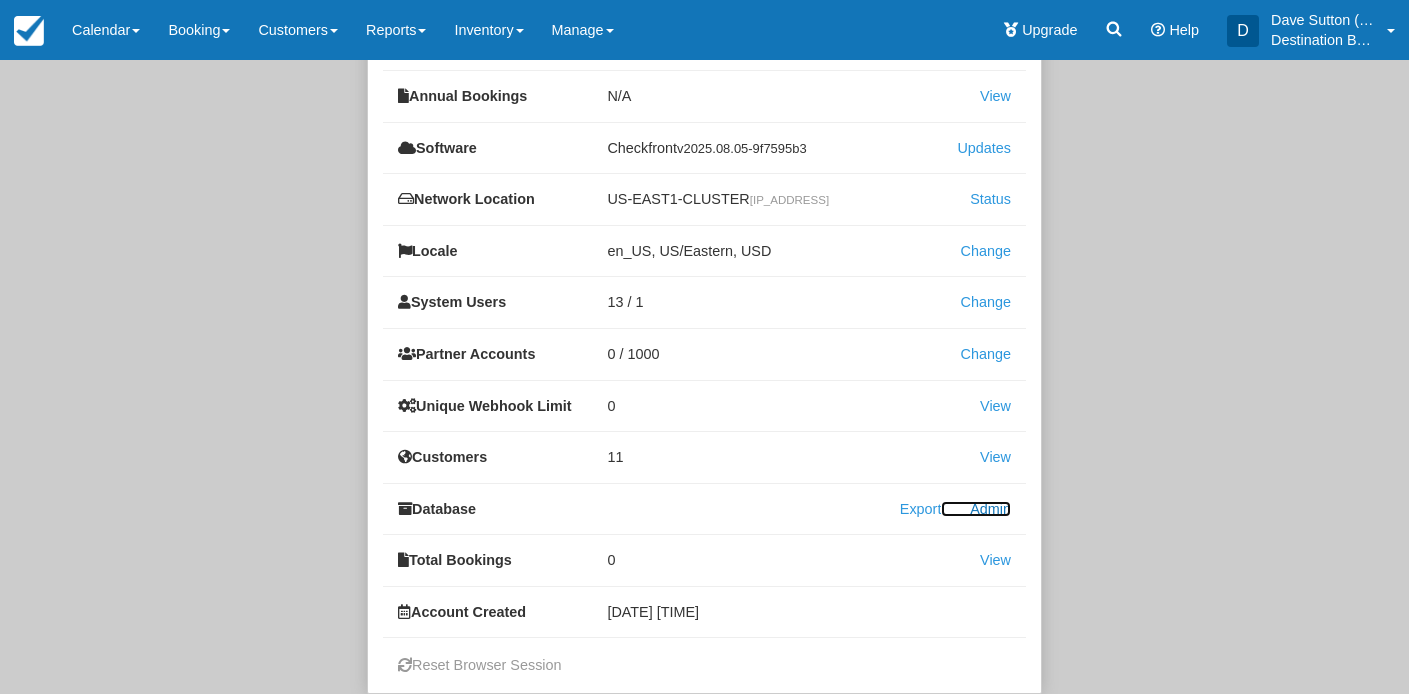 click on "Admin" at bounding box center (976, 509) 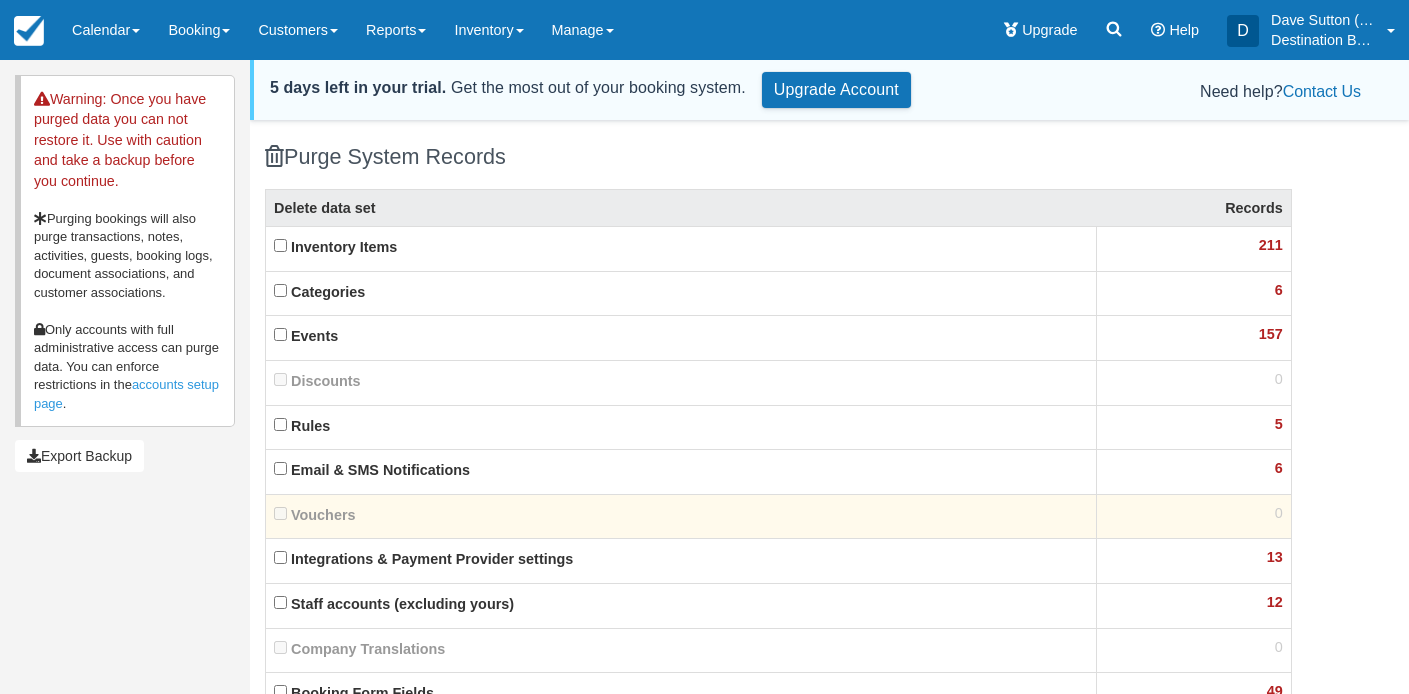 scroll, scrollTop: 332, scrollLeft: 0, axis: vertical 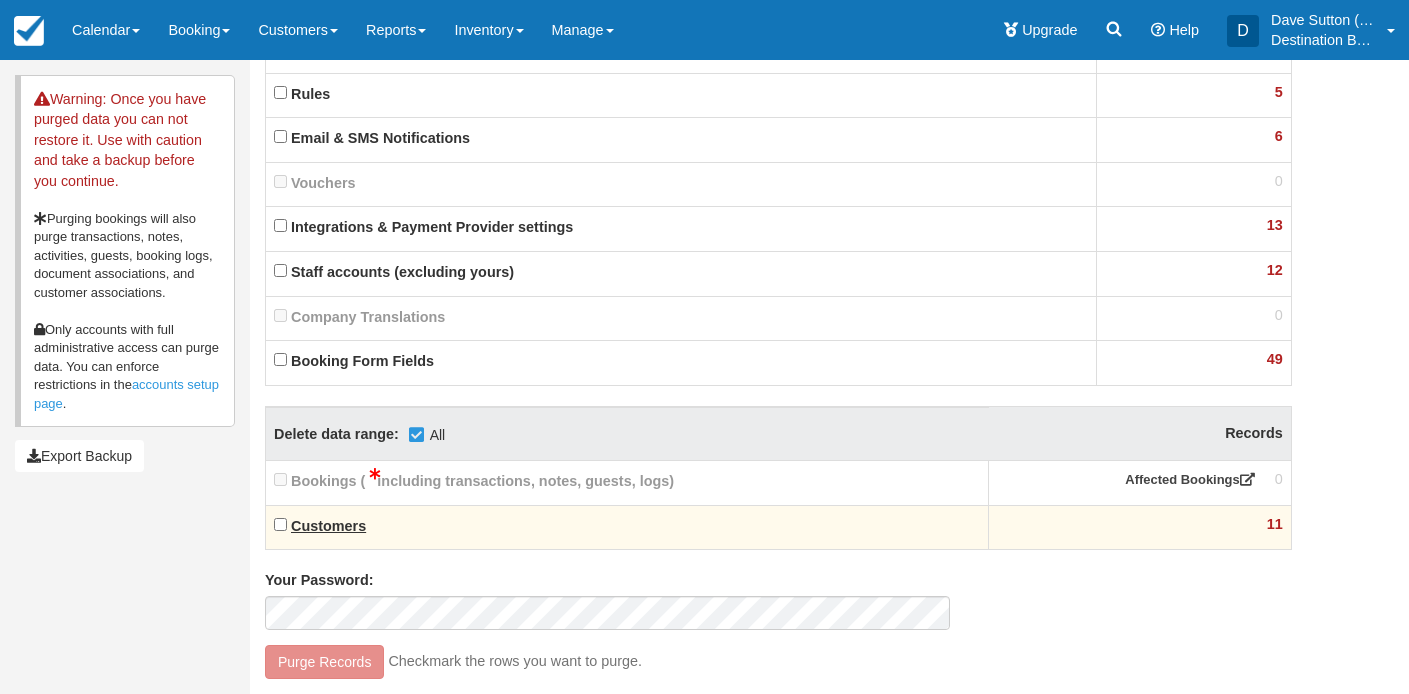 click on "Customers" at bounding box center [328, 526] 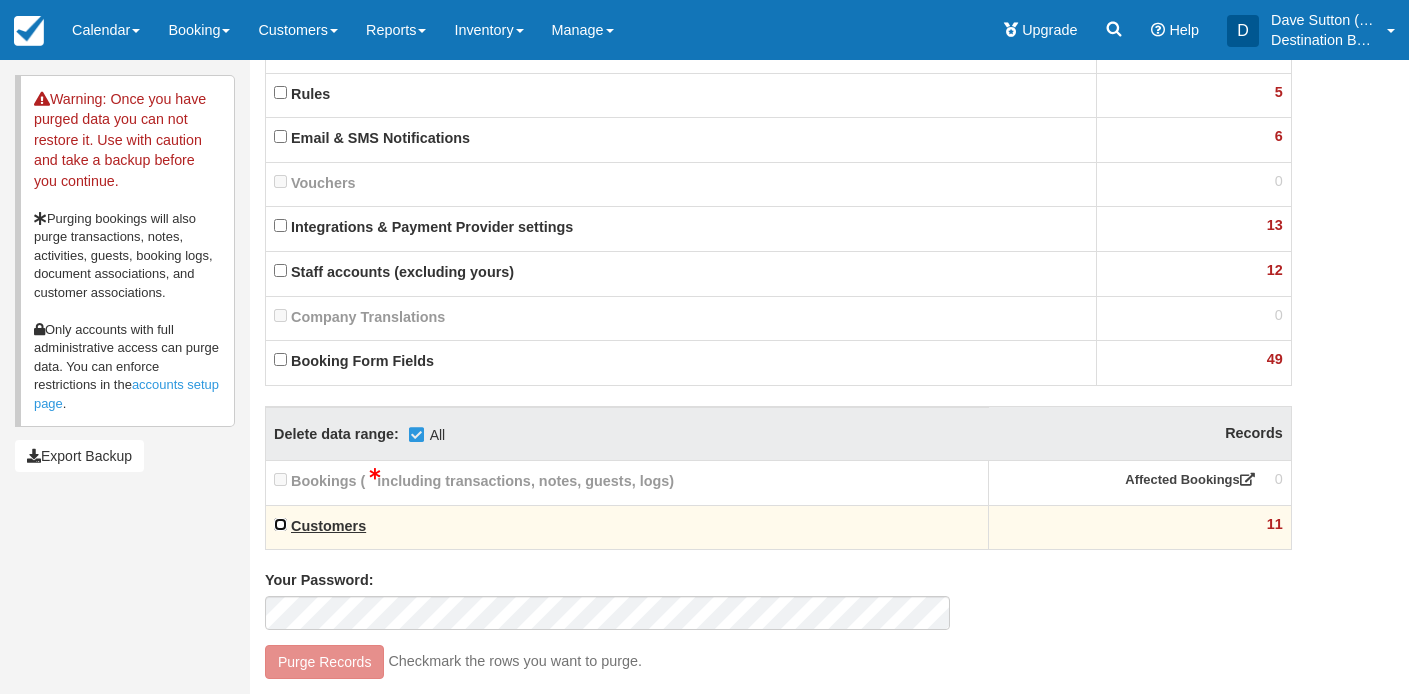 click on "Customers" at bounding box center (280, 524) 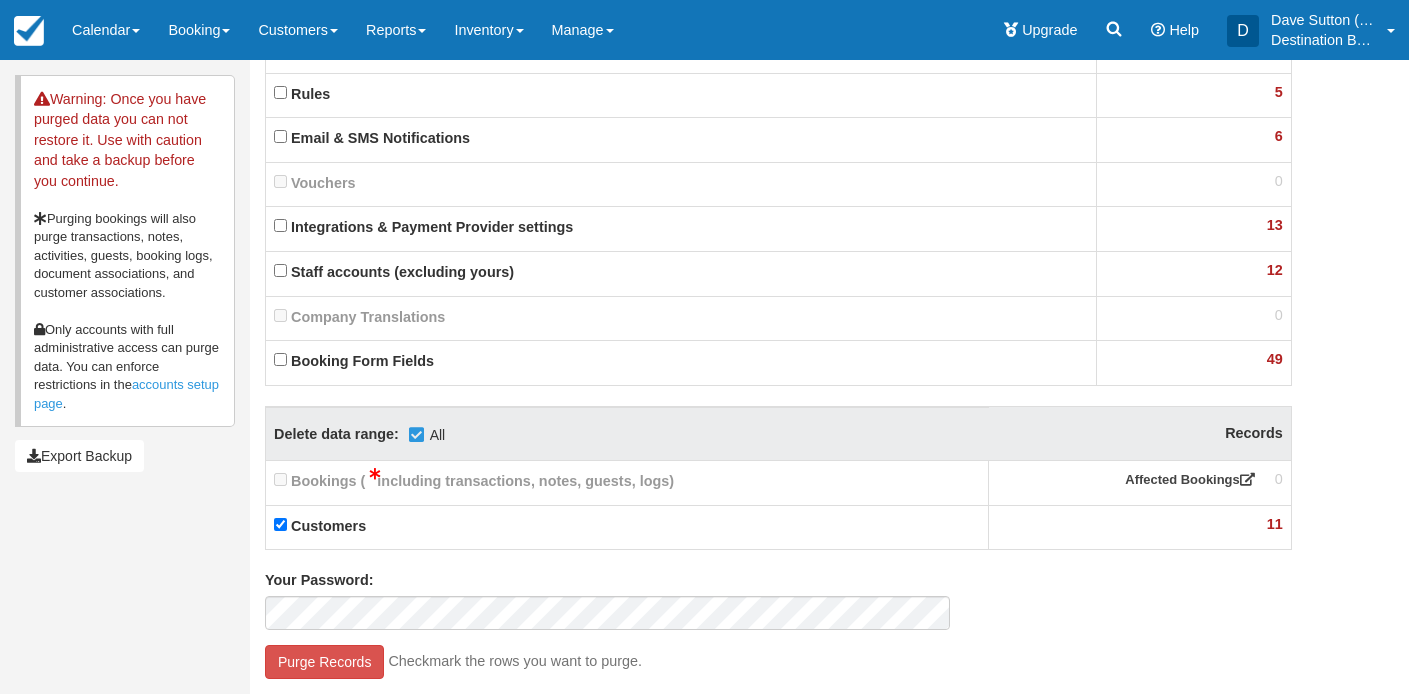 click on "Your Password:" at bounding box center (607, 600) 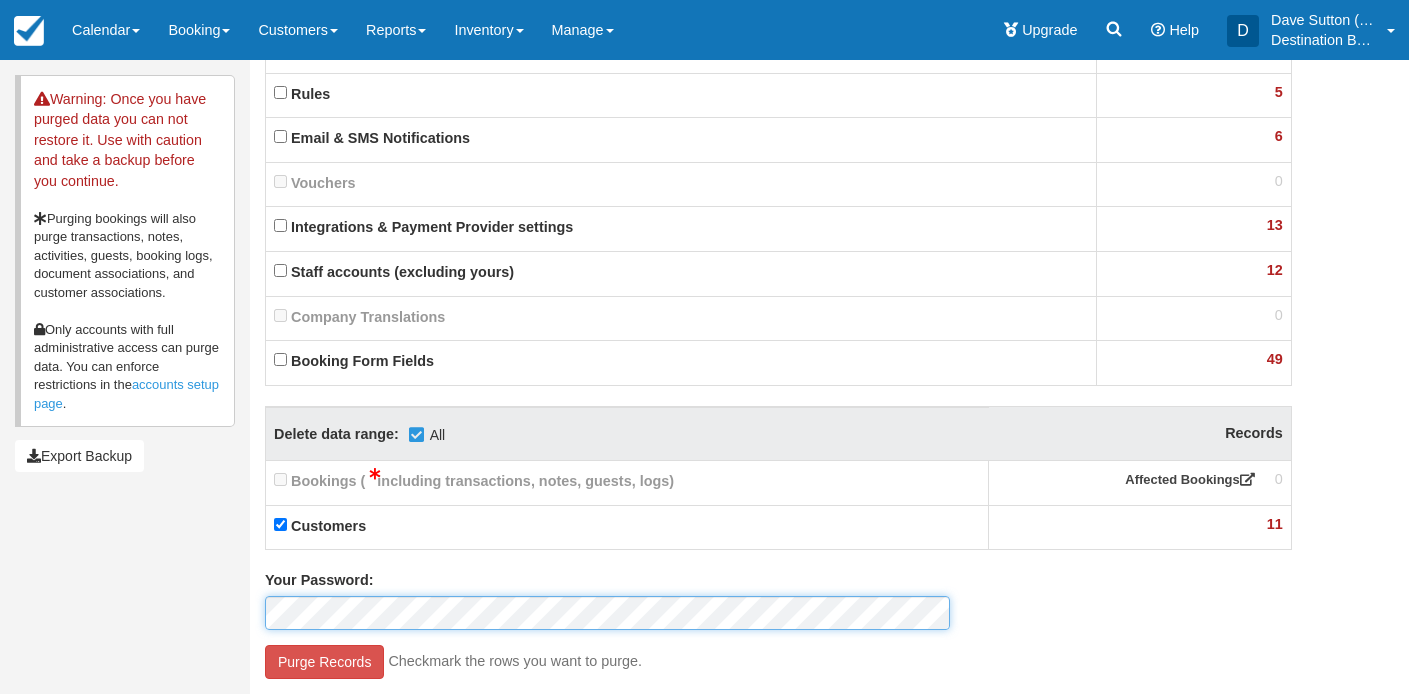 click on "Purge Records" at bounding box center [324, 662] 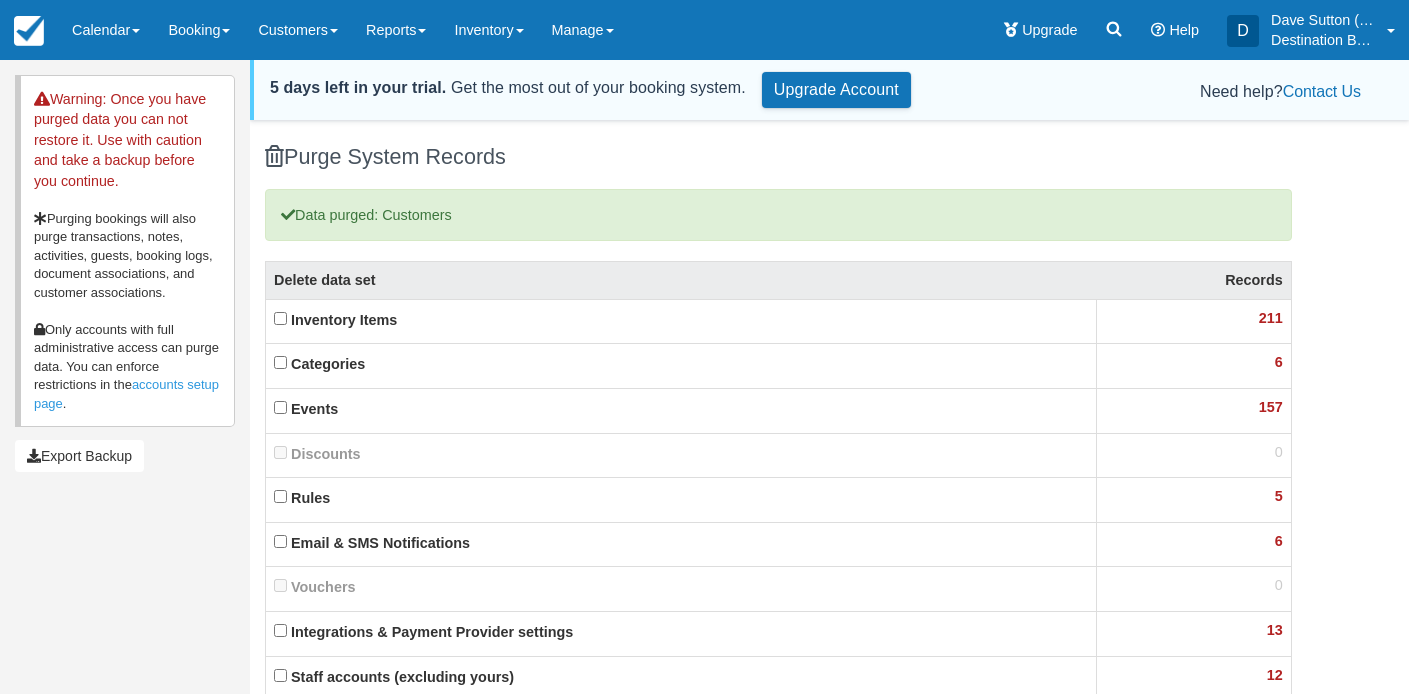 scroll, scrollTop: 0, scrollLeft: 0, axis: both 